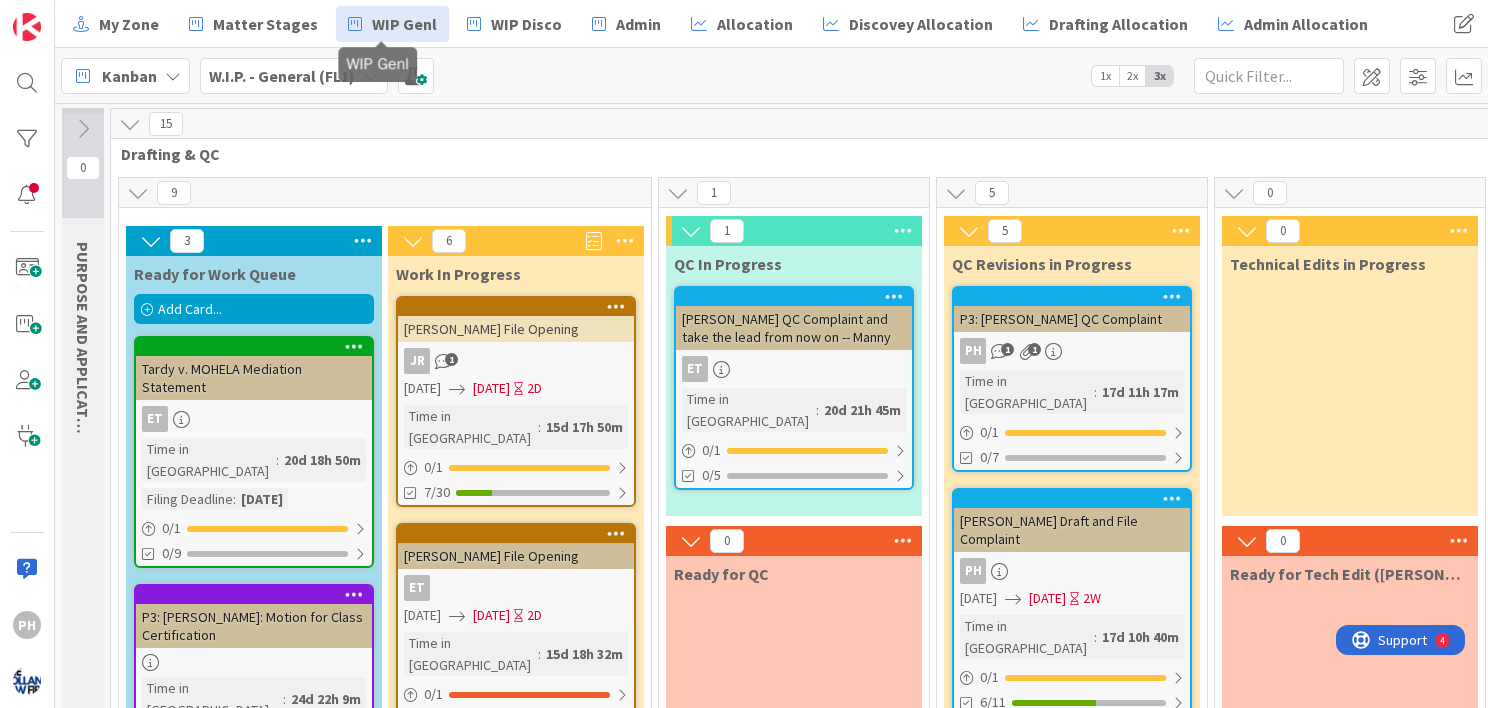 scroll, scrollTop: 0, scrollLeft: 0, axis: both 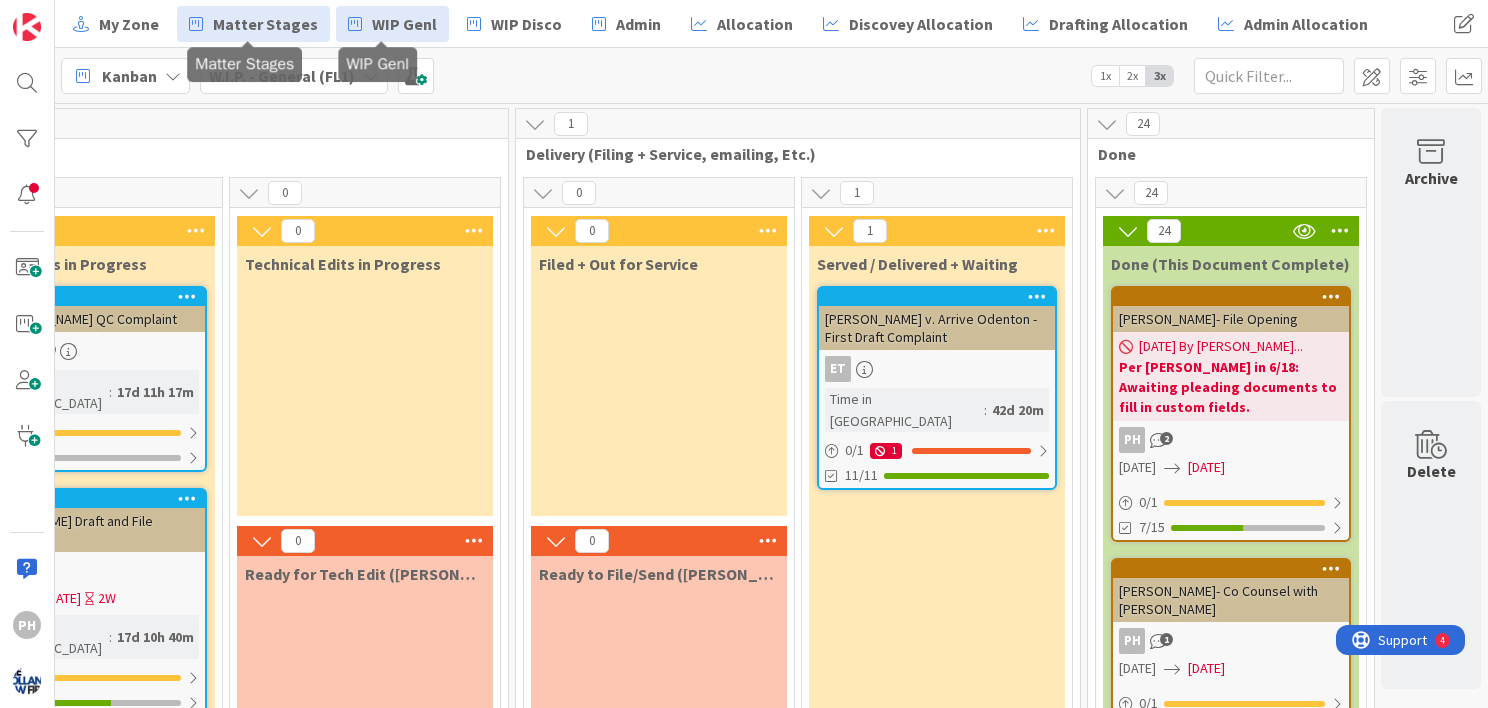 click on "Matter Stages" at bounding box center [253, 24] 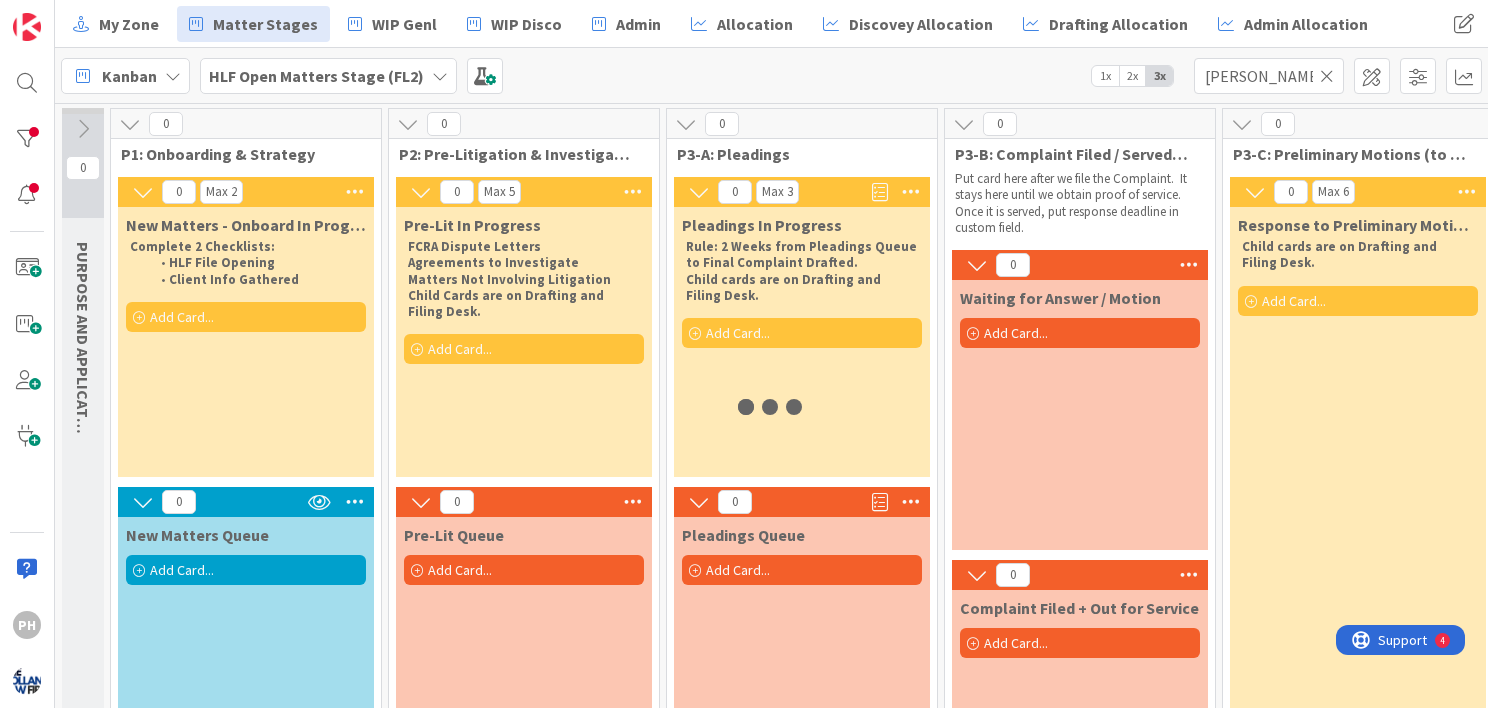 type on "[PERSON_NAME]" 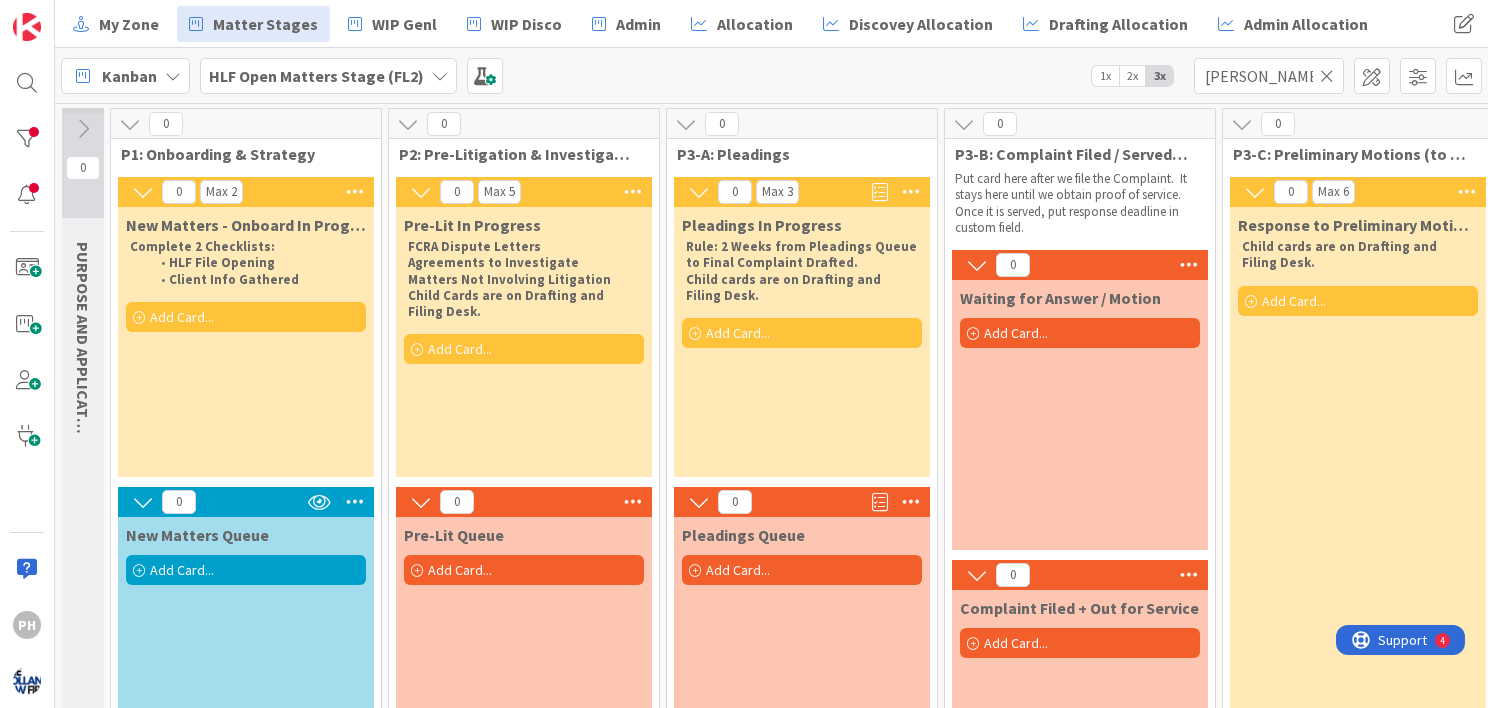scroll, scrollTop: 0, scrollLeft: 0, axis: both 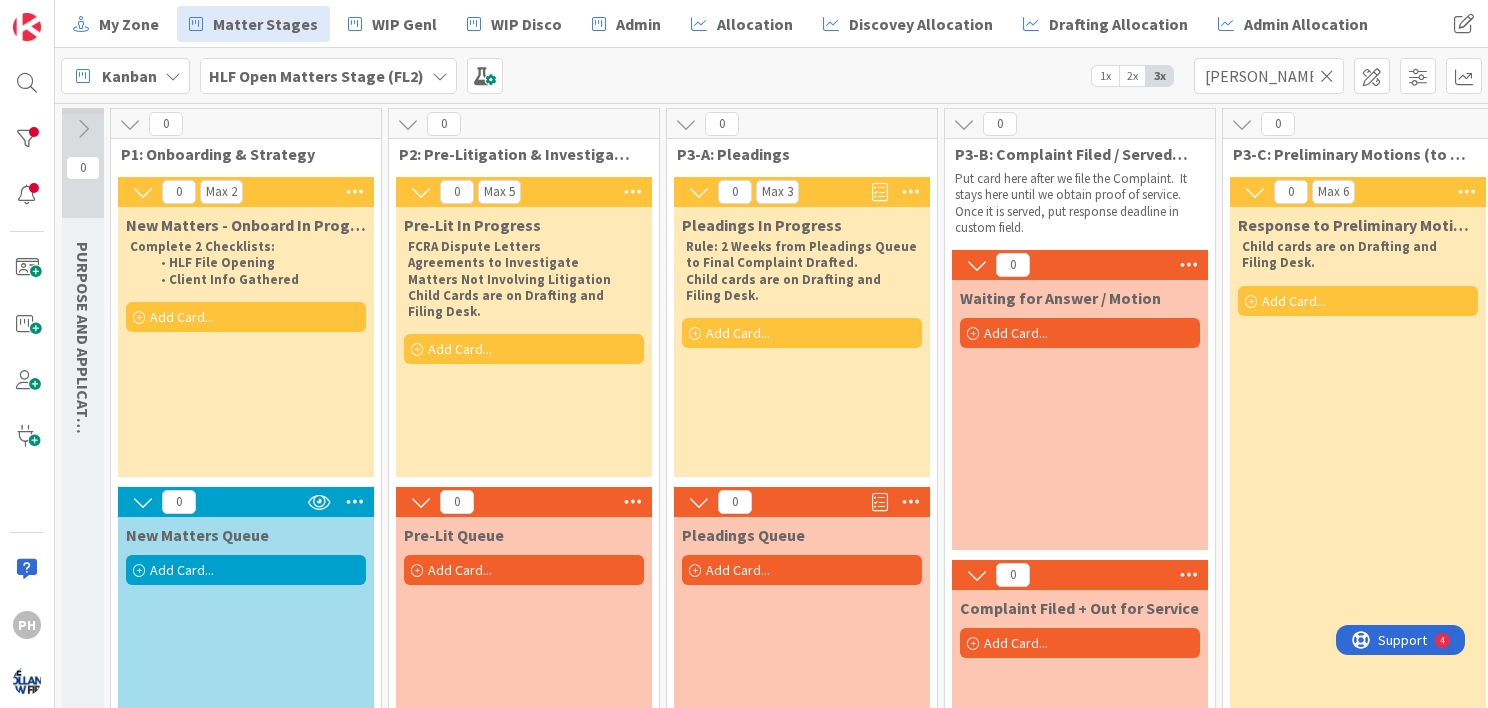 click at bounding box center [1327, 76] 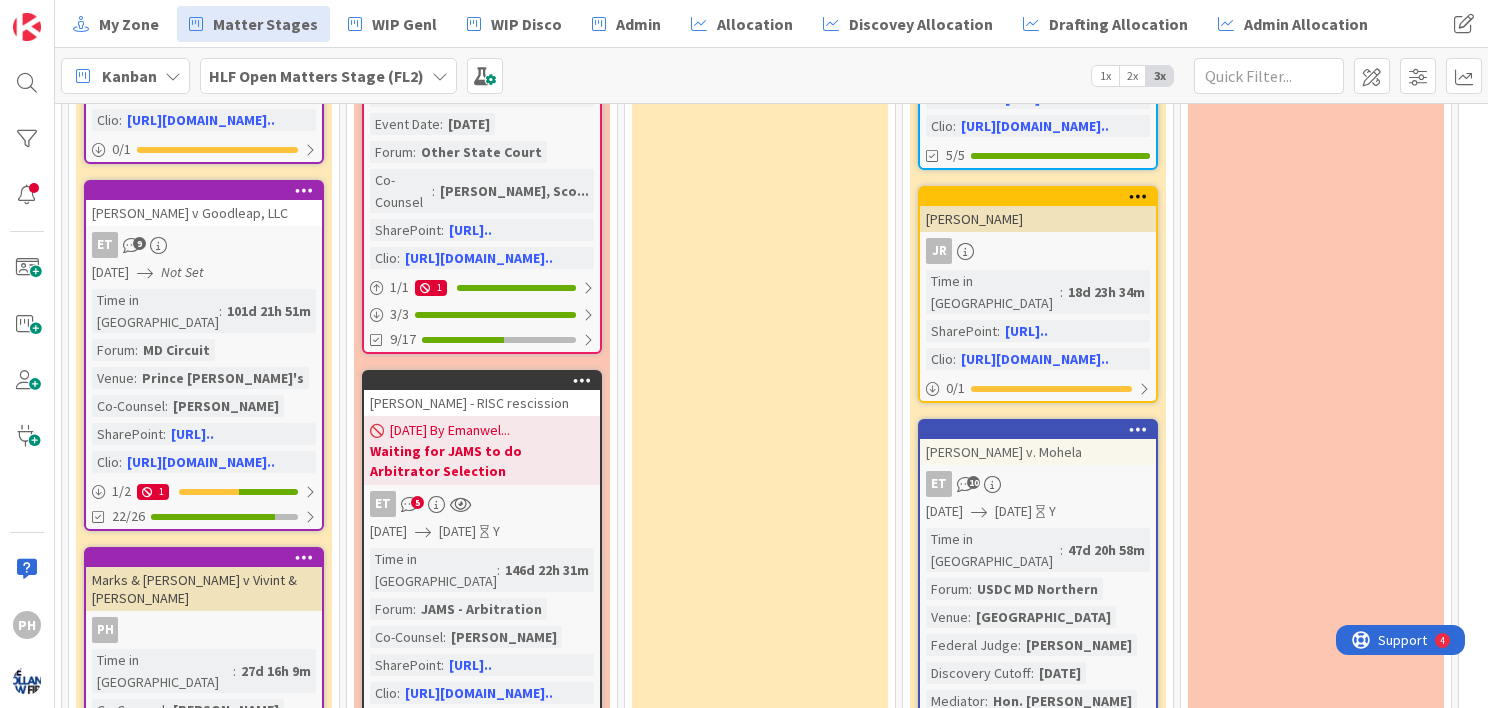 scroll, scrollTop: 1300, scrollLeft: 598, axis: both 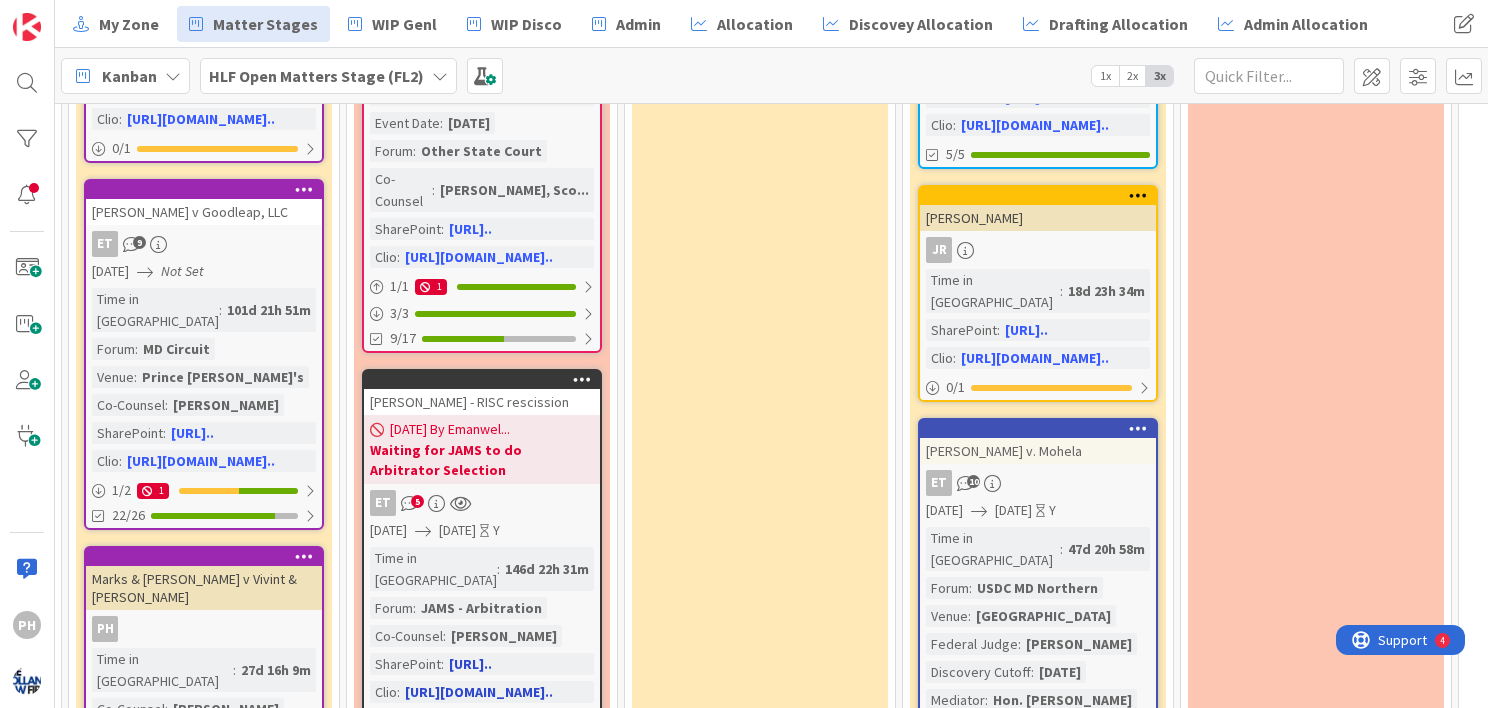click on "[DATE] By Emanwel..." at bounding box center (450, 429) 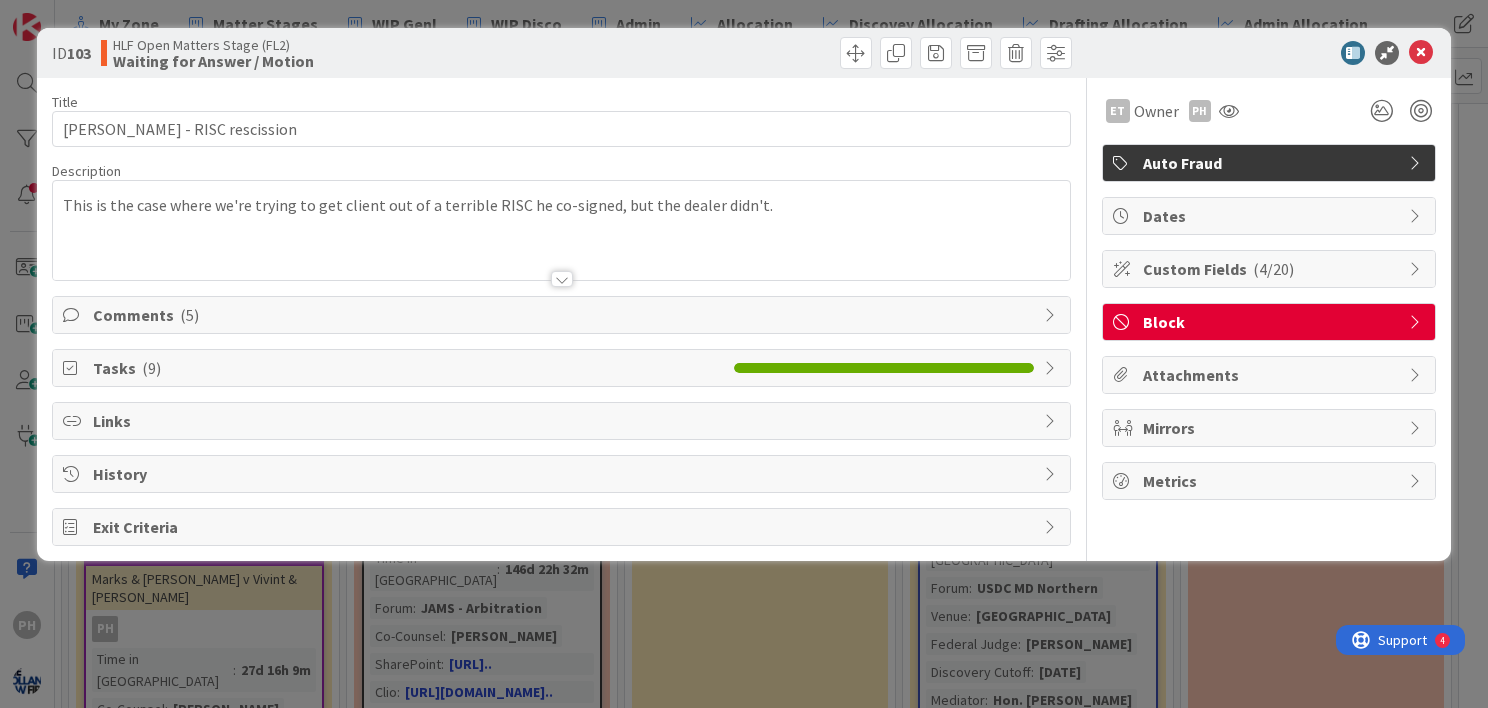 scroll, scrollTop: 0, scrollLeft: 0, axis: both 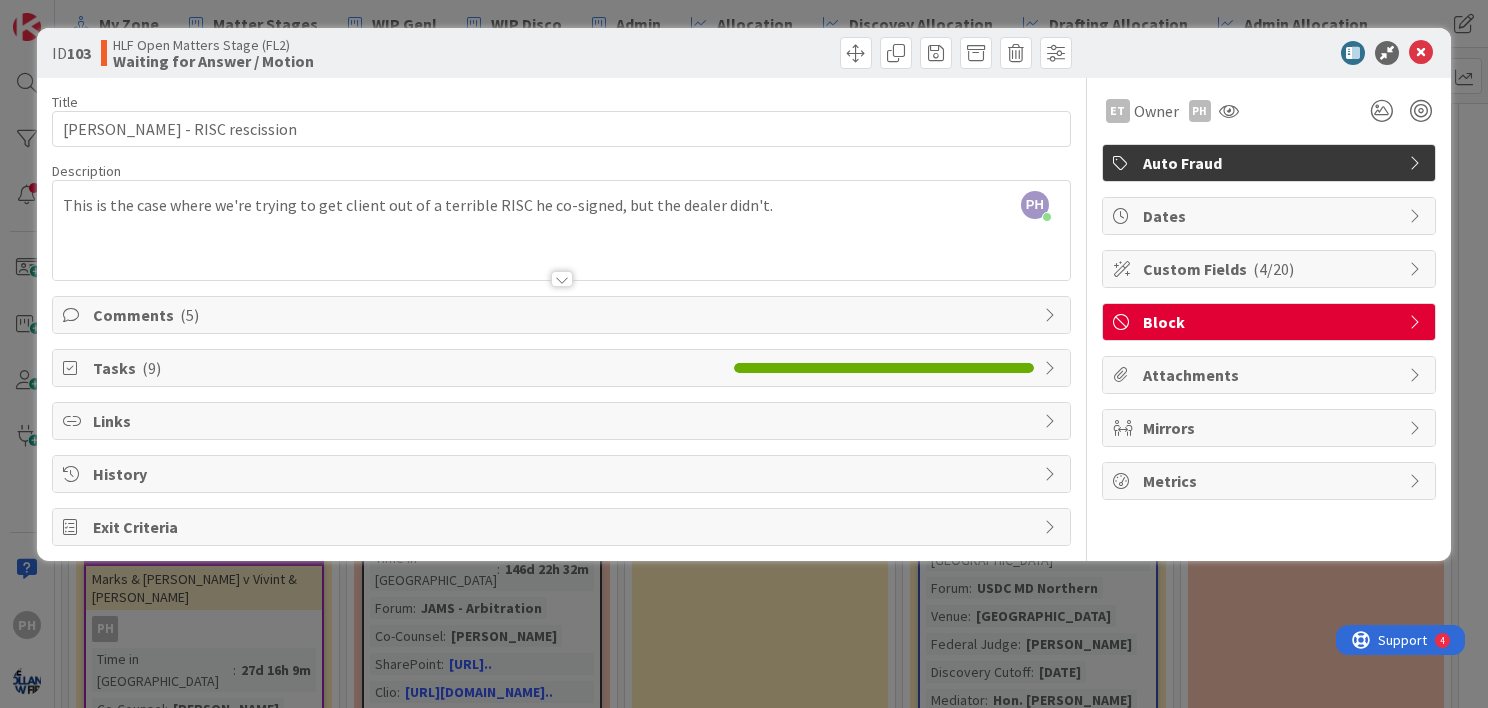 click on "Block" at bounding box center (1271, 322) 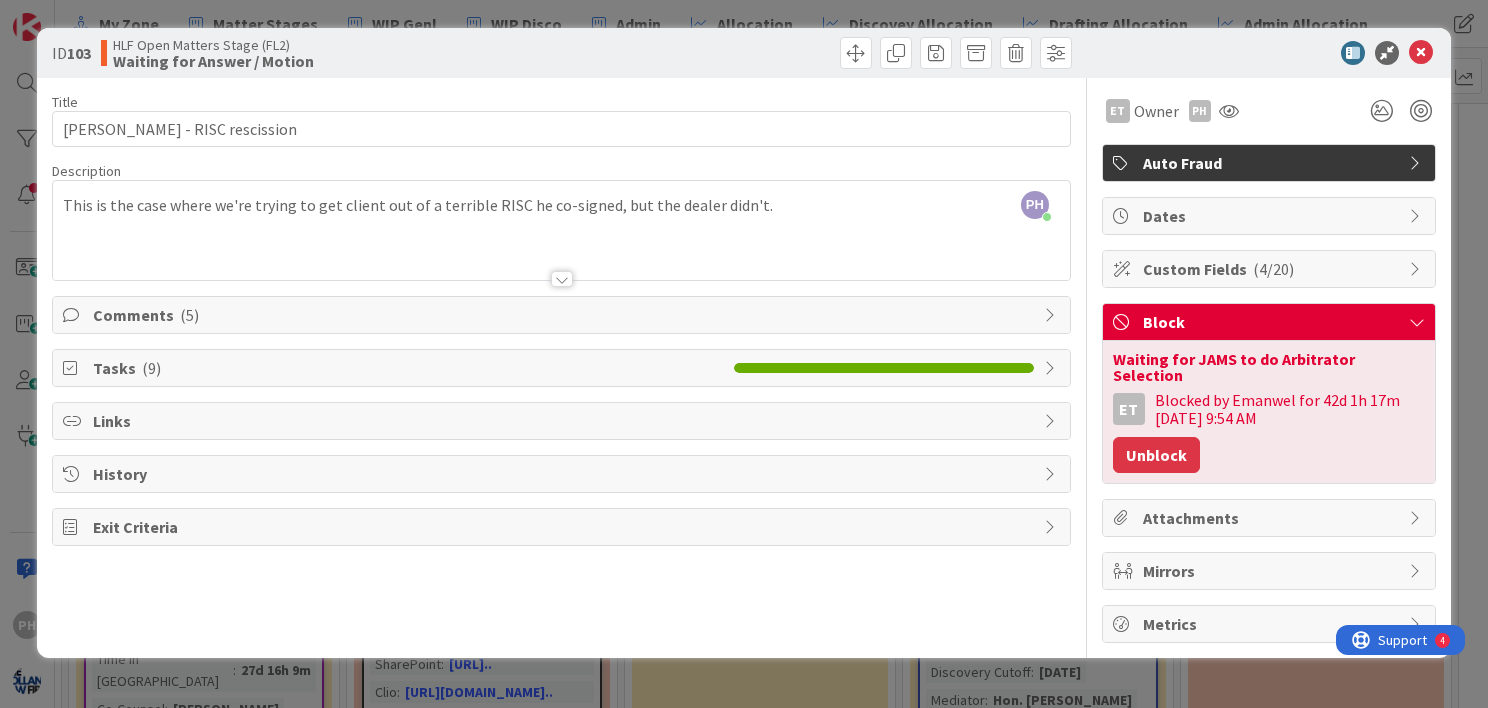 click on "Unblock" at bounding box center (1156, 455) 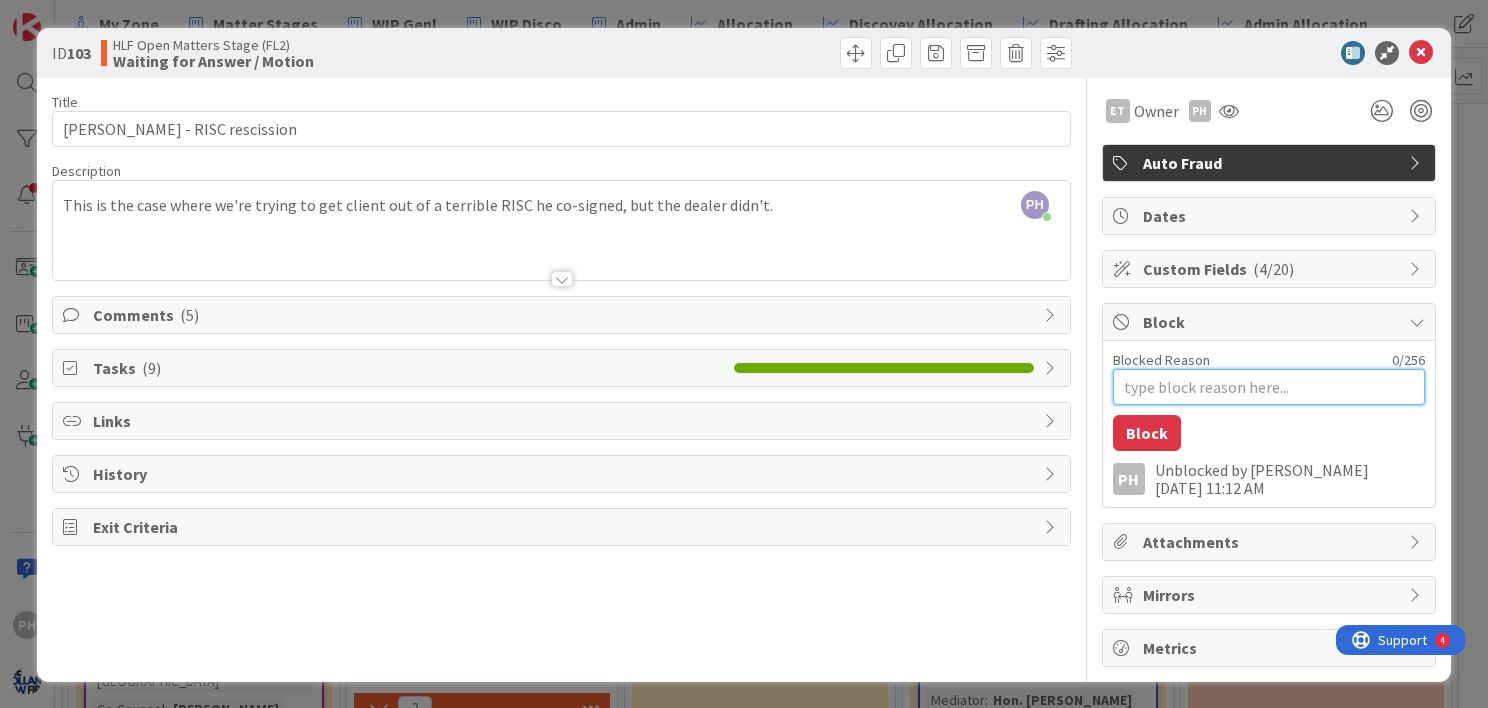 click on "Blocked Reason" at bounding box center [1269, 387] 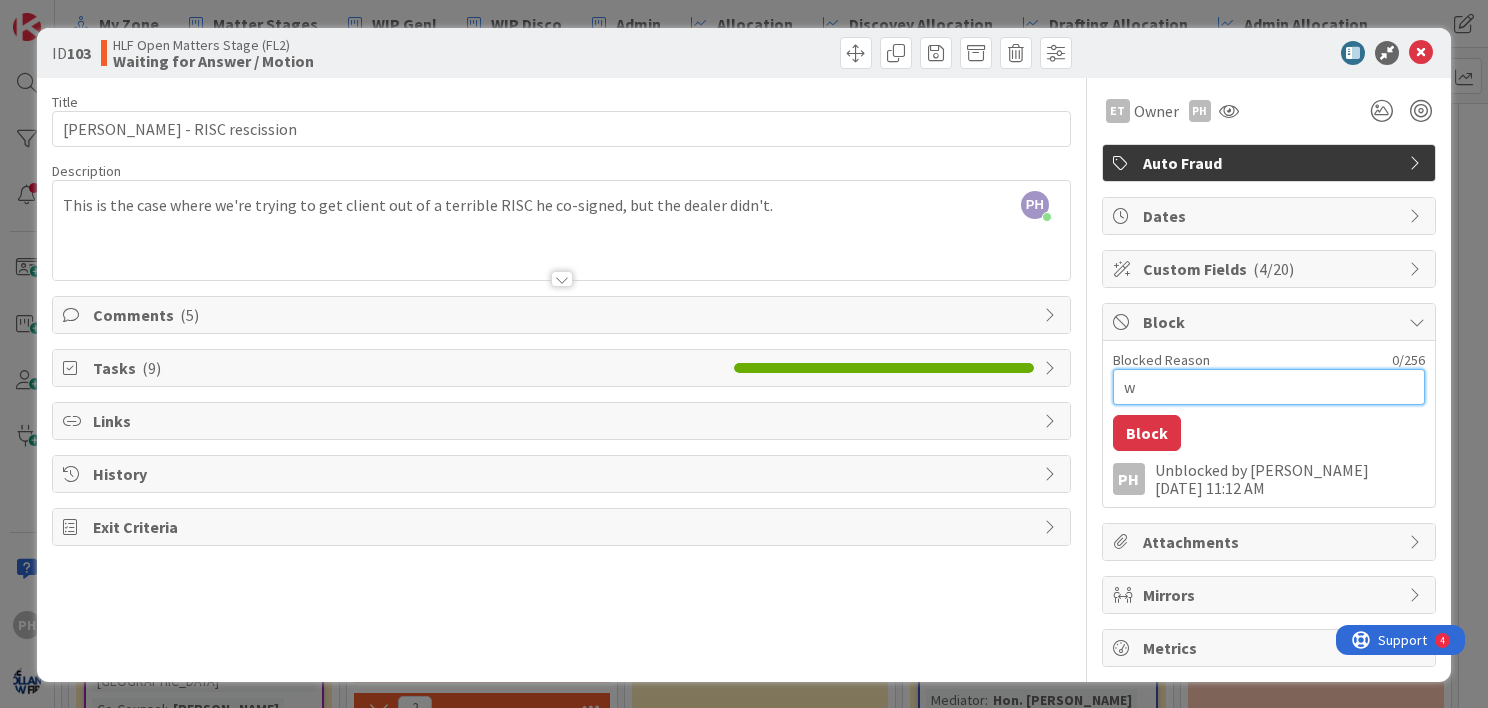 type on "x" 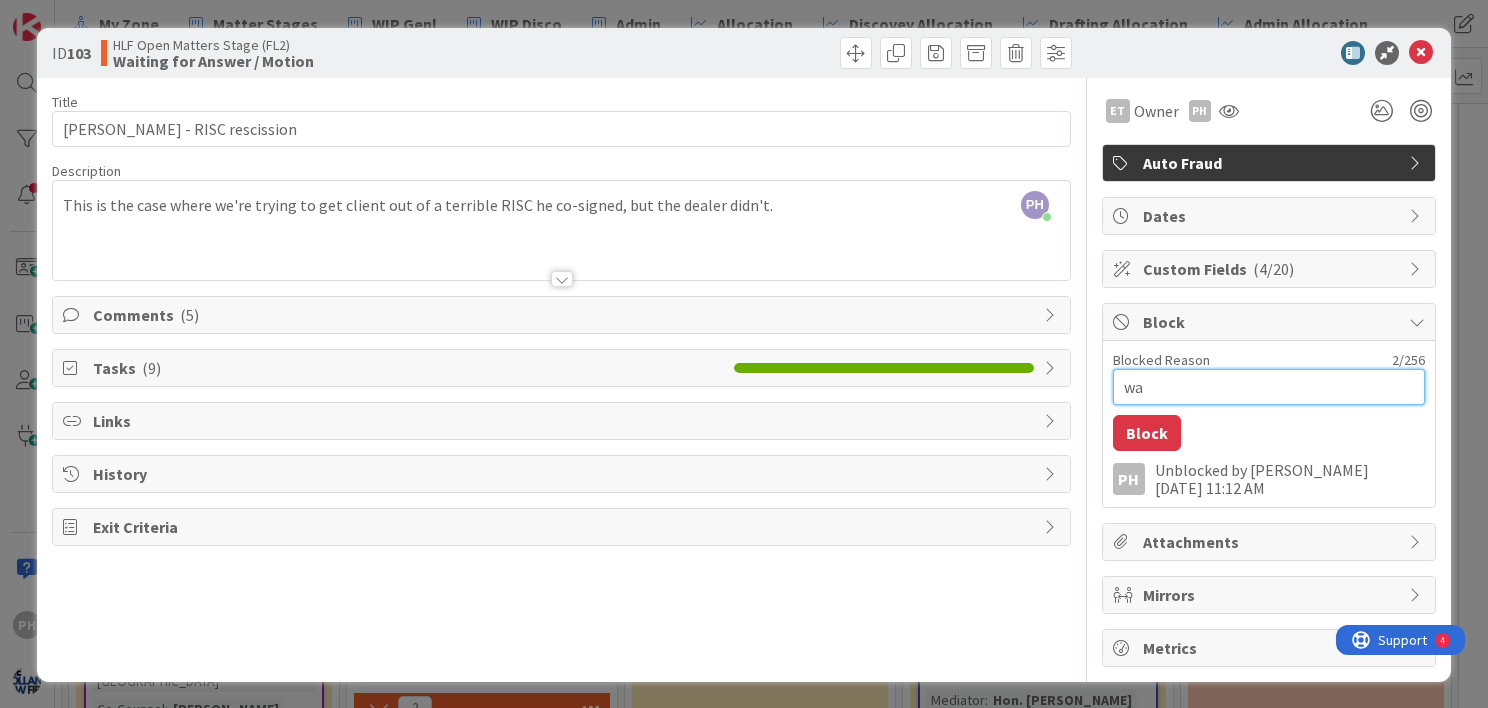 type on "wai" 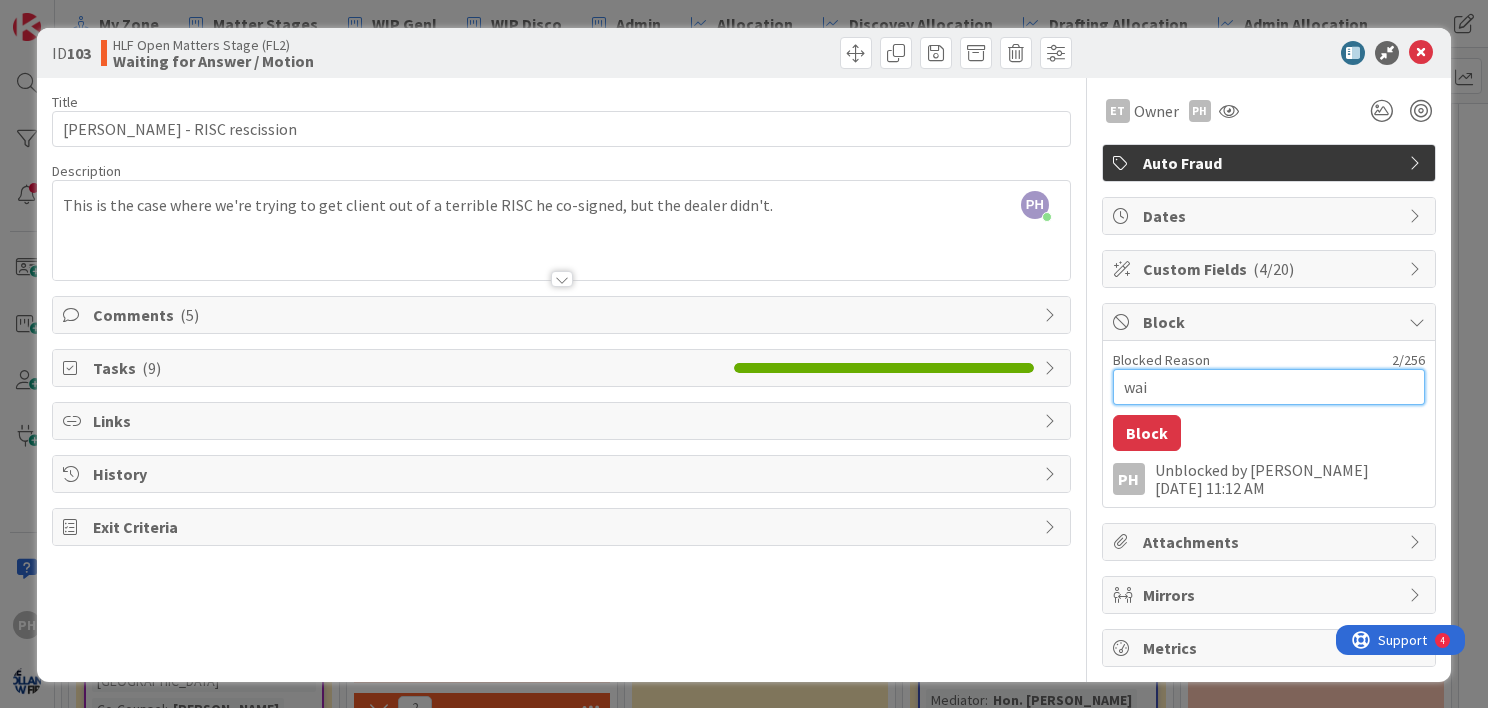type on "x" 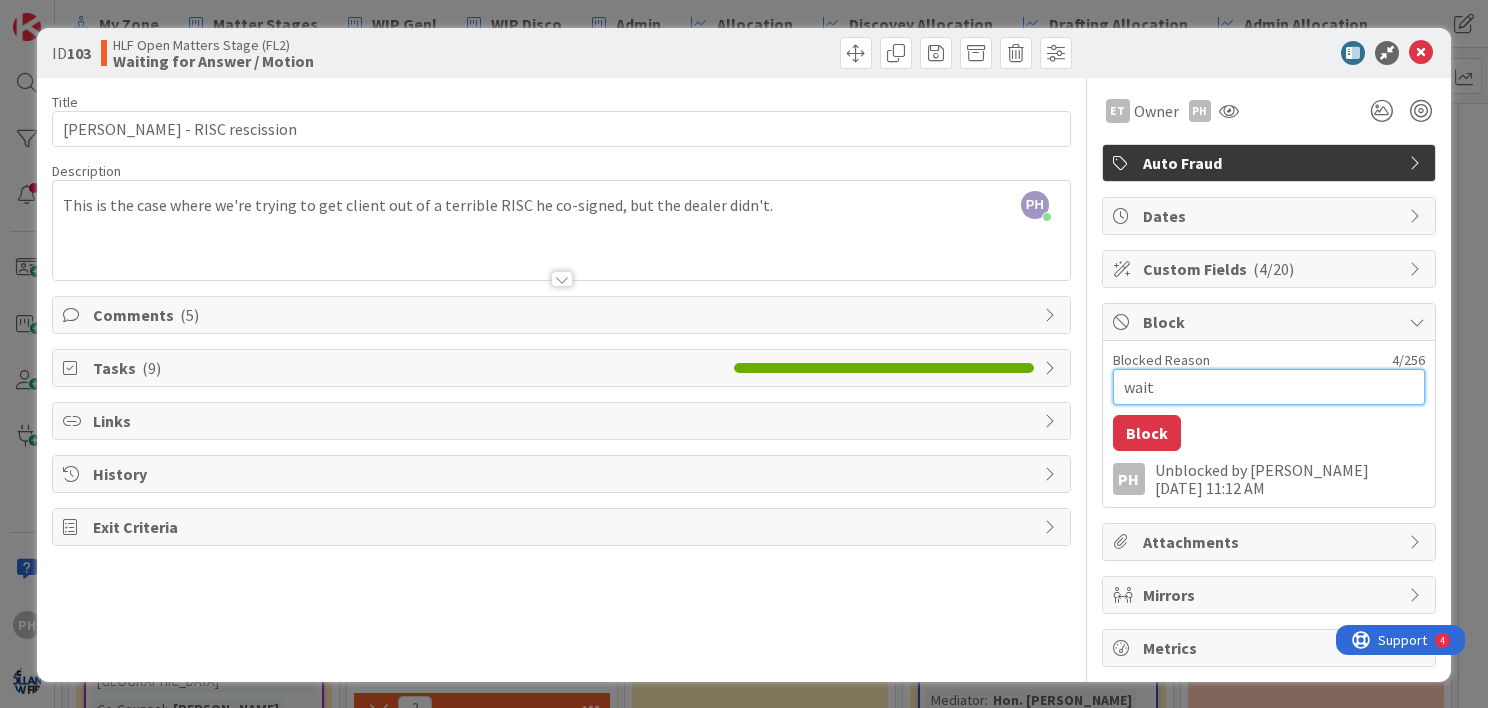 type on "x" 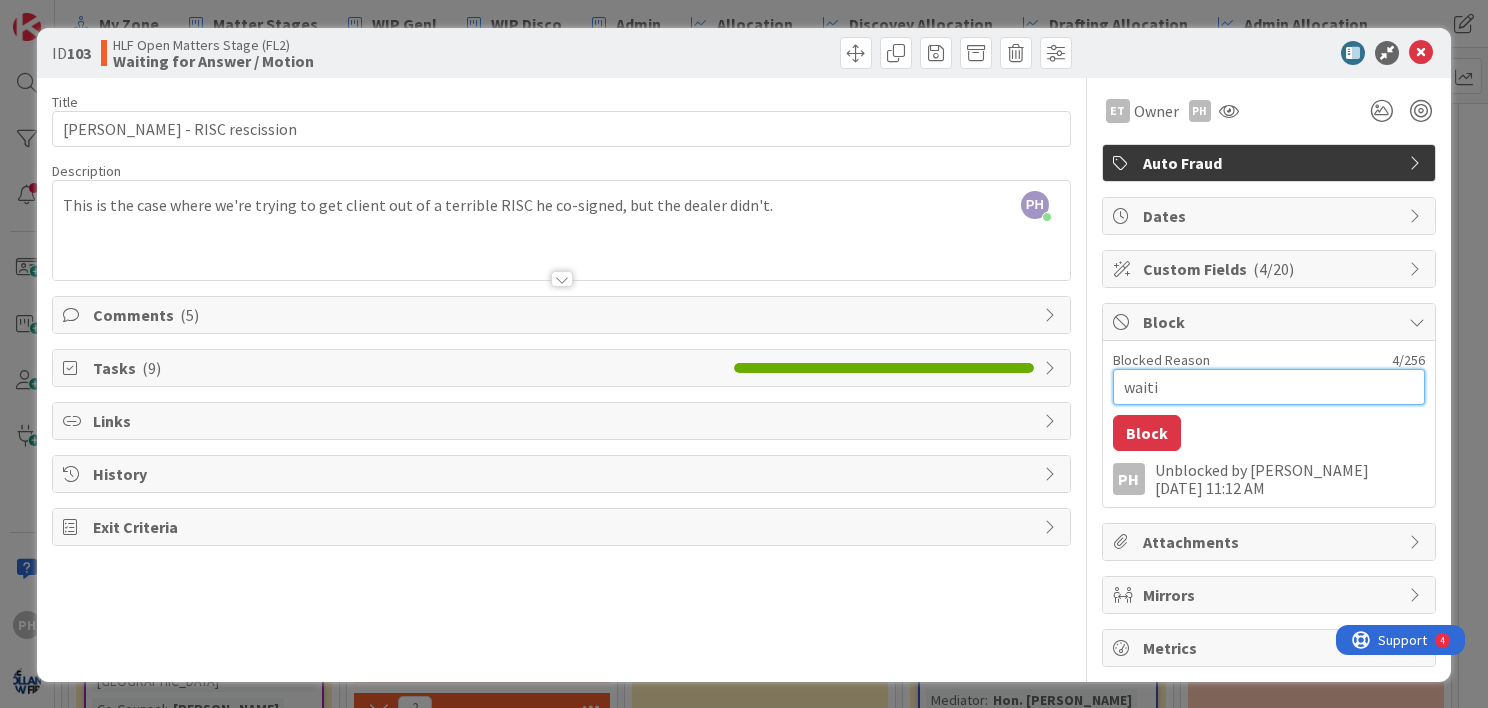 type on "x" 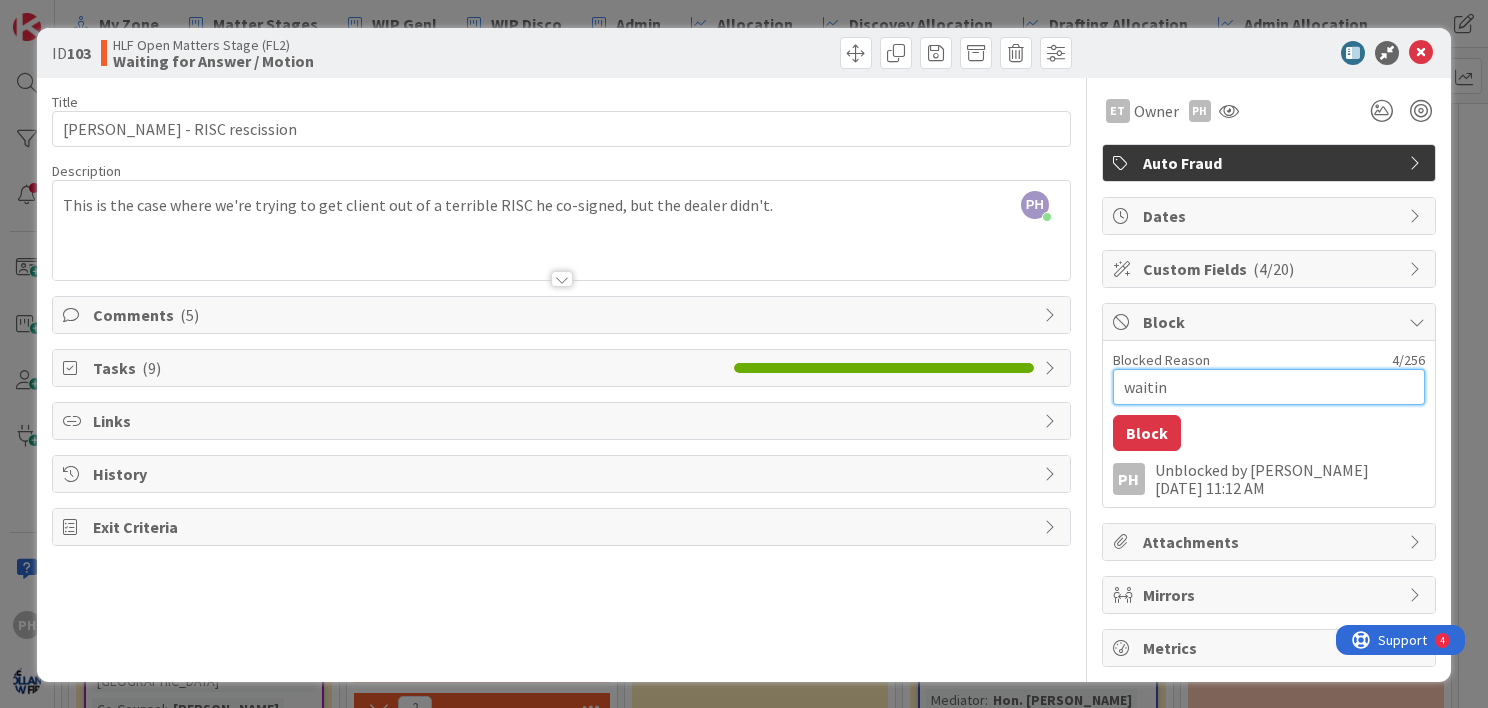 type on "x" 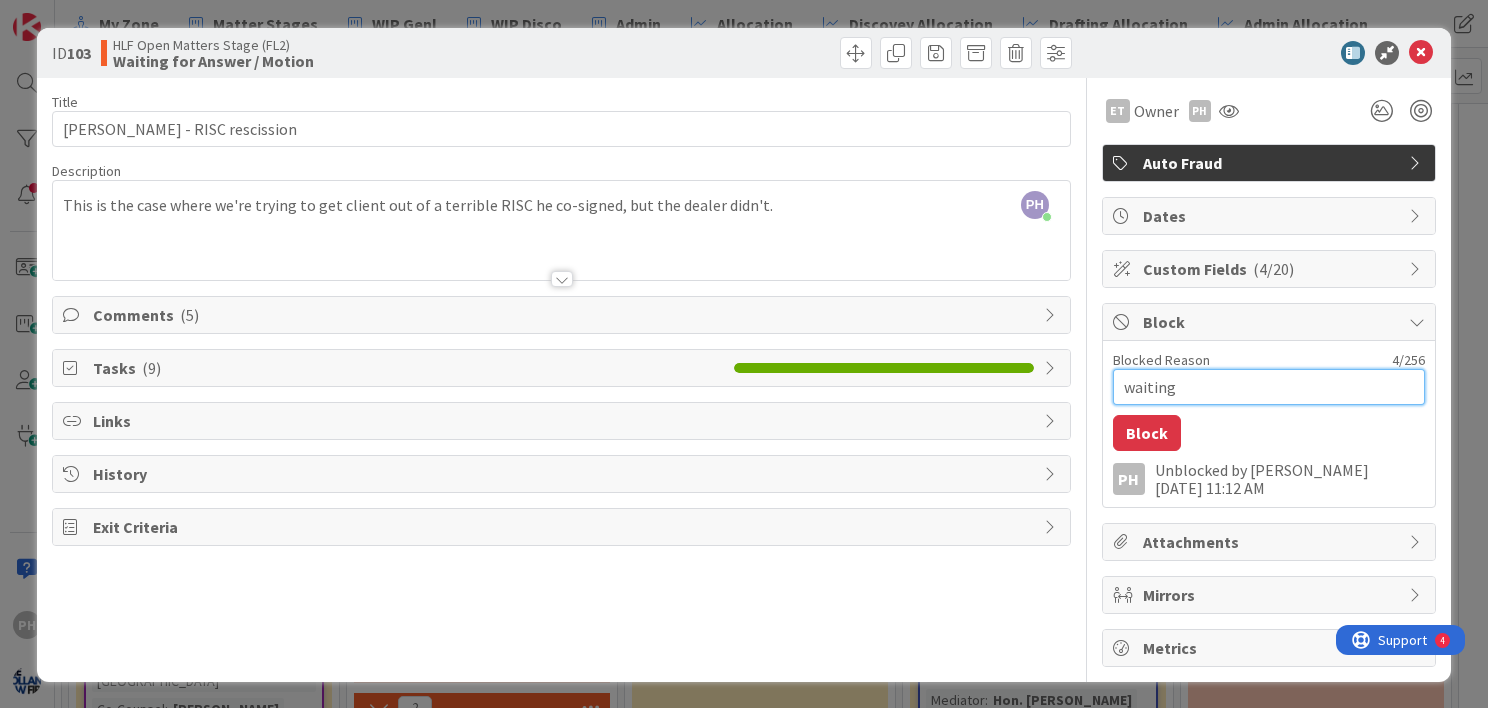 type on "x" 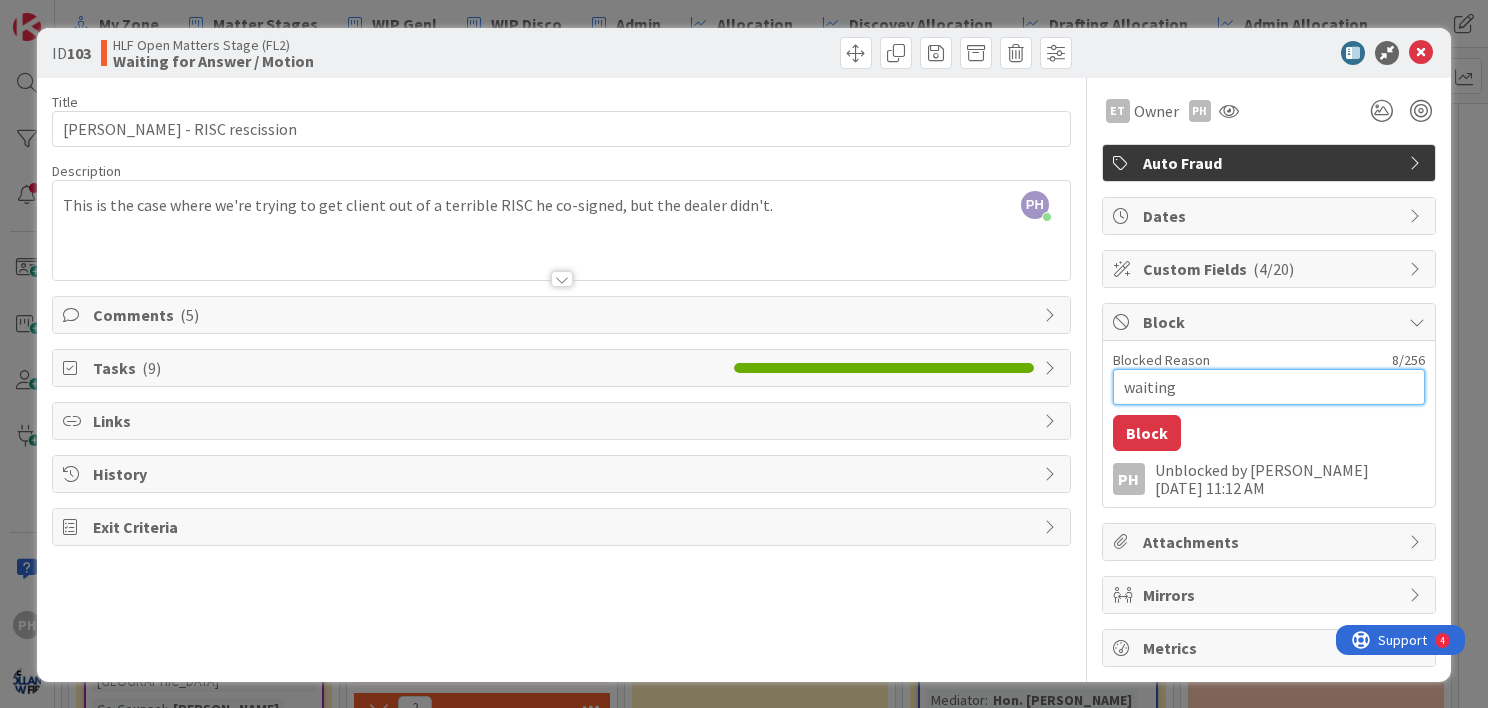 type on "x" 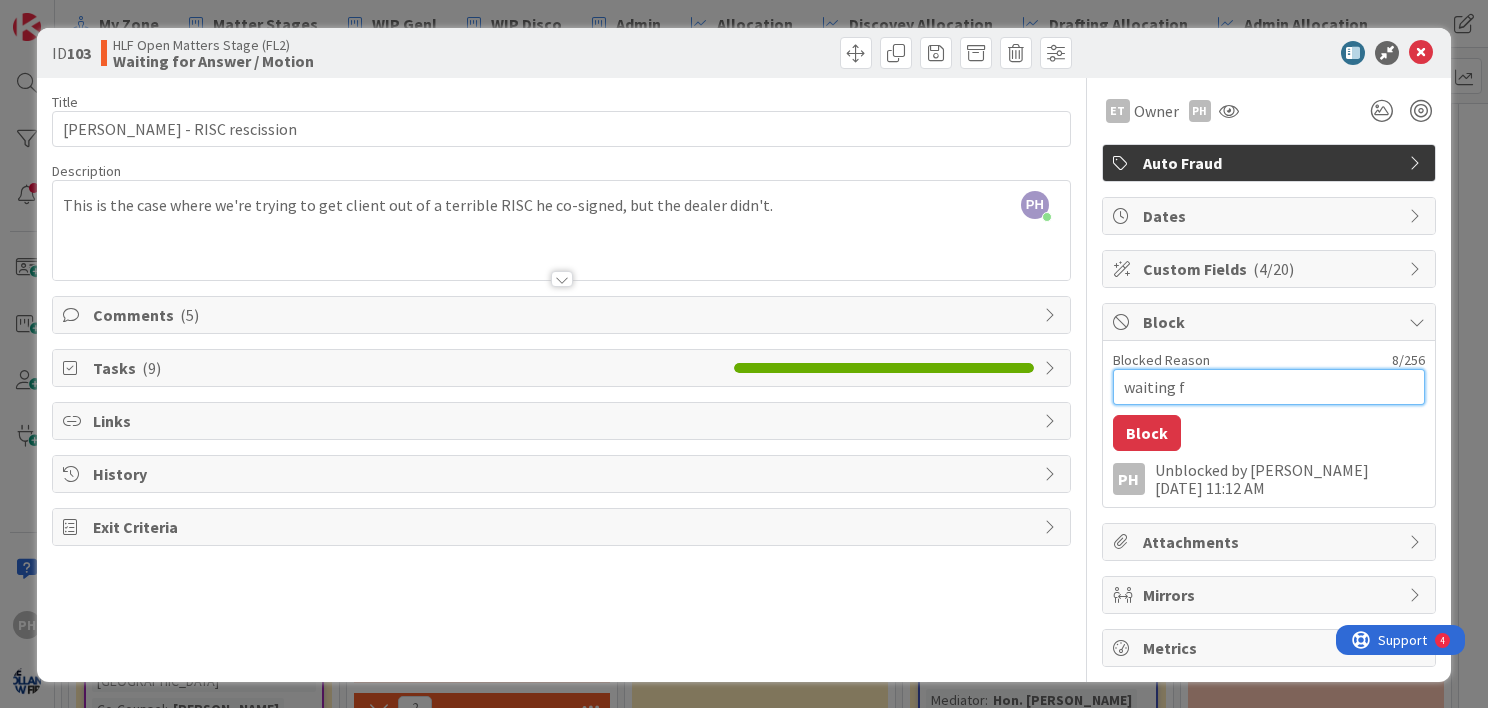 type on "x" 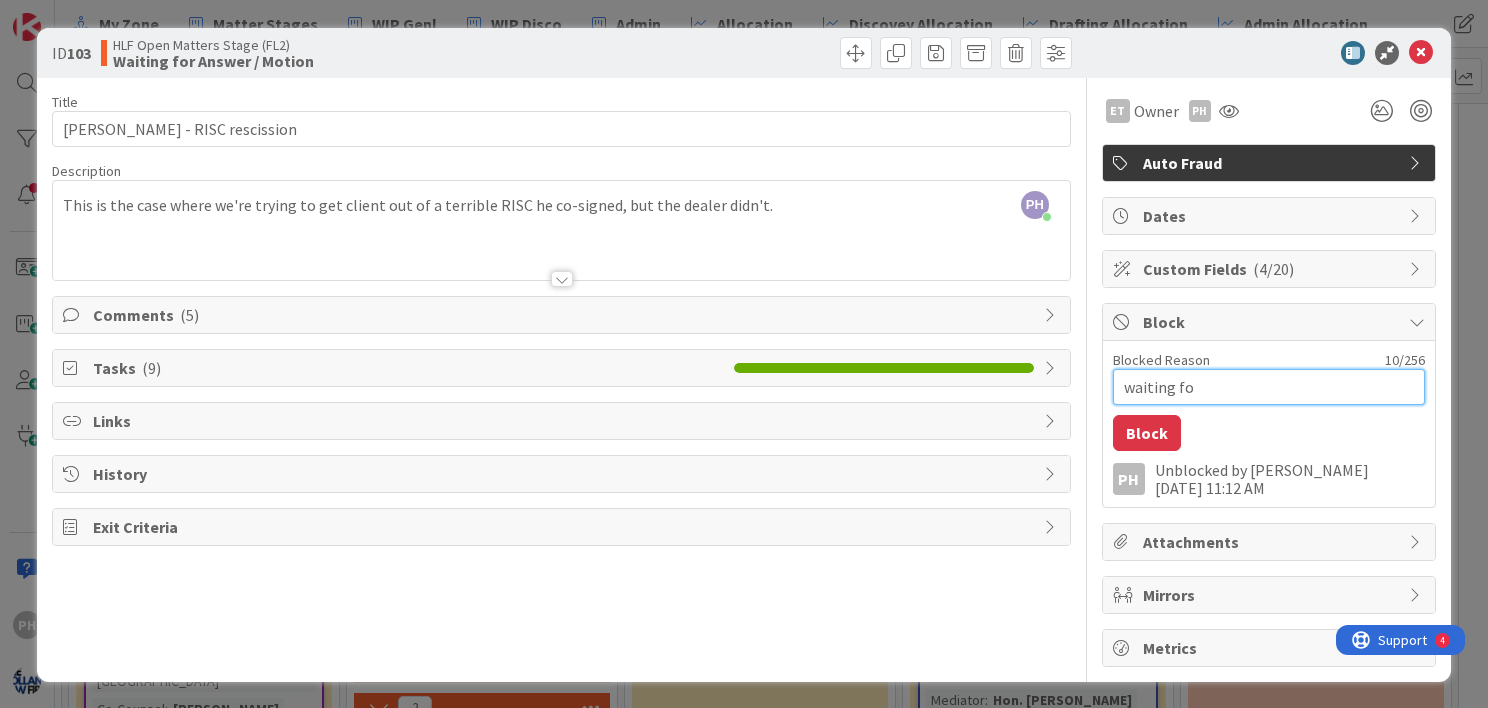 type on "x" 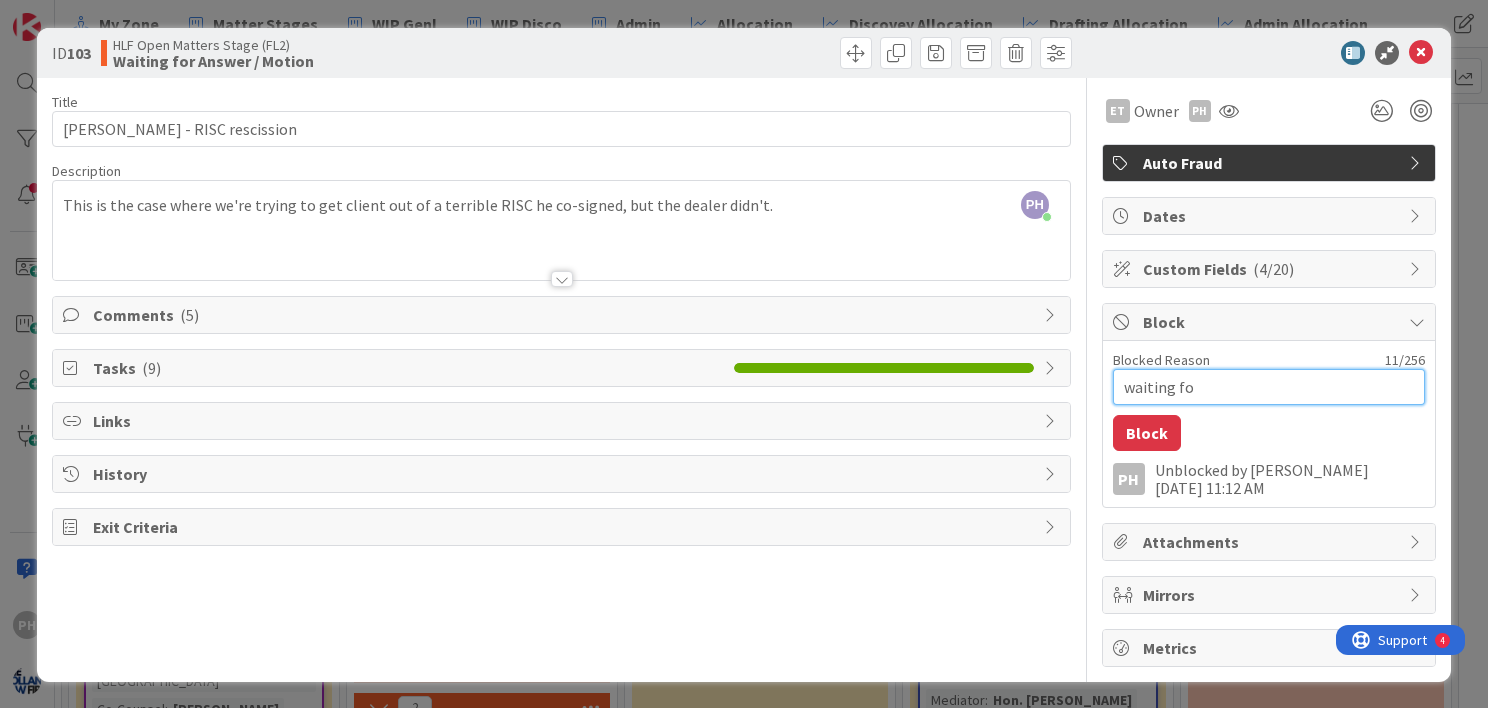 type on "x" 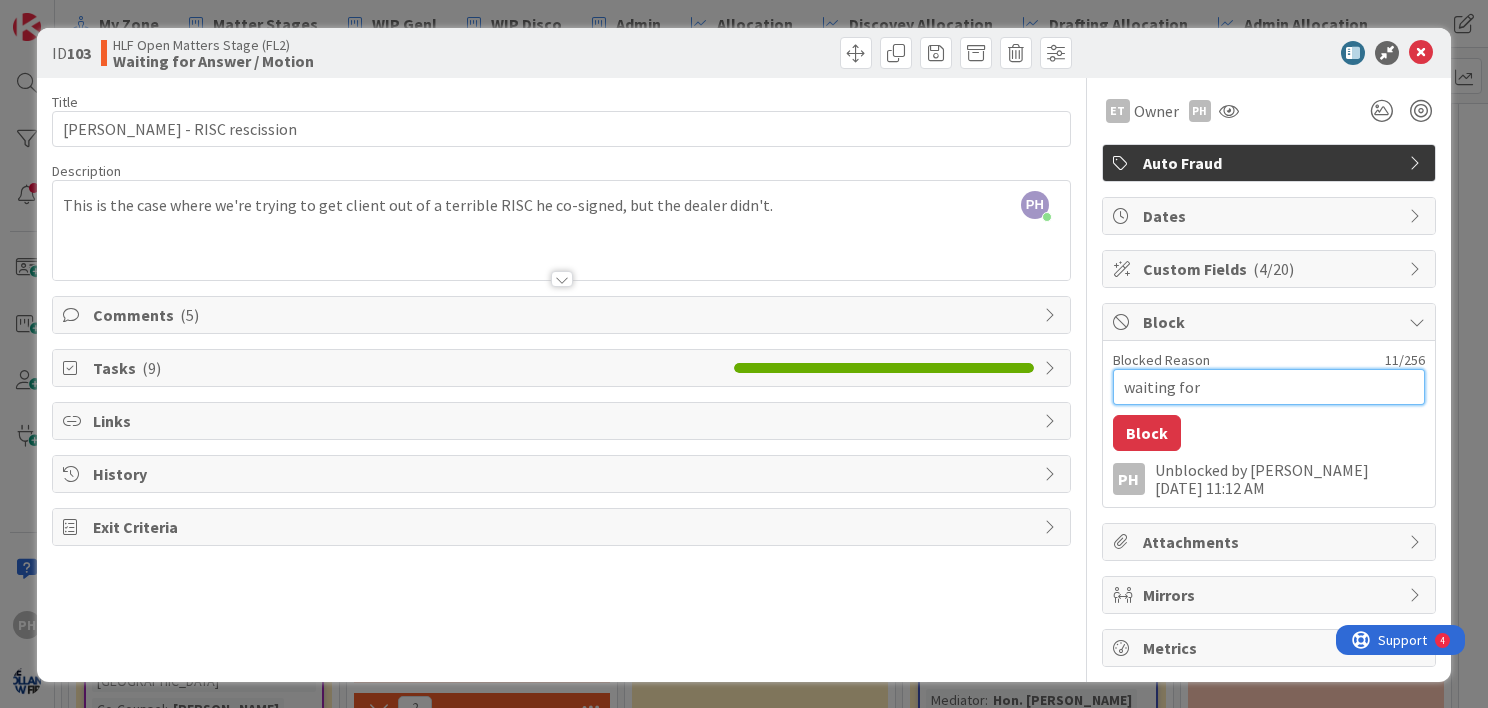 type on "x" 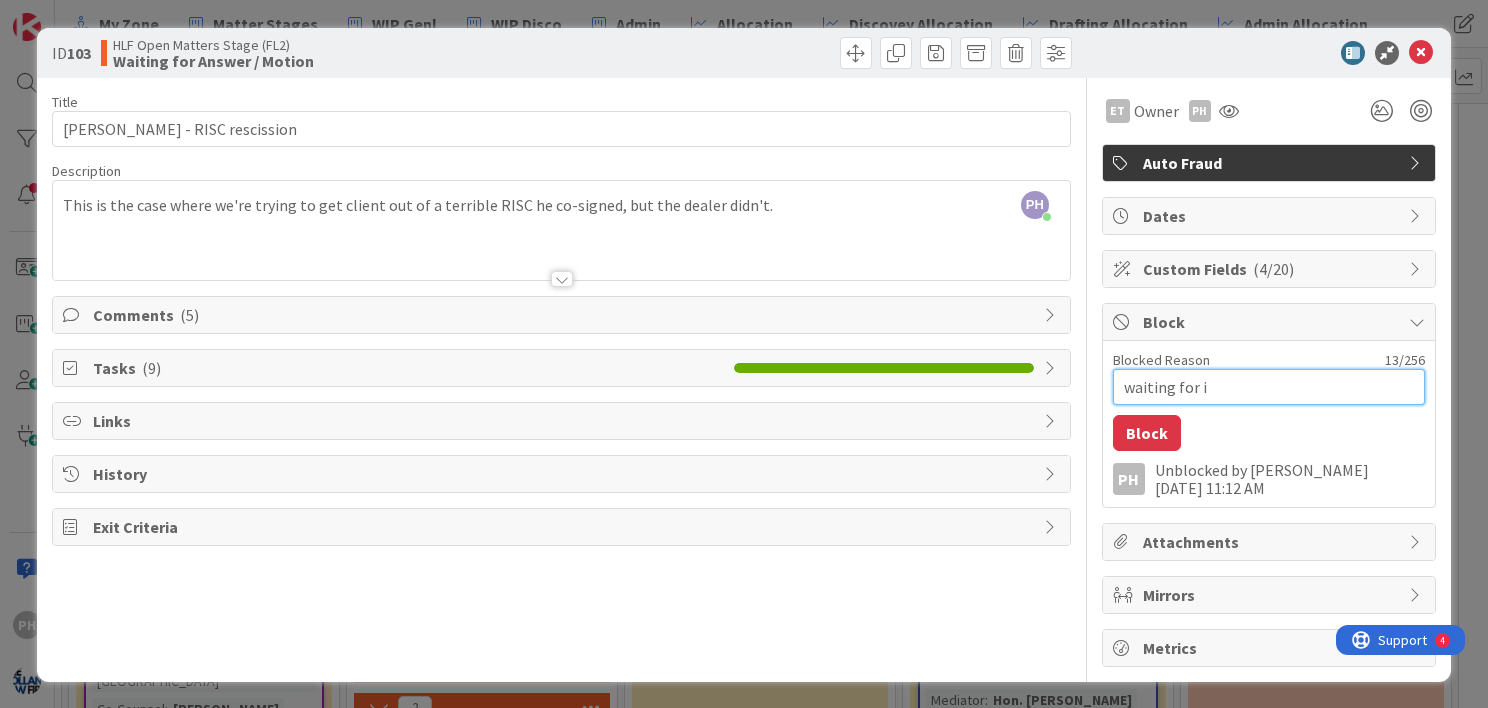 type on "x" 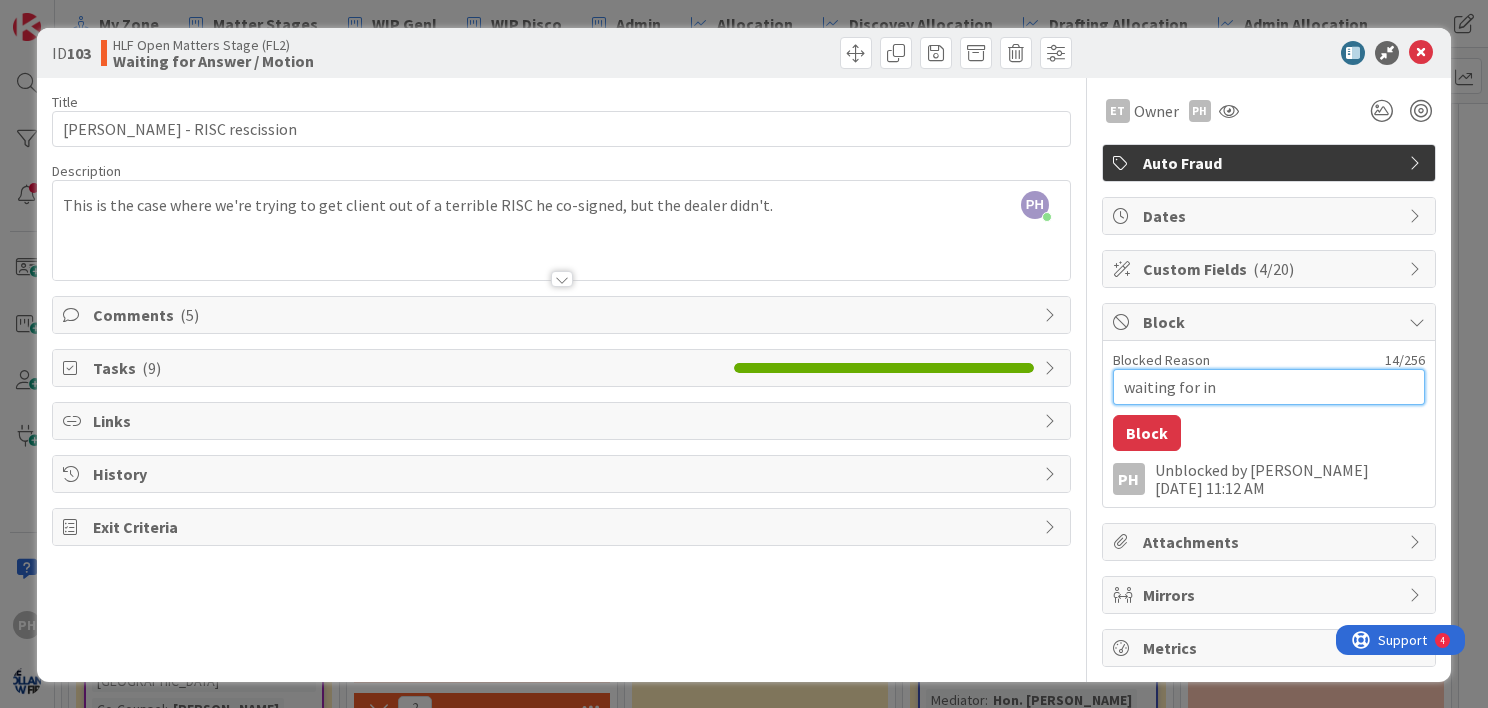 type on "x" 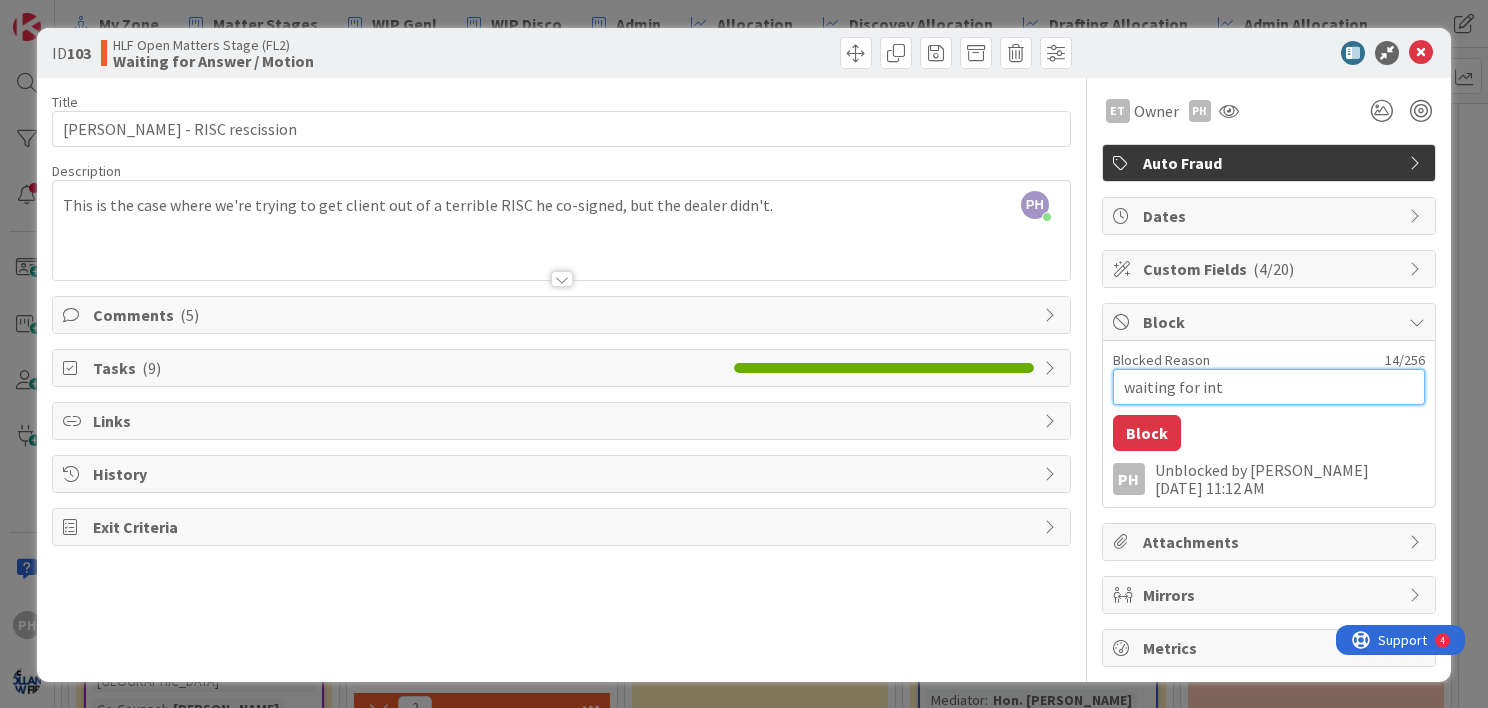 type on "x" 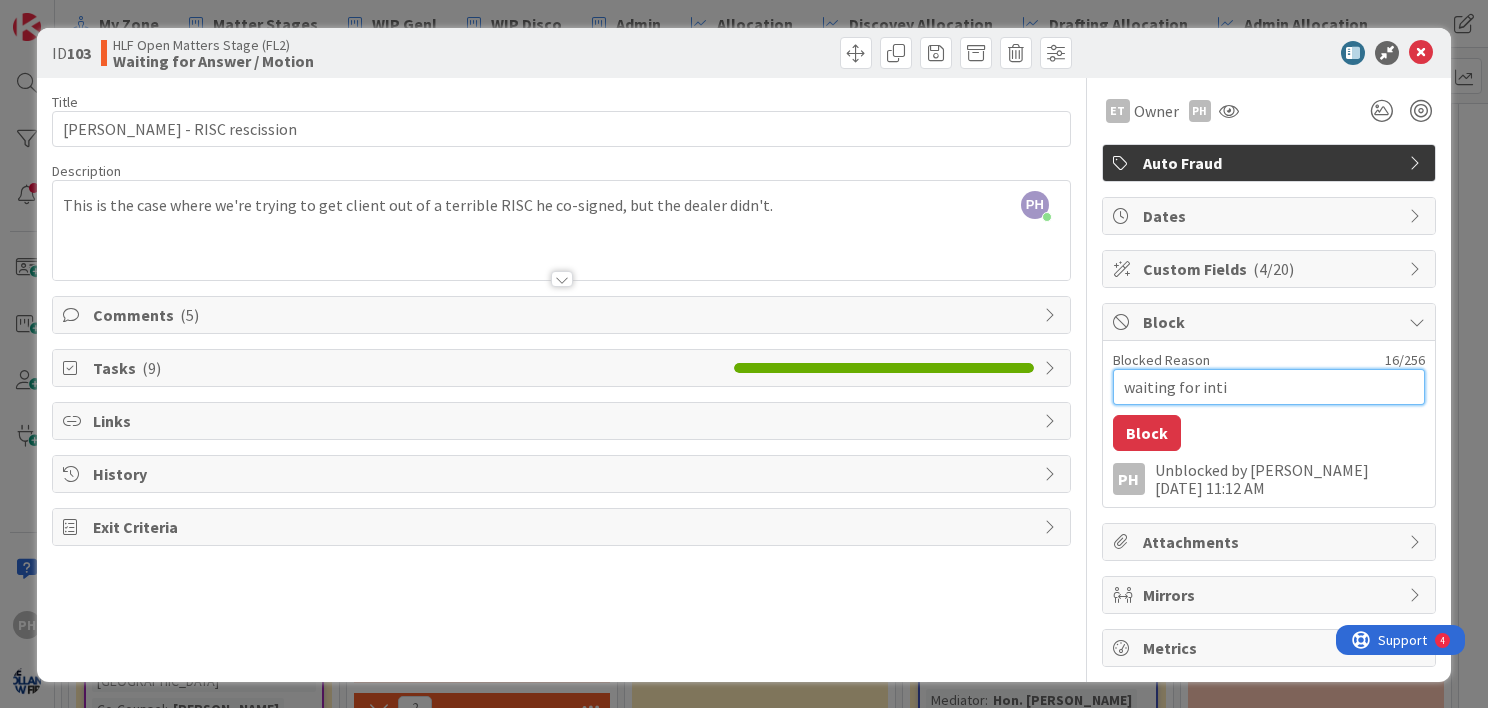 type on "x" 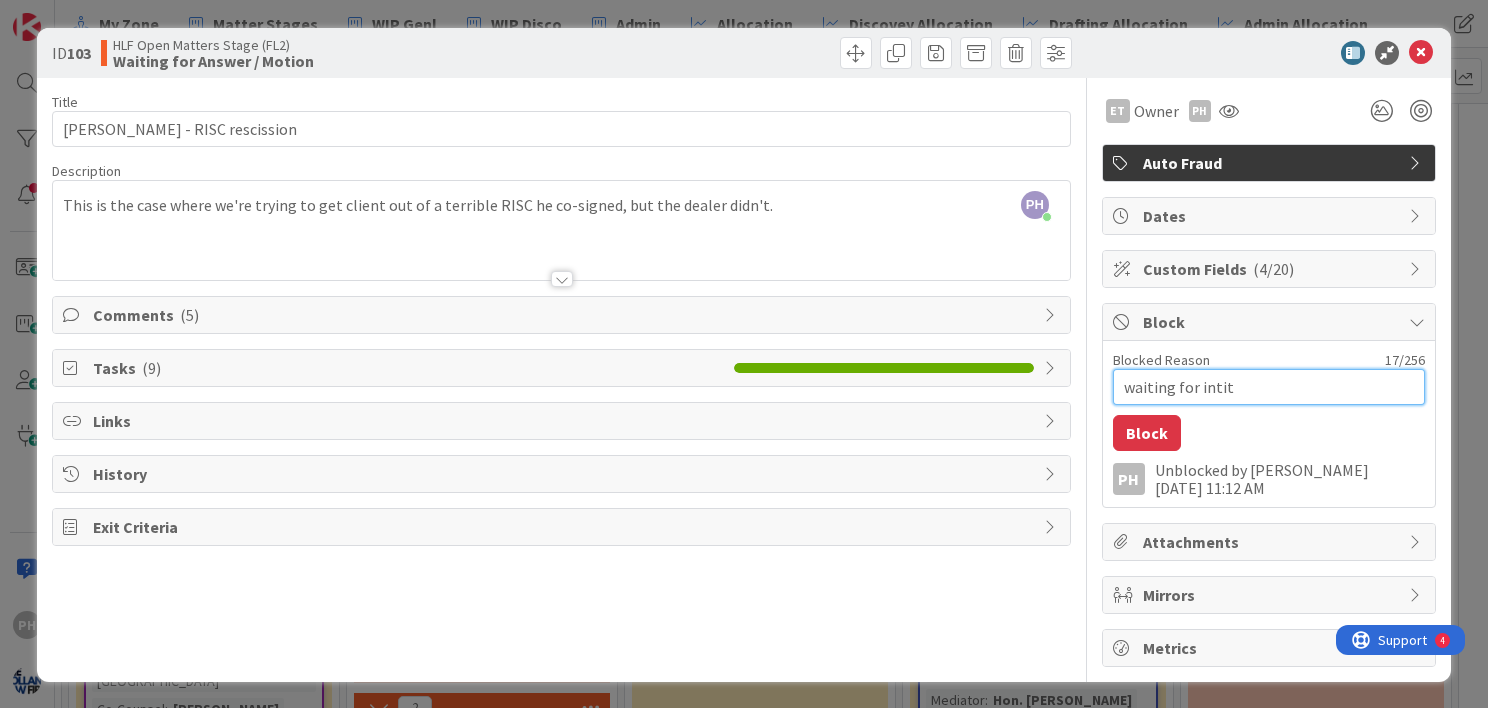 type on "x" 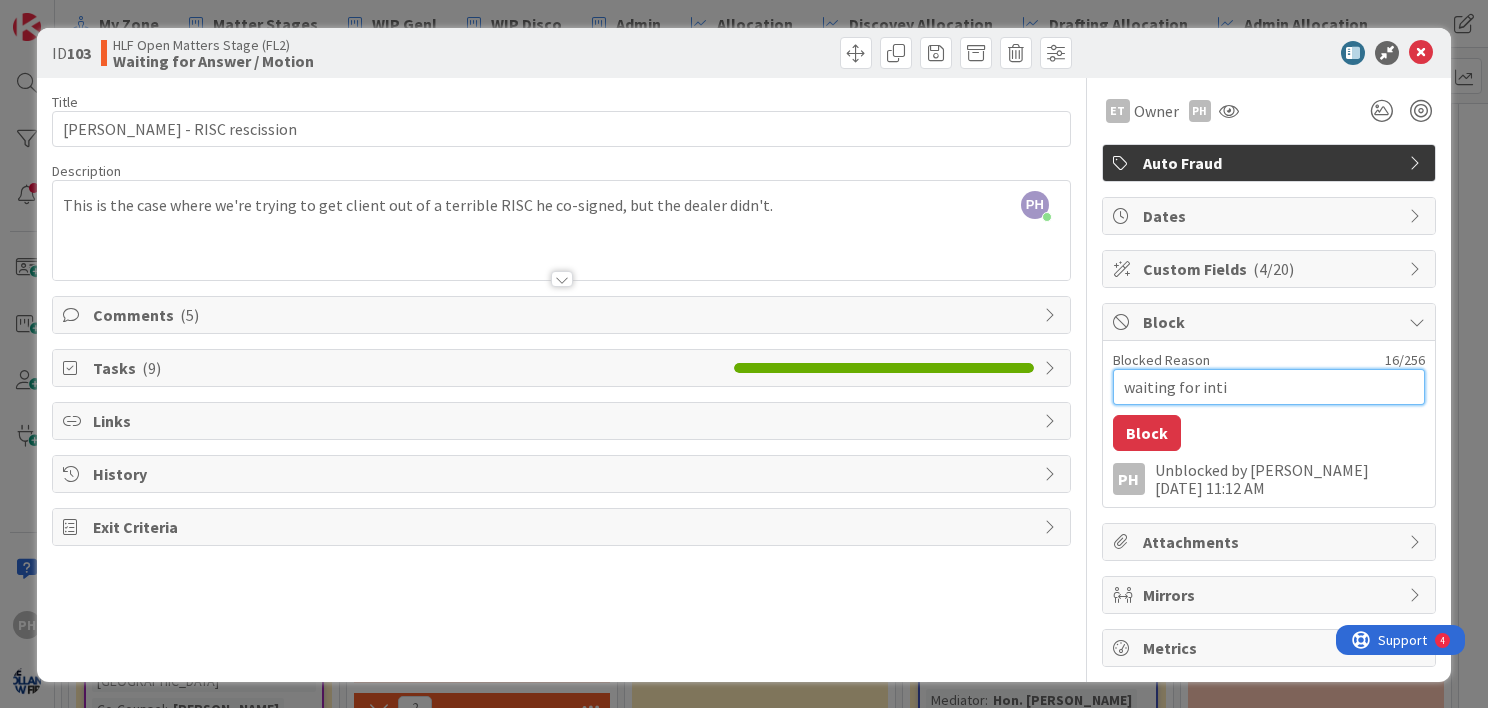 type on "x" 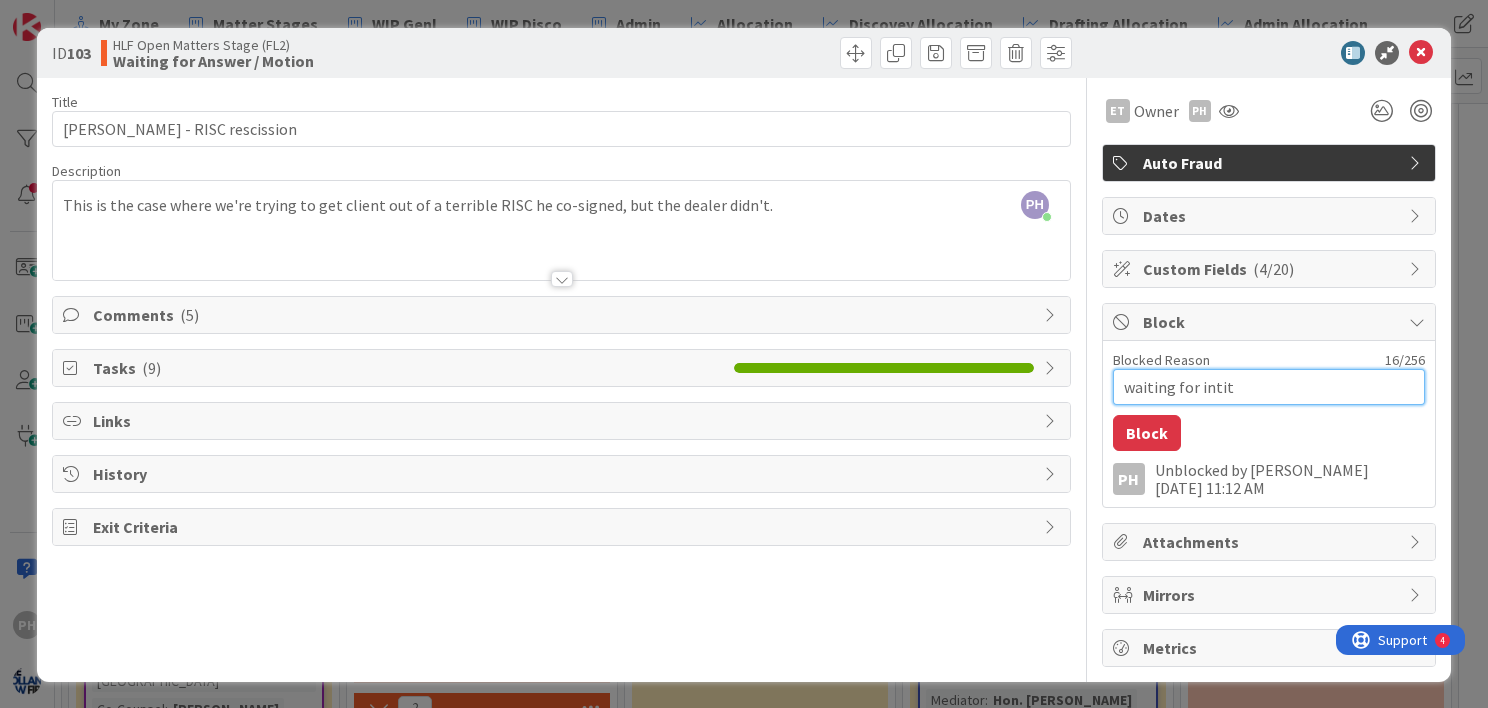 type on "waiting for intiti" 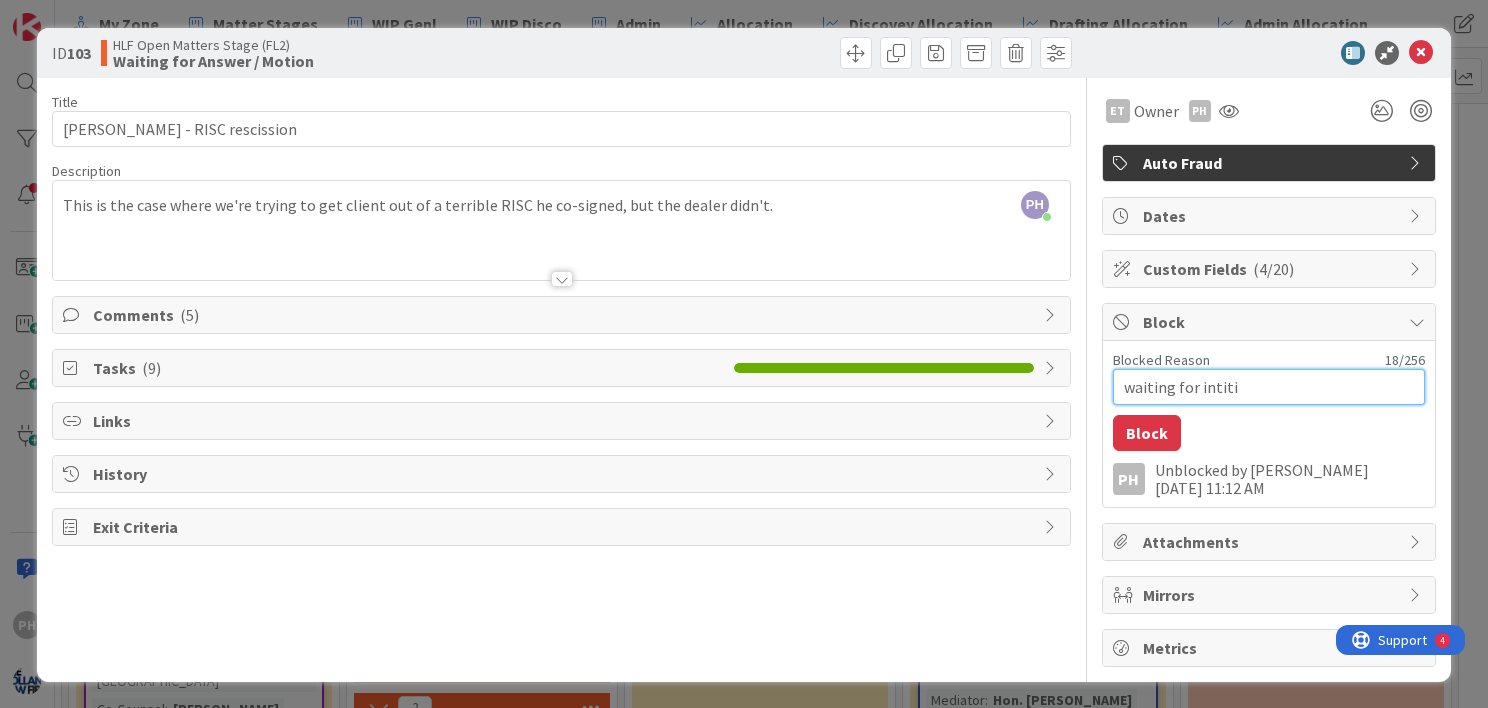 type on "x" 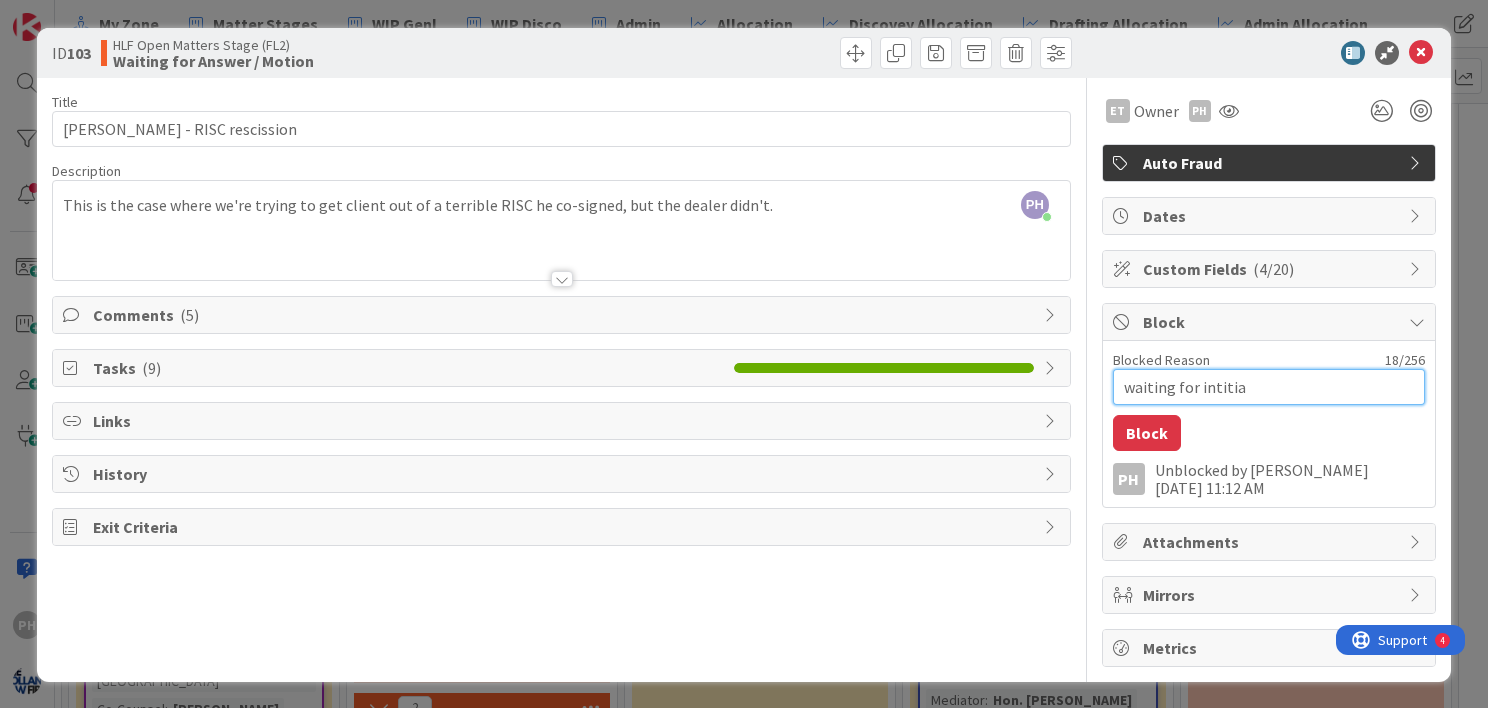 type on "x" 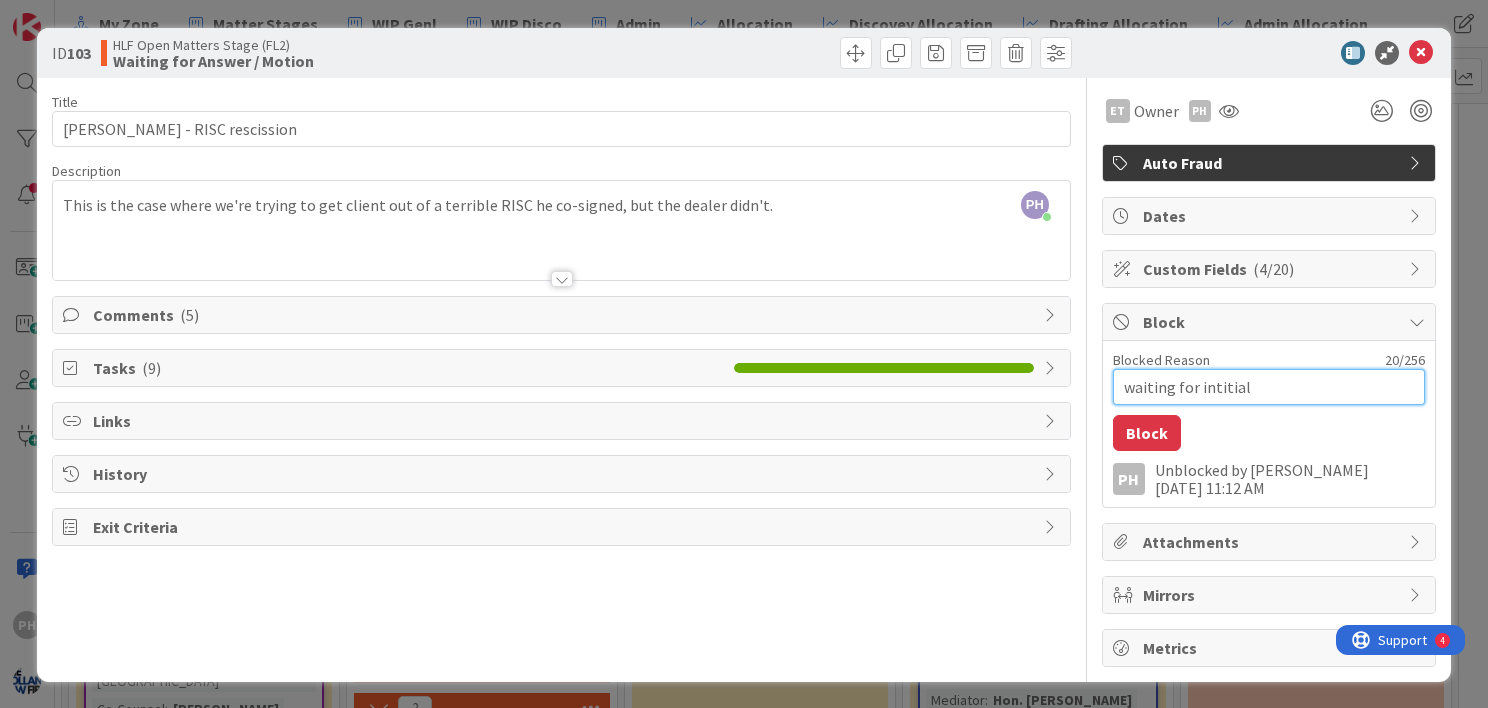 type on "x" 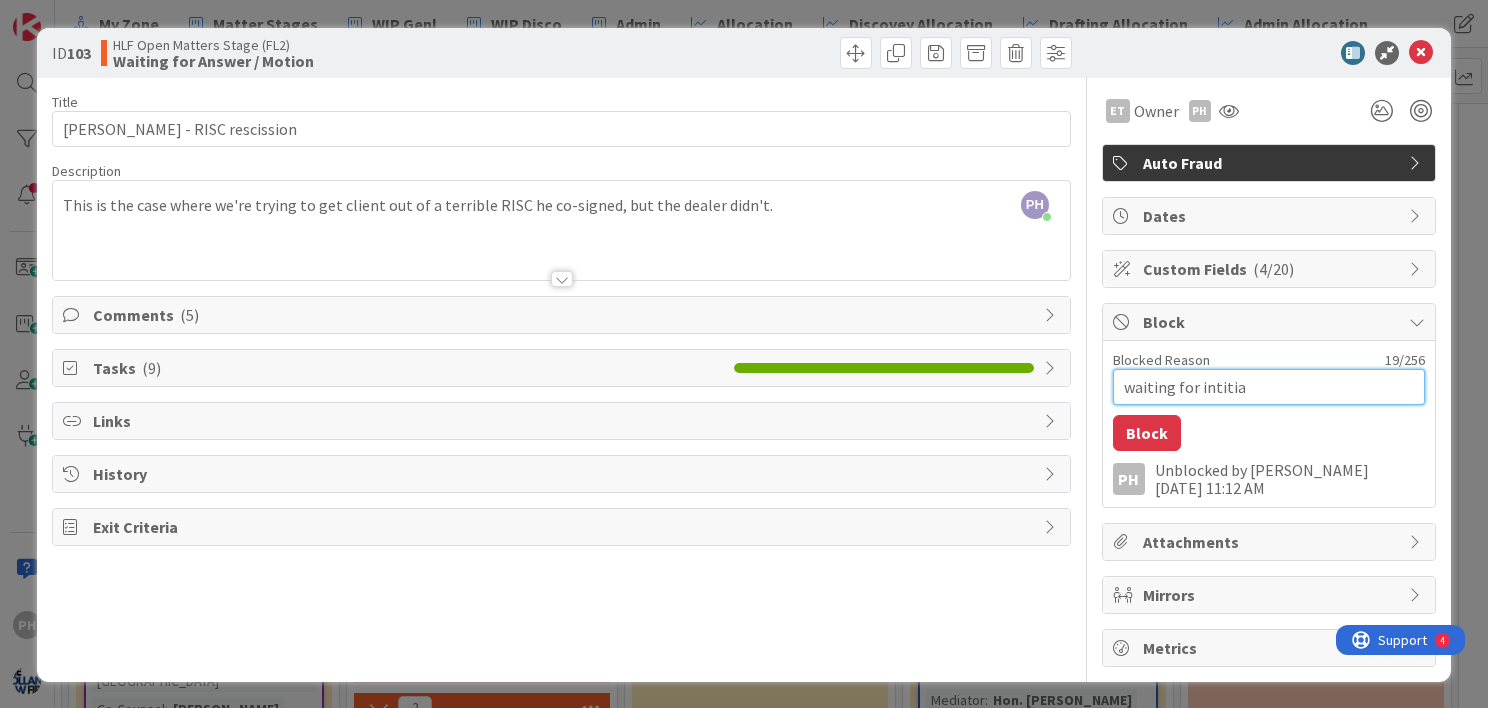 type on "x" 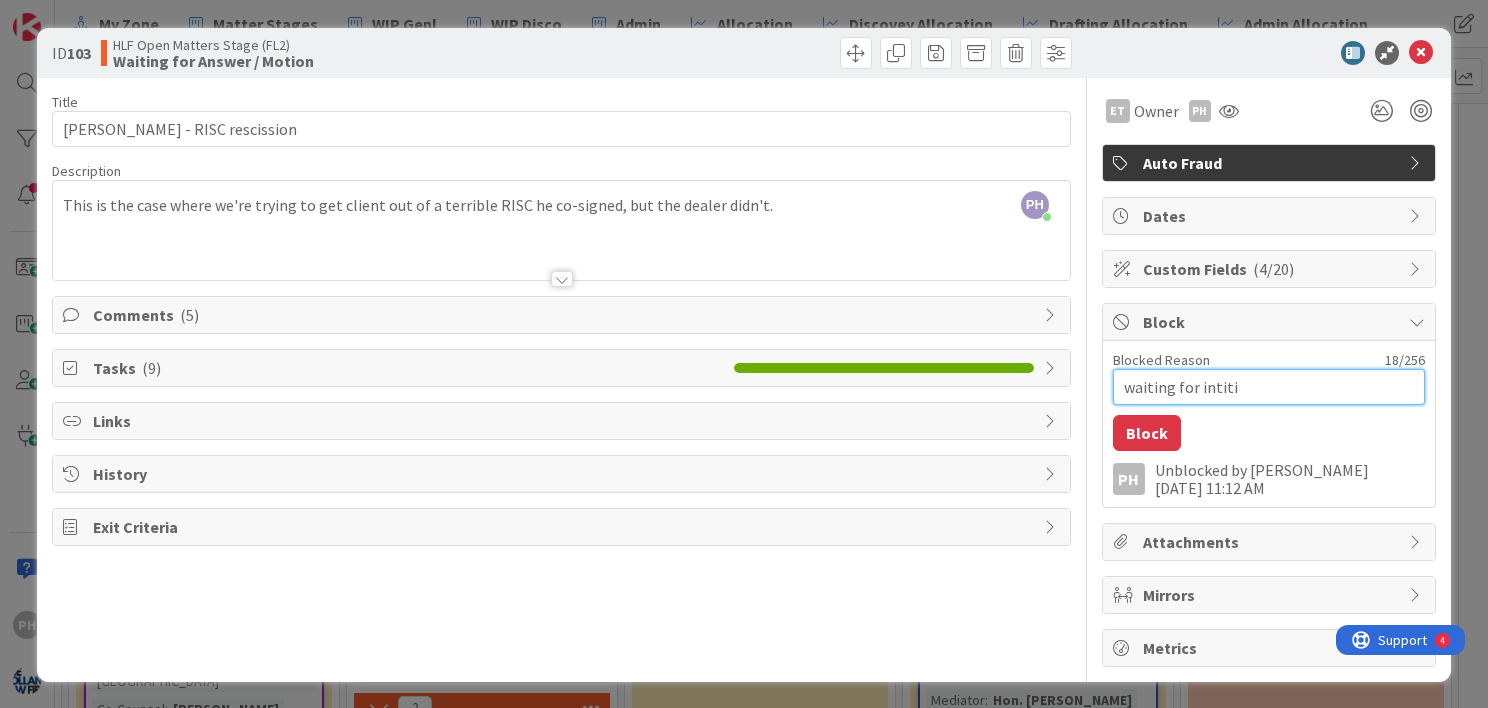 type on "x" 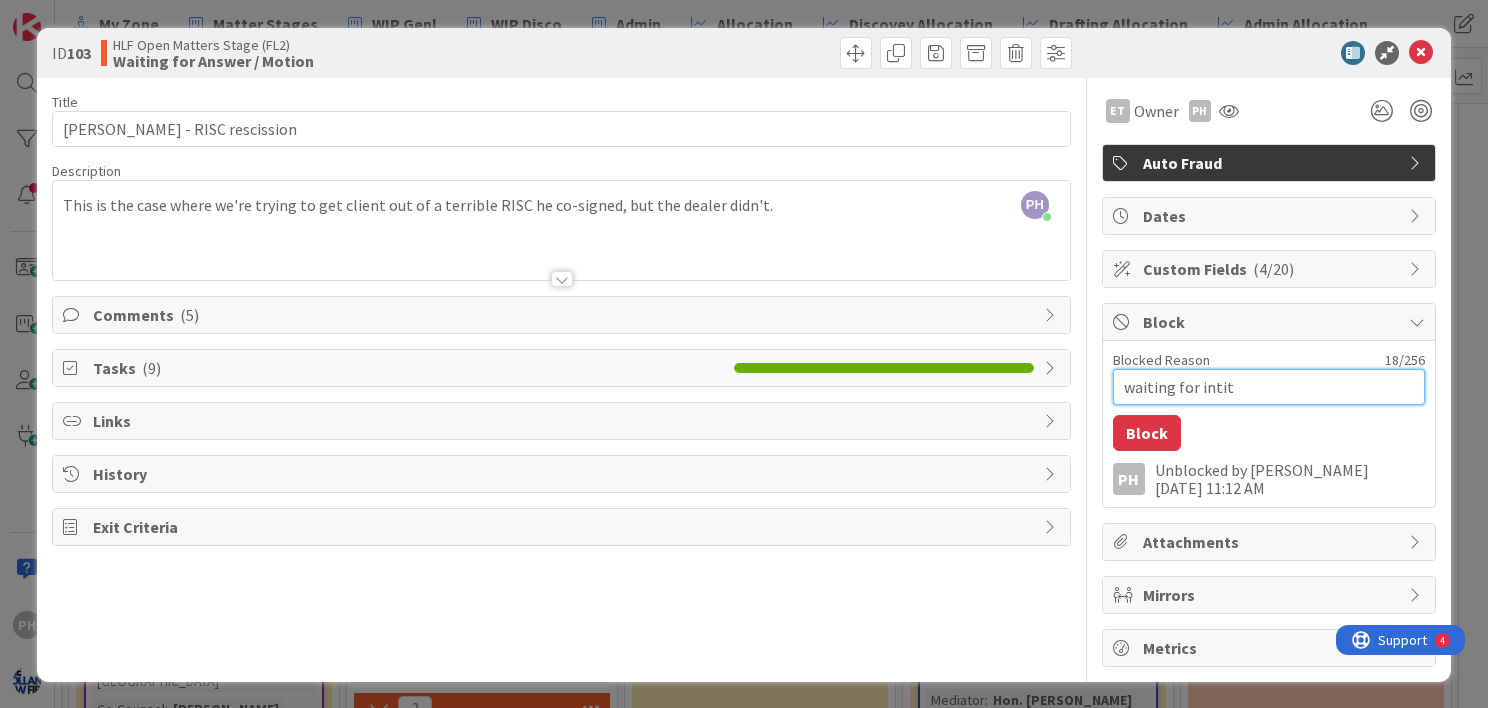 type on "x" 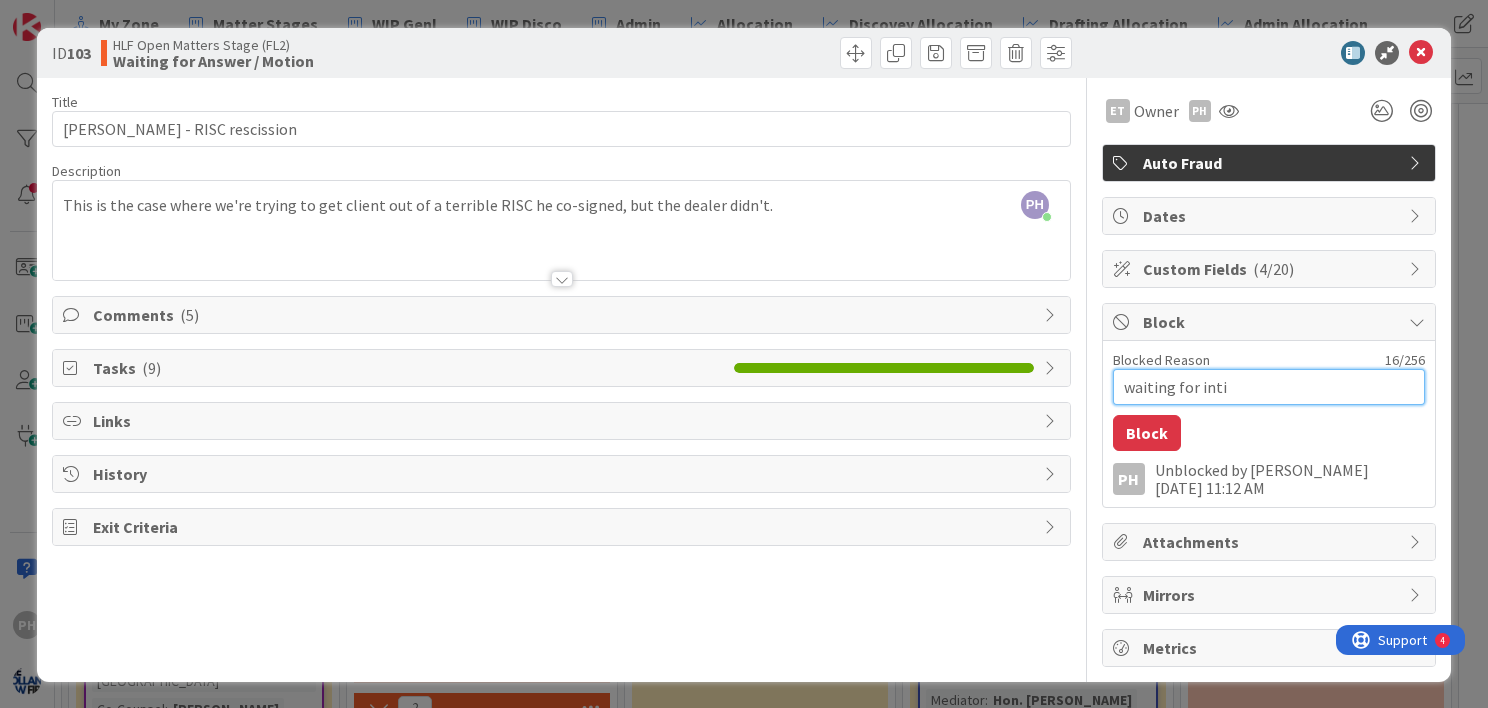 type on "x" 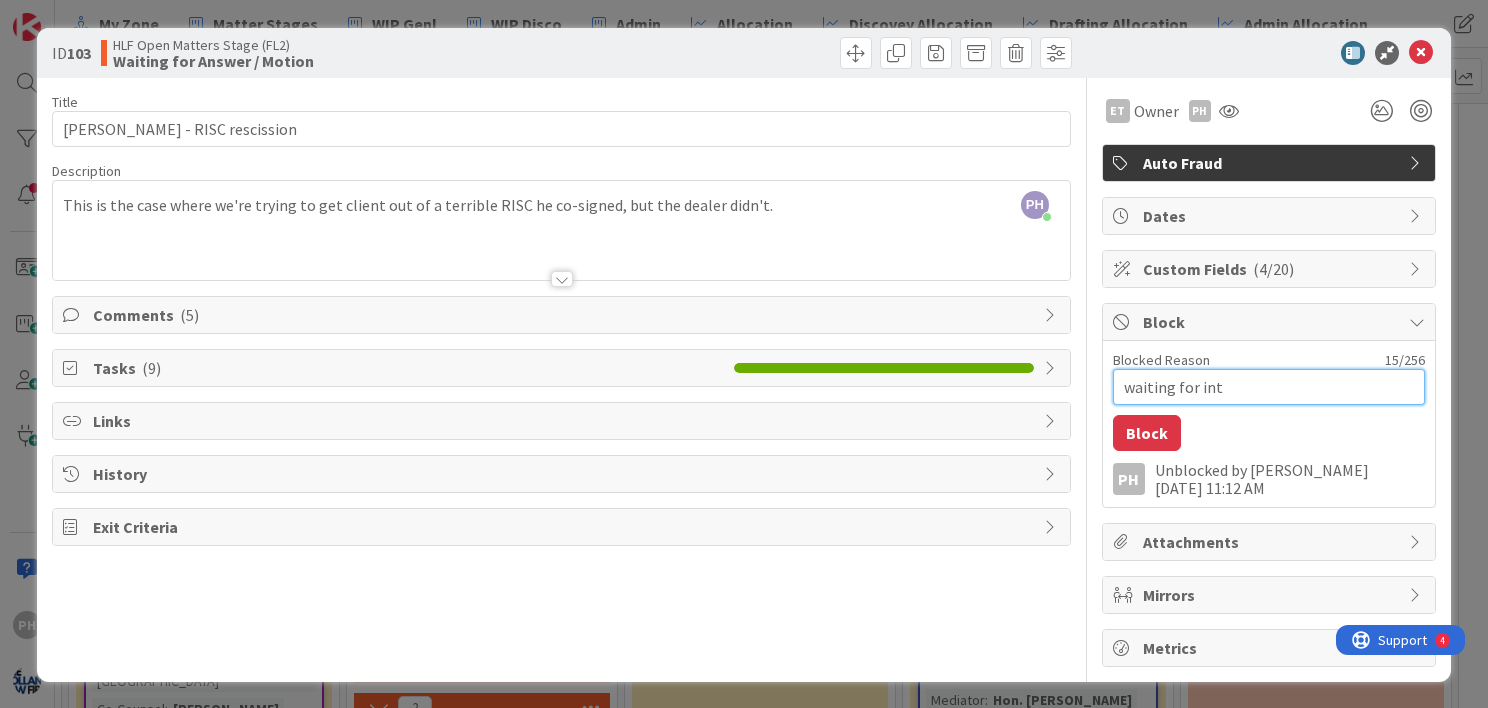 type on "x" 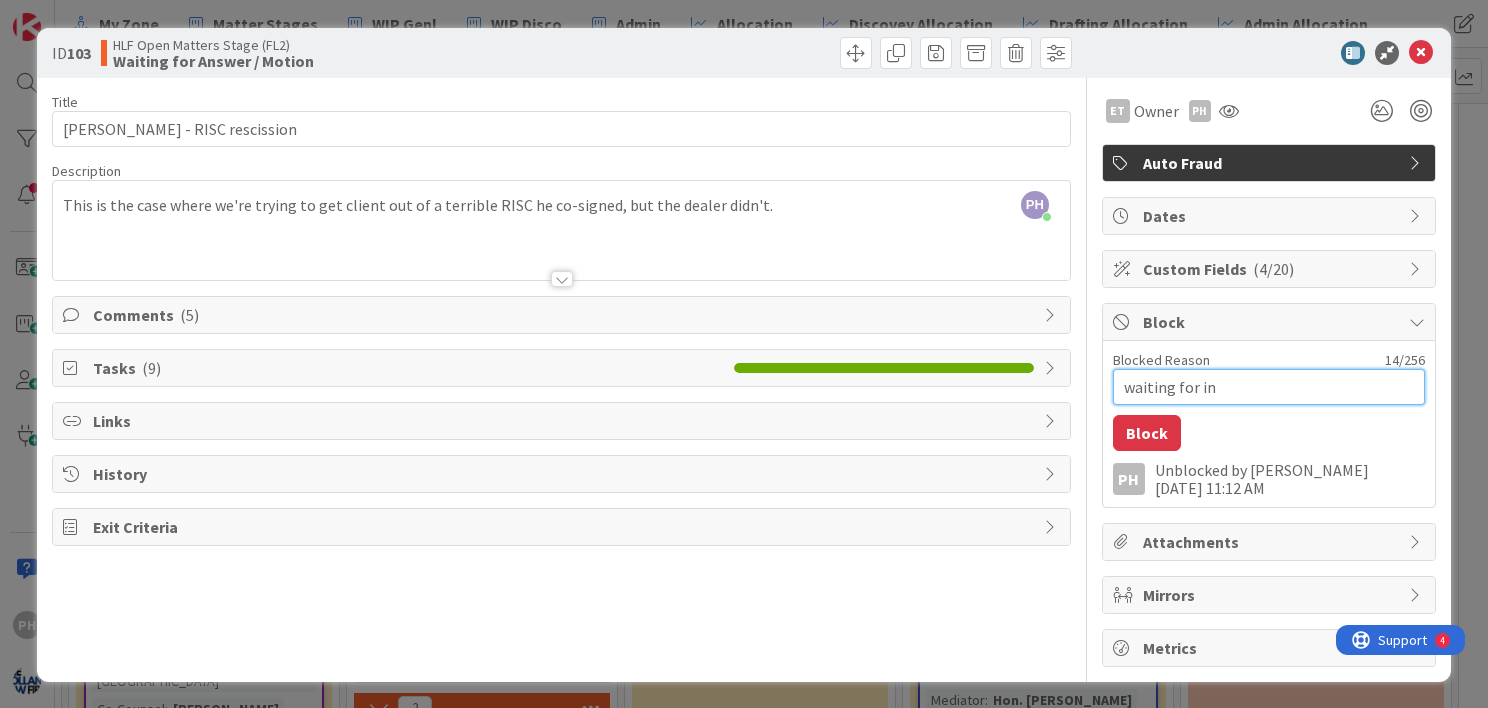 type on "x" 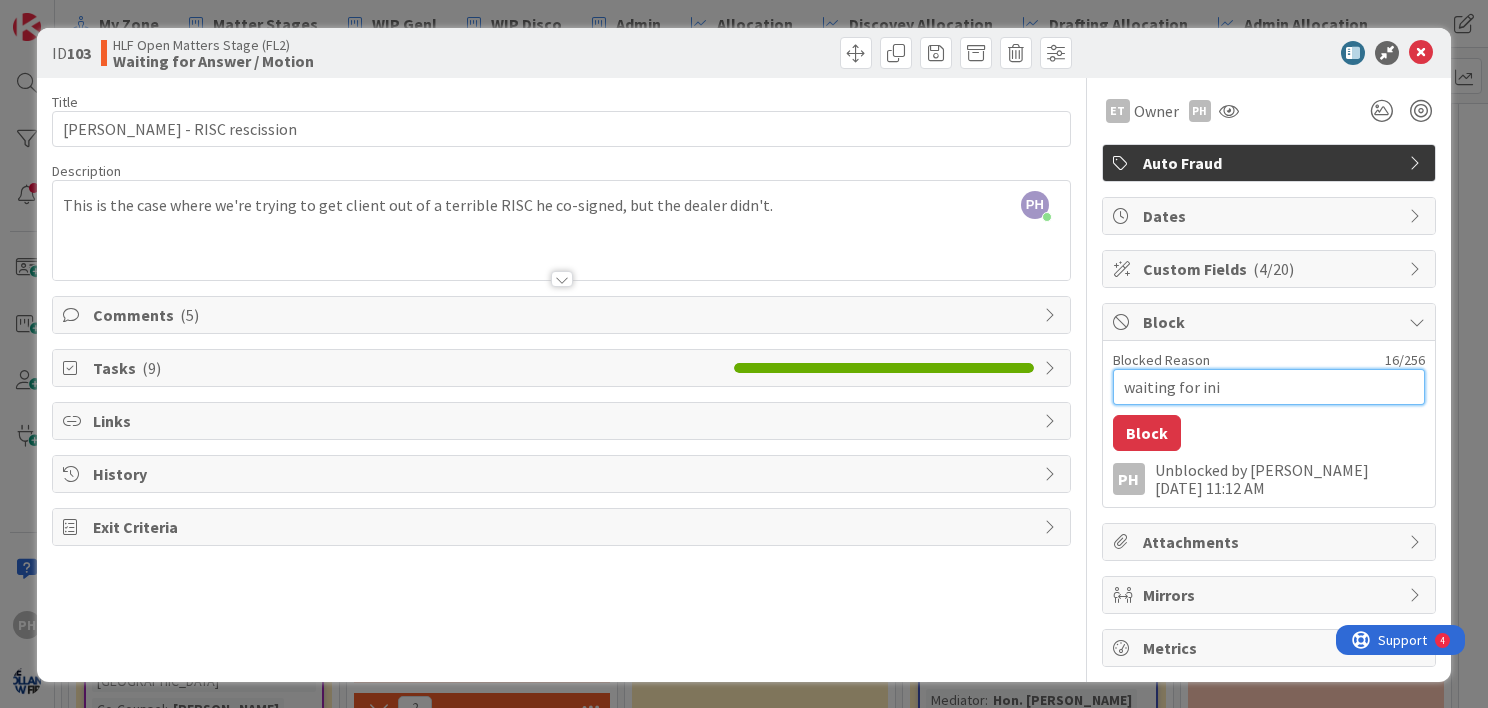 type on "x" 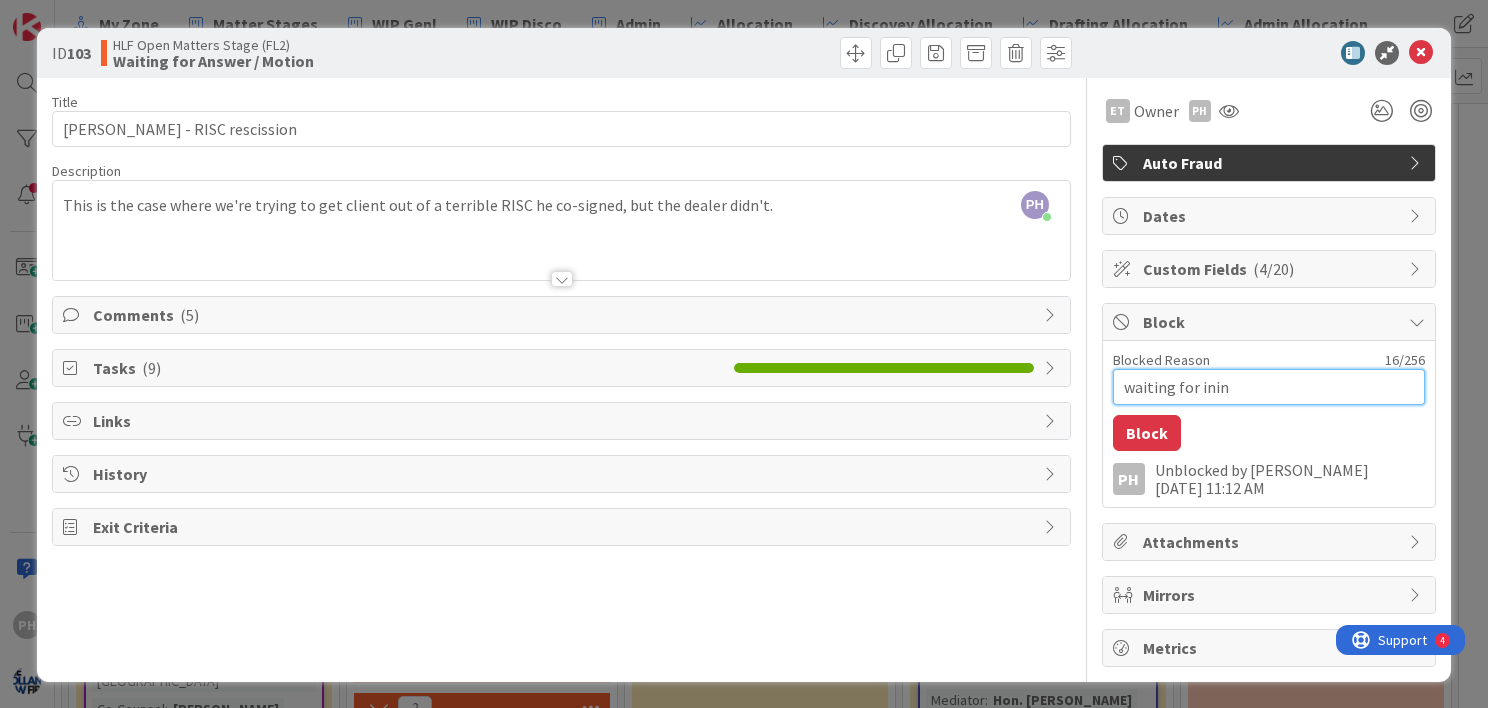 type on "x" 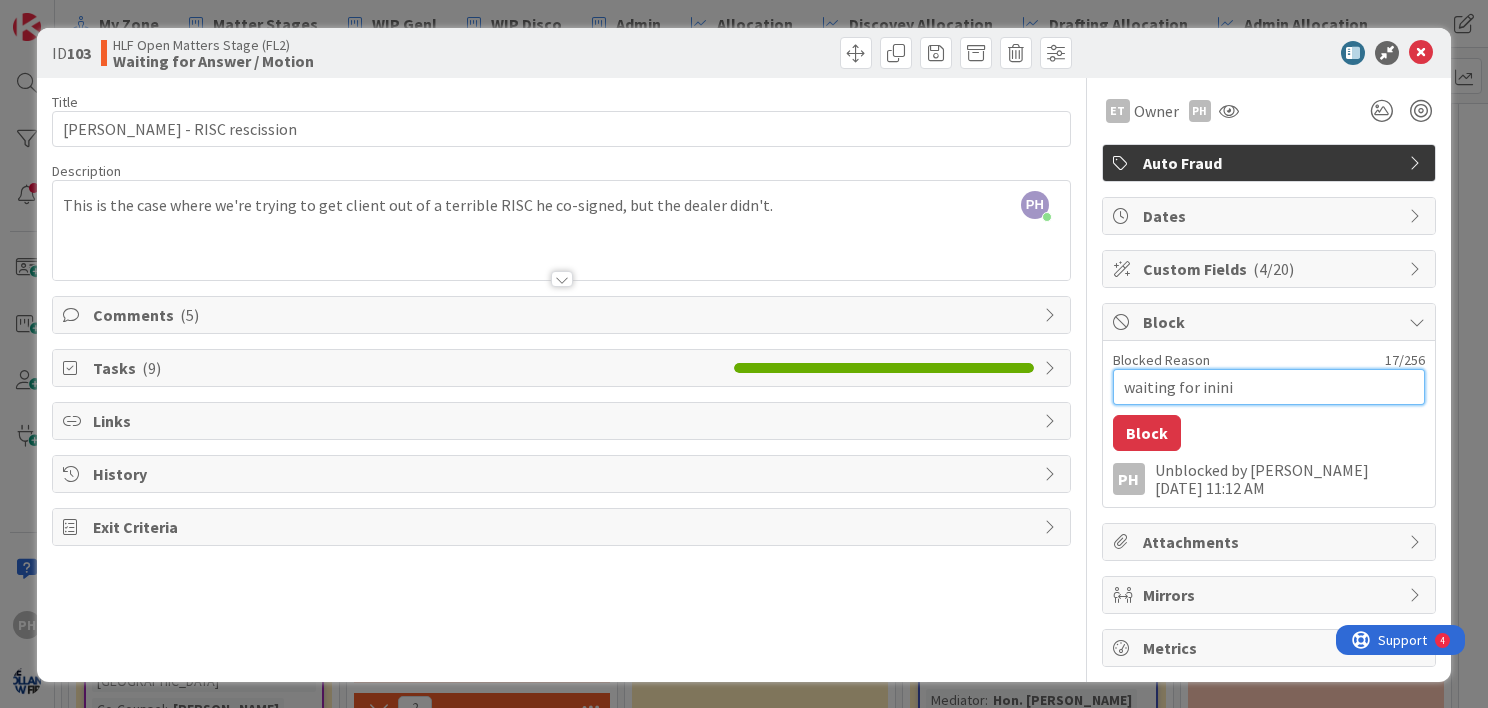 type on "x" 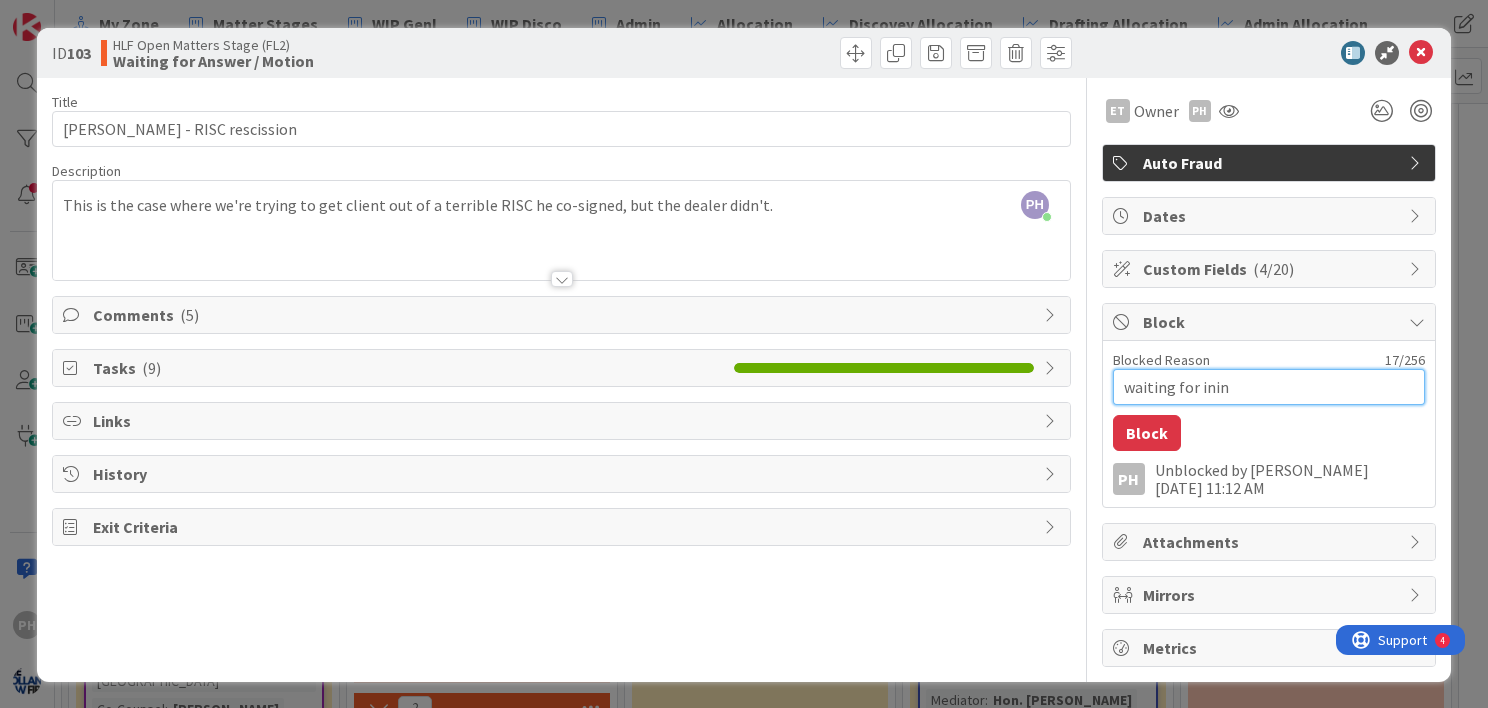 type on "x" 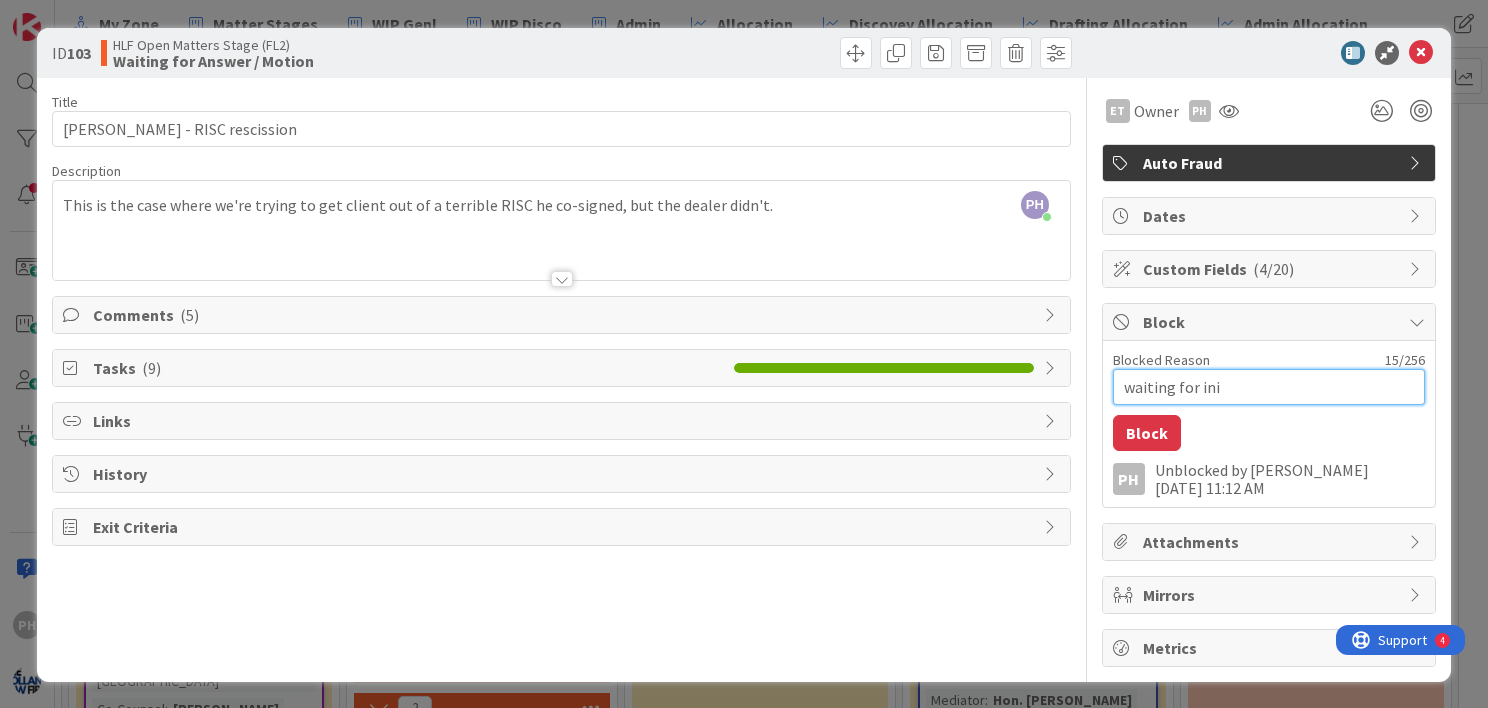 type on "x" 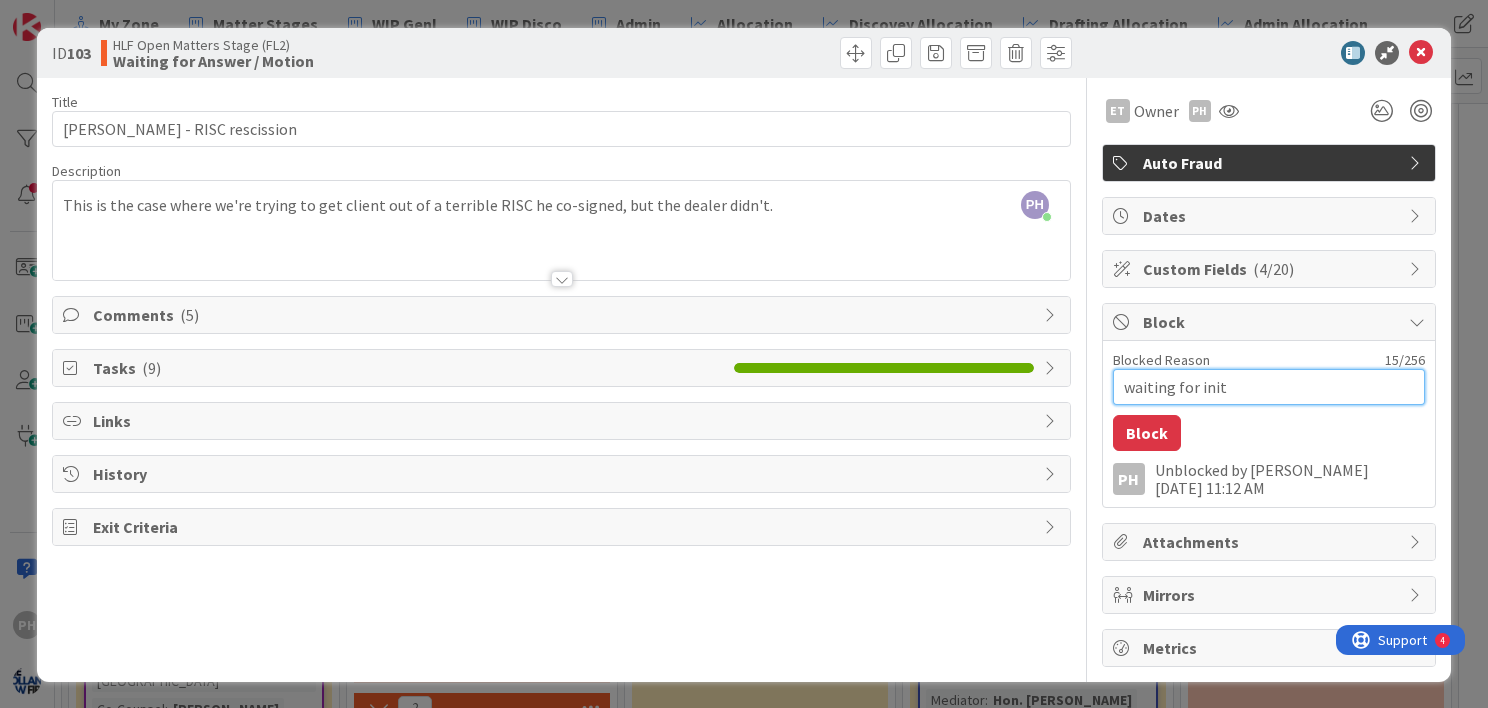 type on "x" 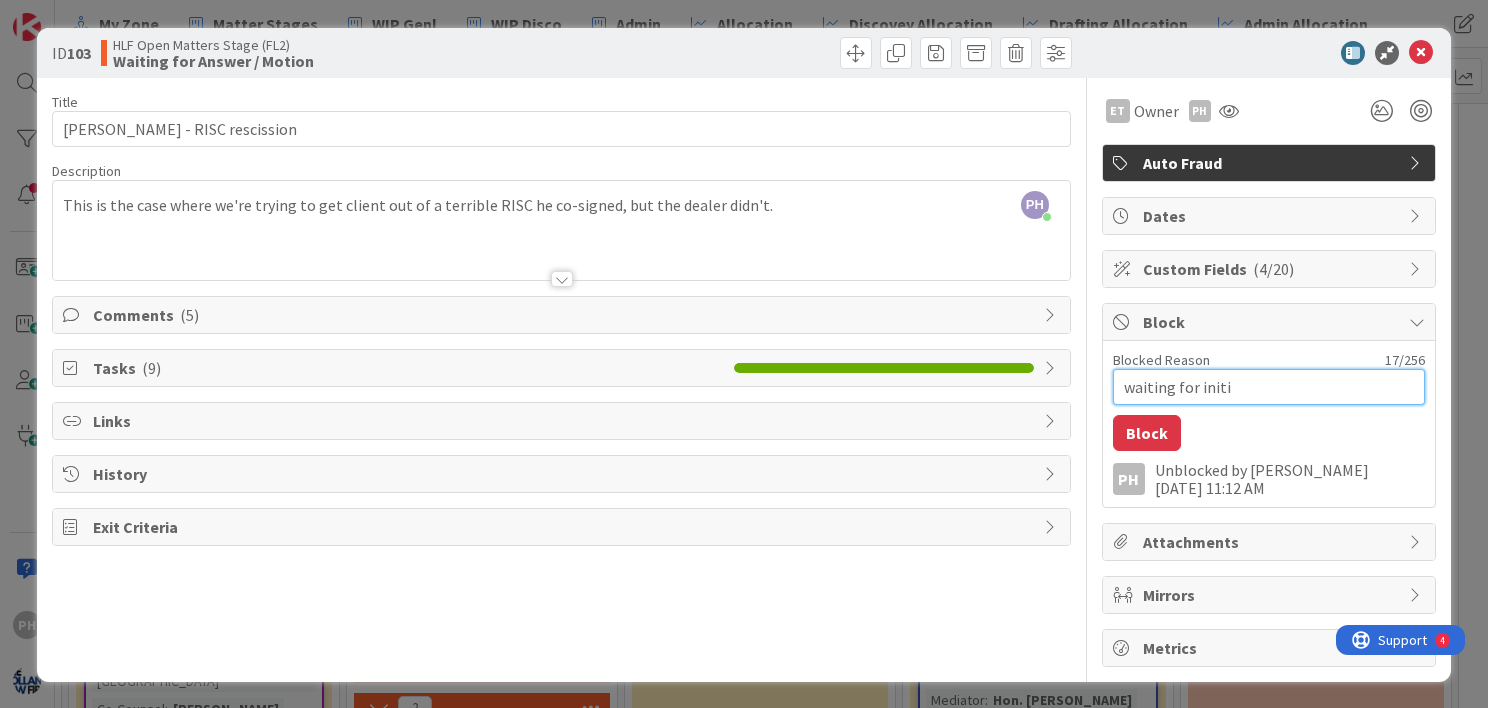 type on "x" 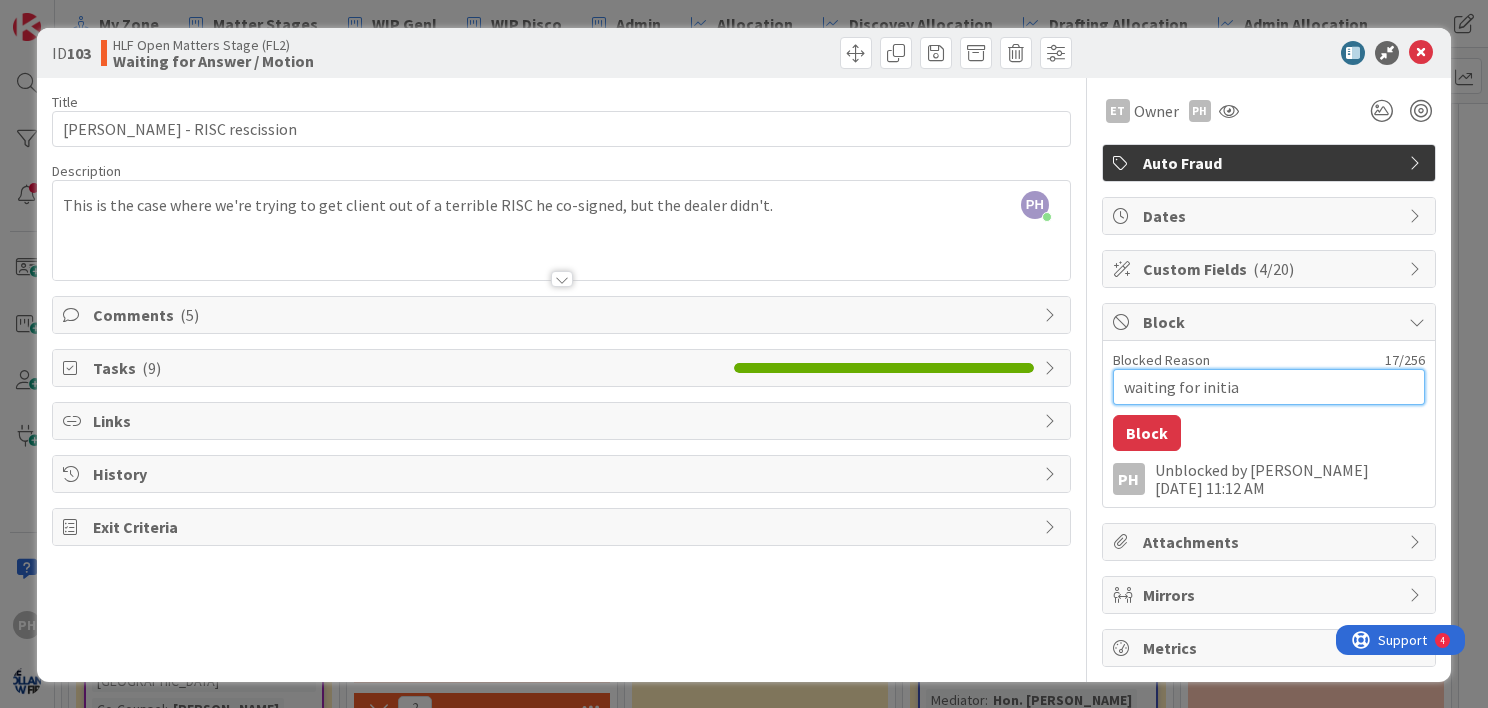 type on "waiting for initial" 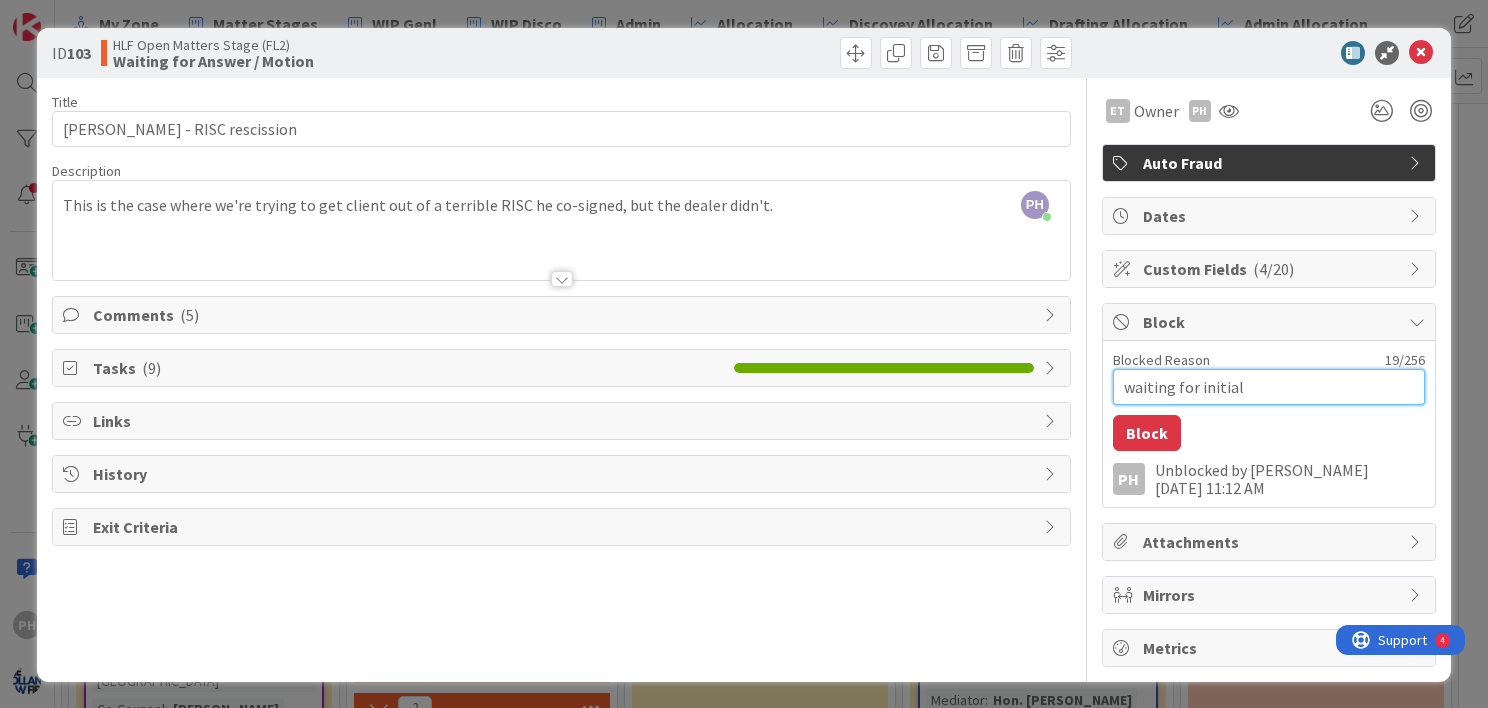 type on "x" 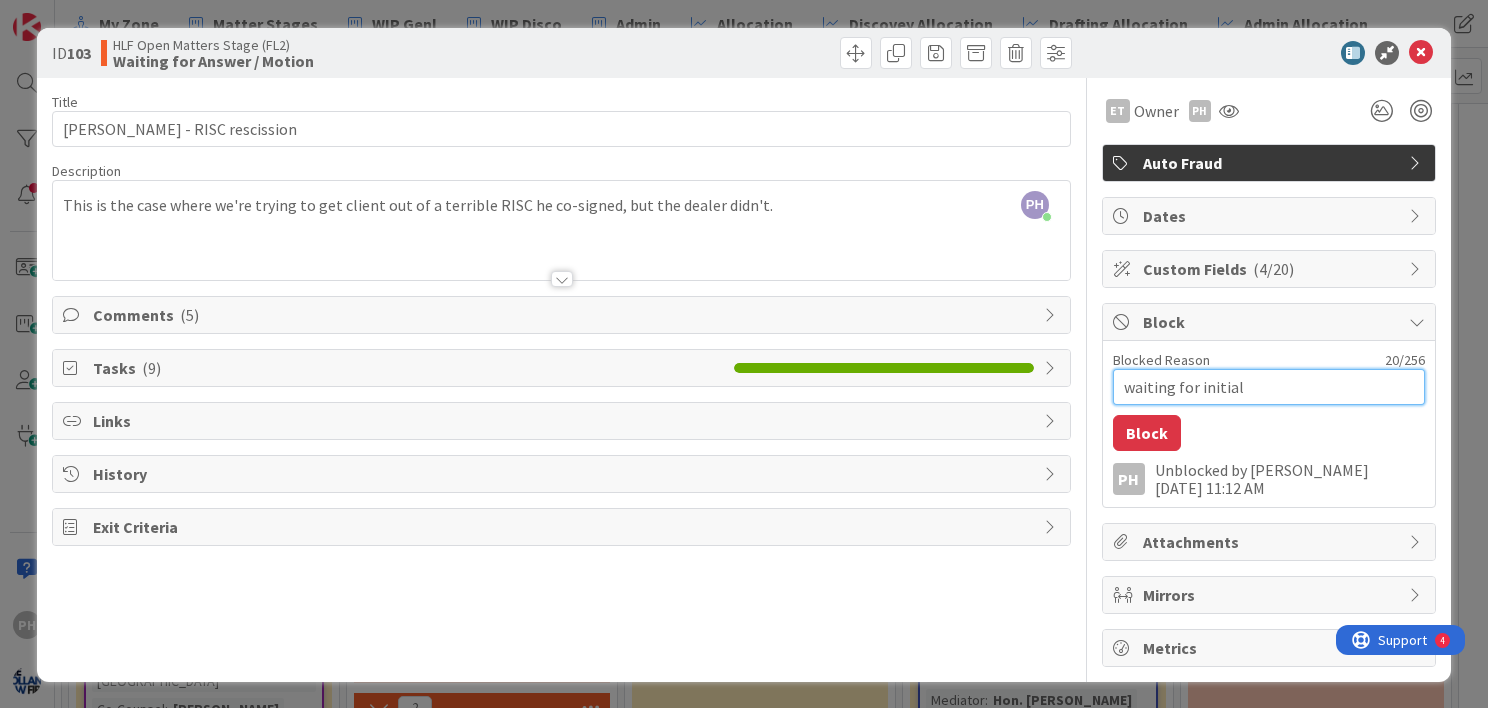 type on "x" 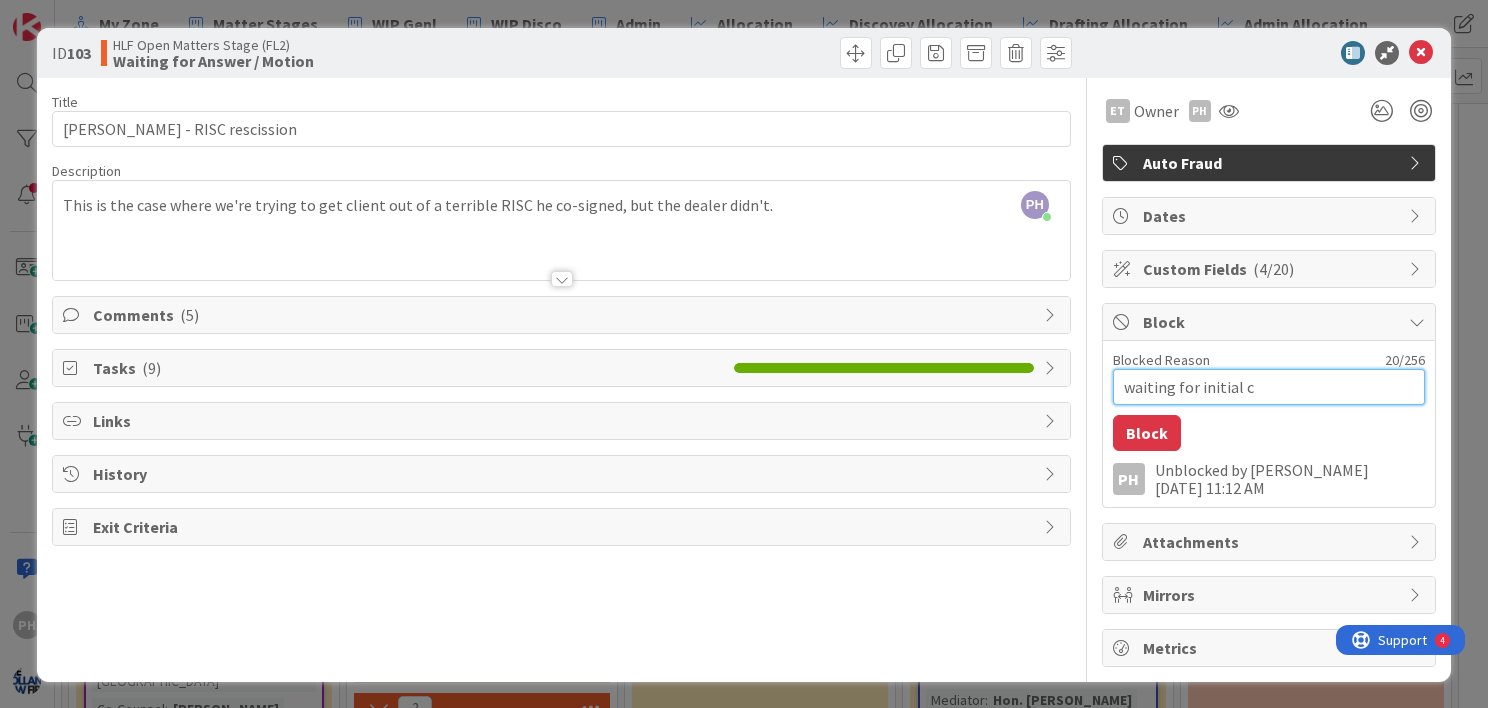 type on "x" 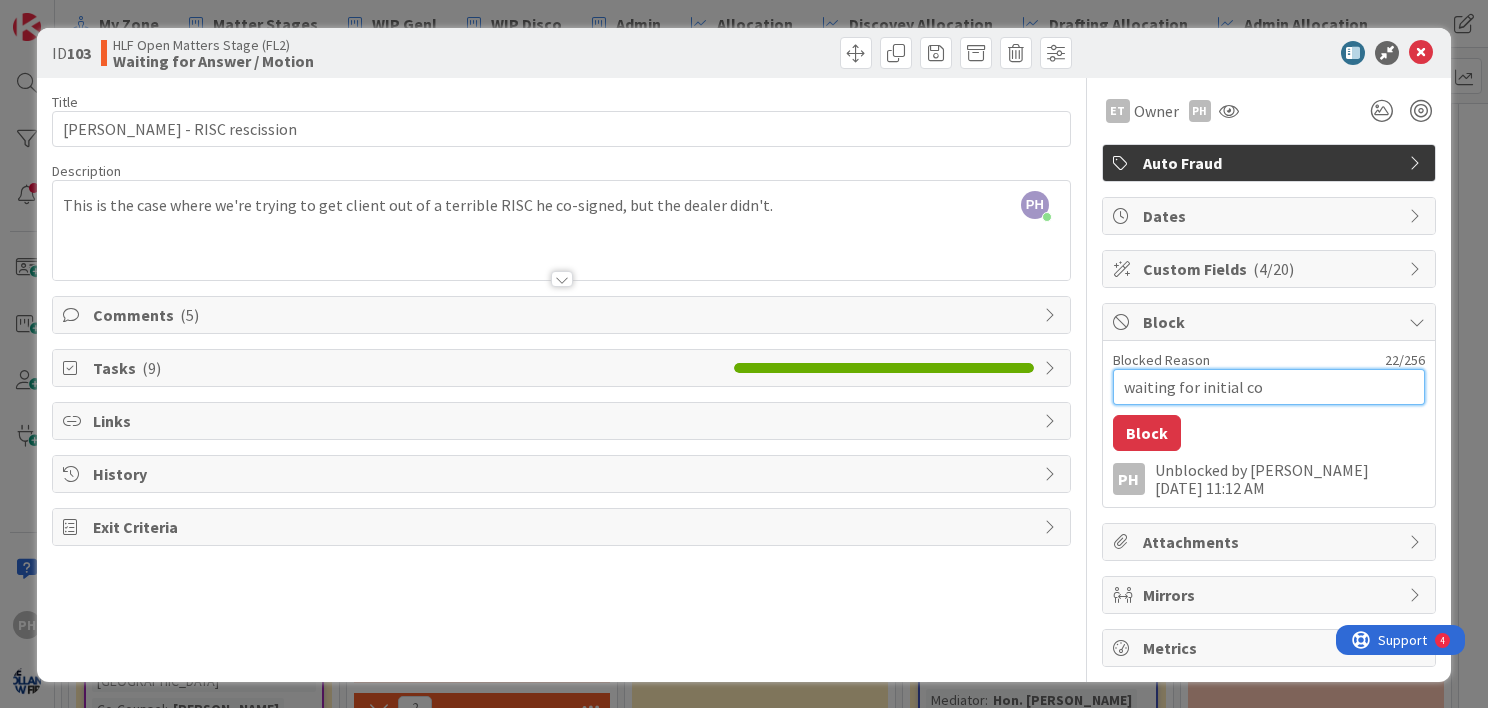 type on "waiting for initial con" 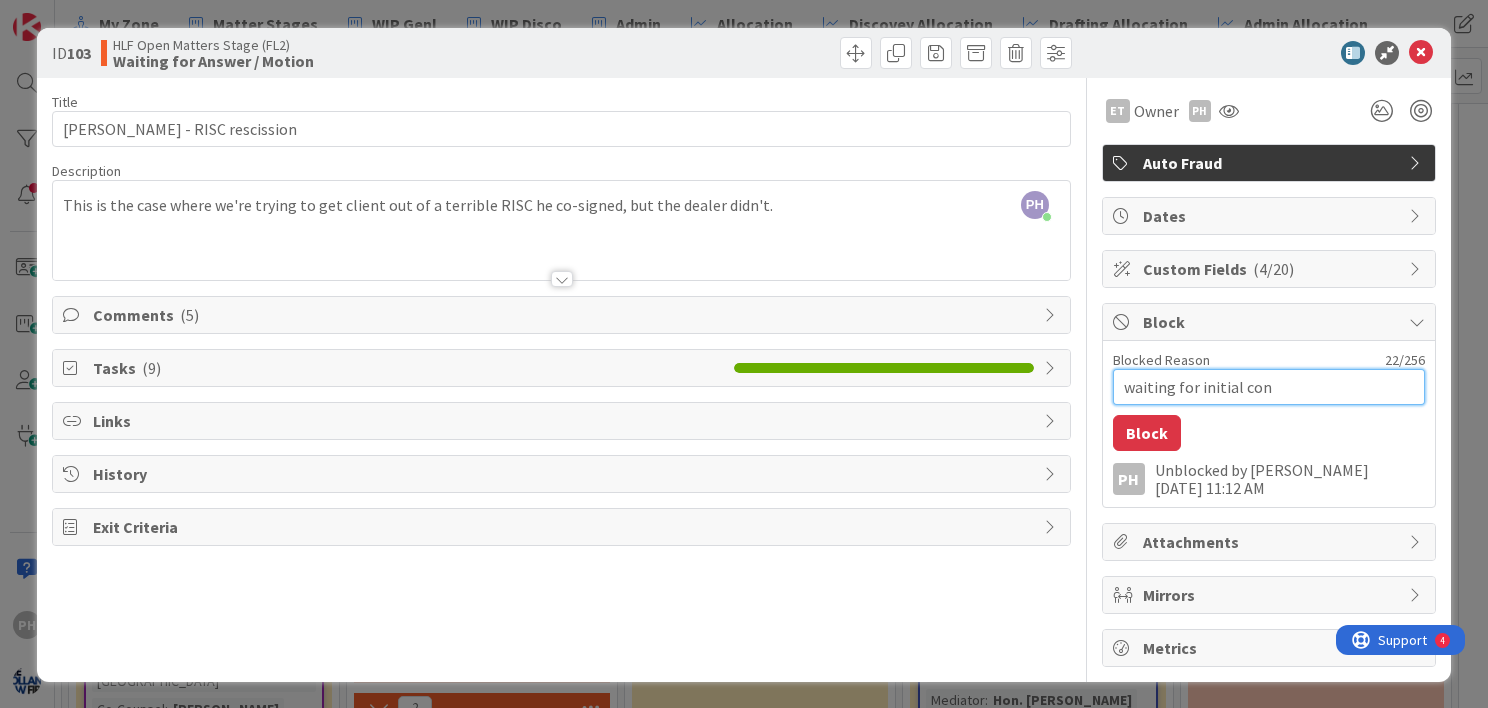 type on "x" 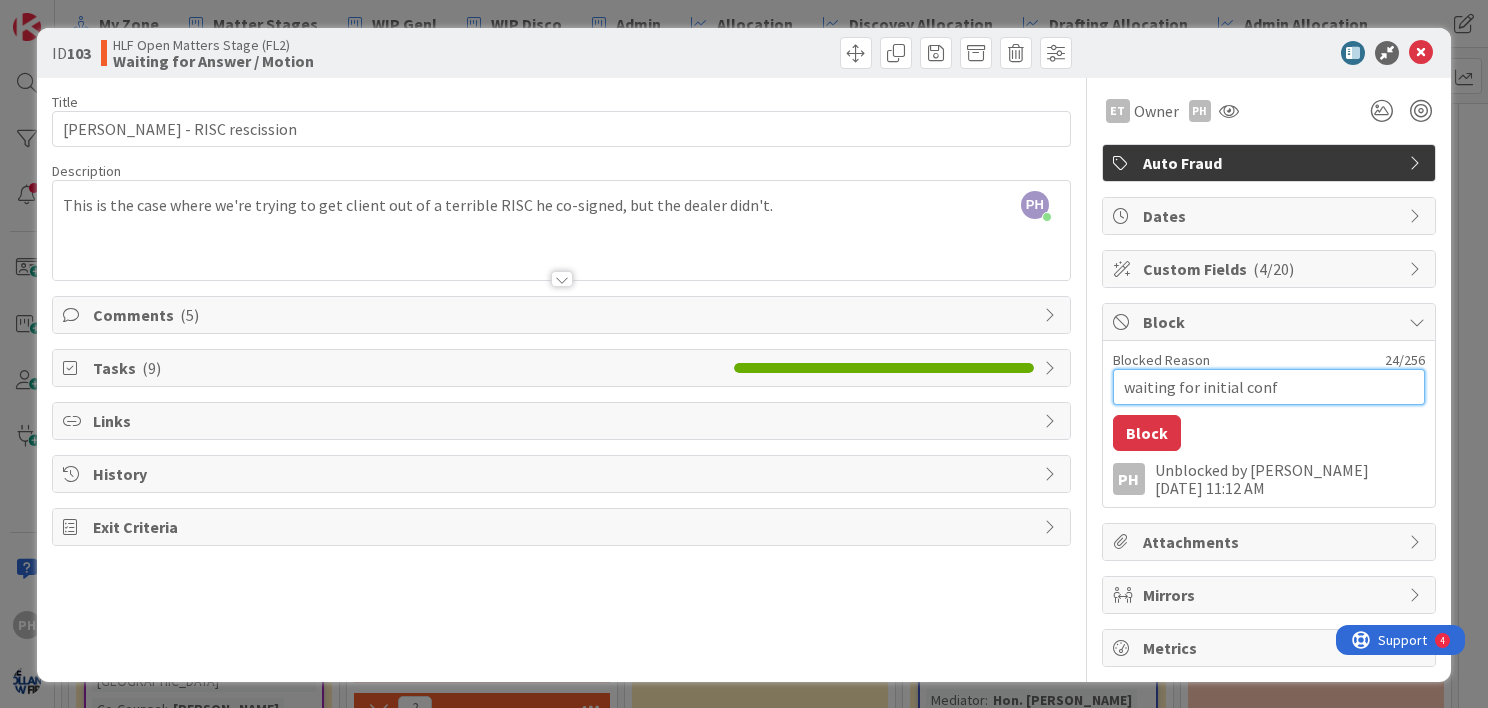 type on "x" 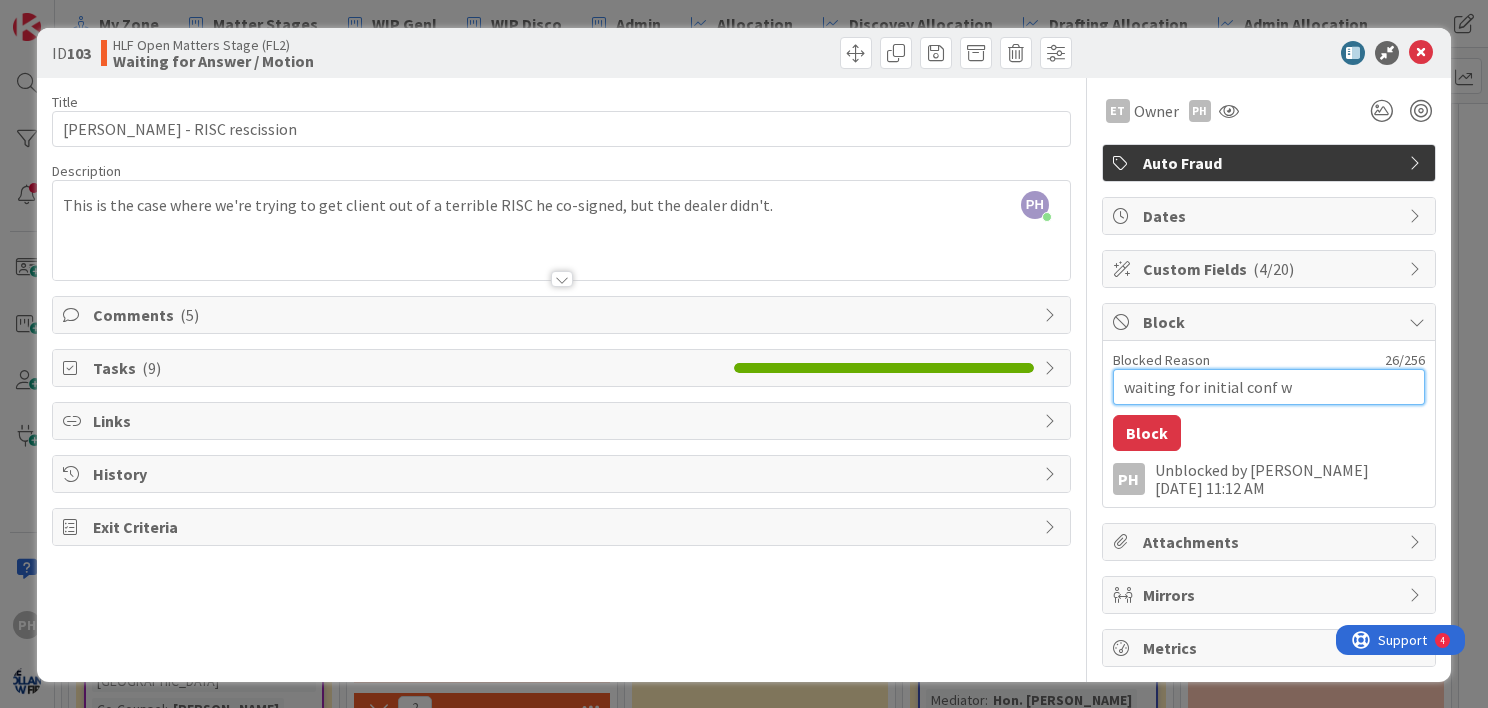 type on "x" 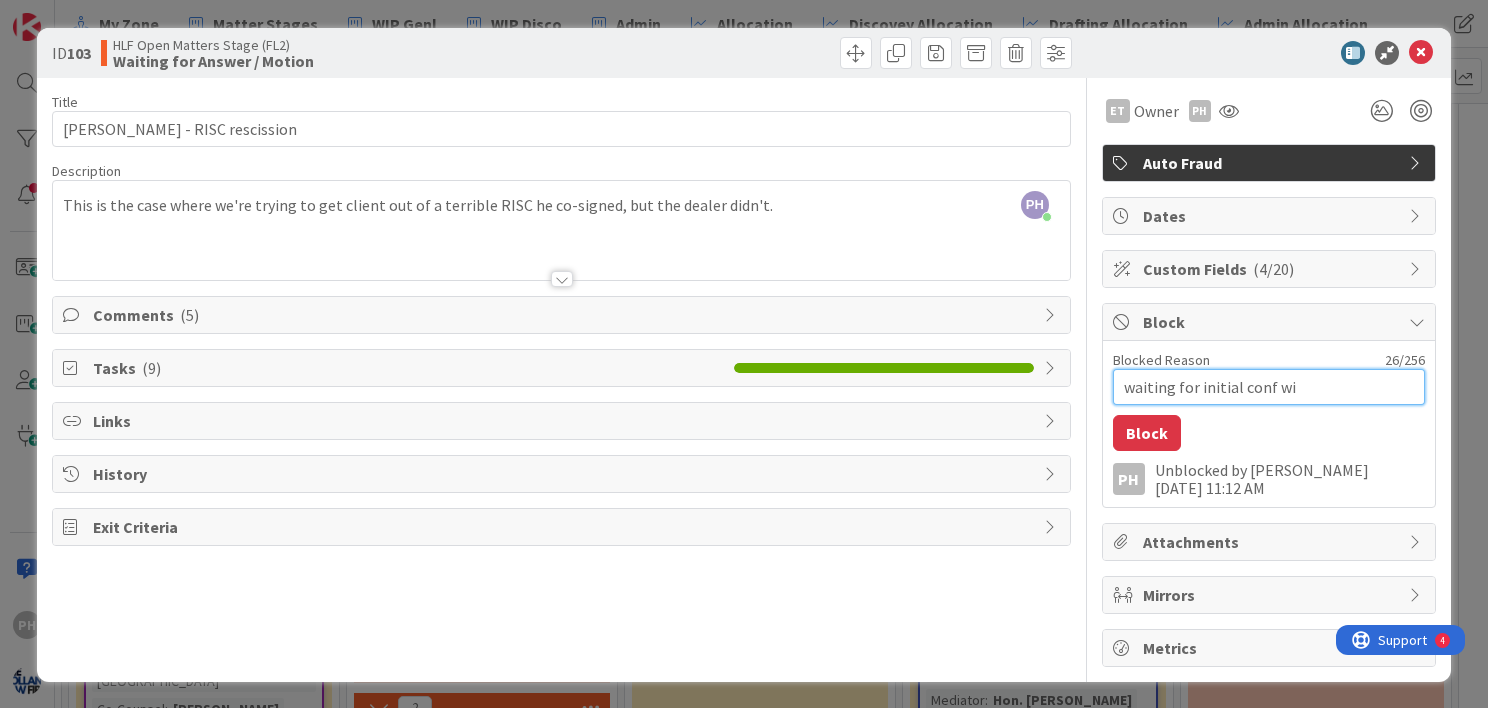 type on "waiting for initial conf wit" 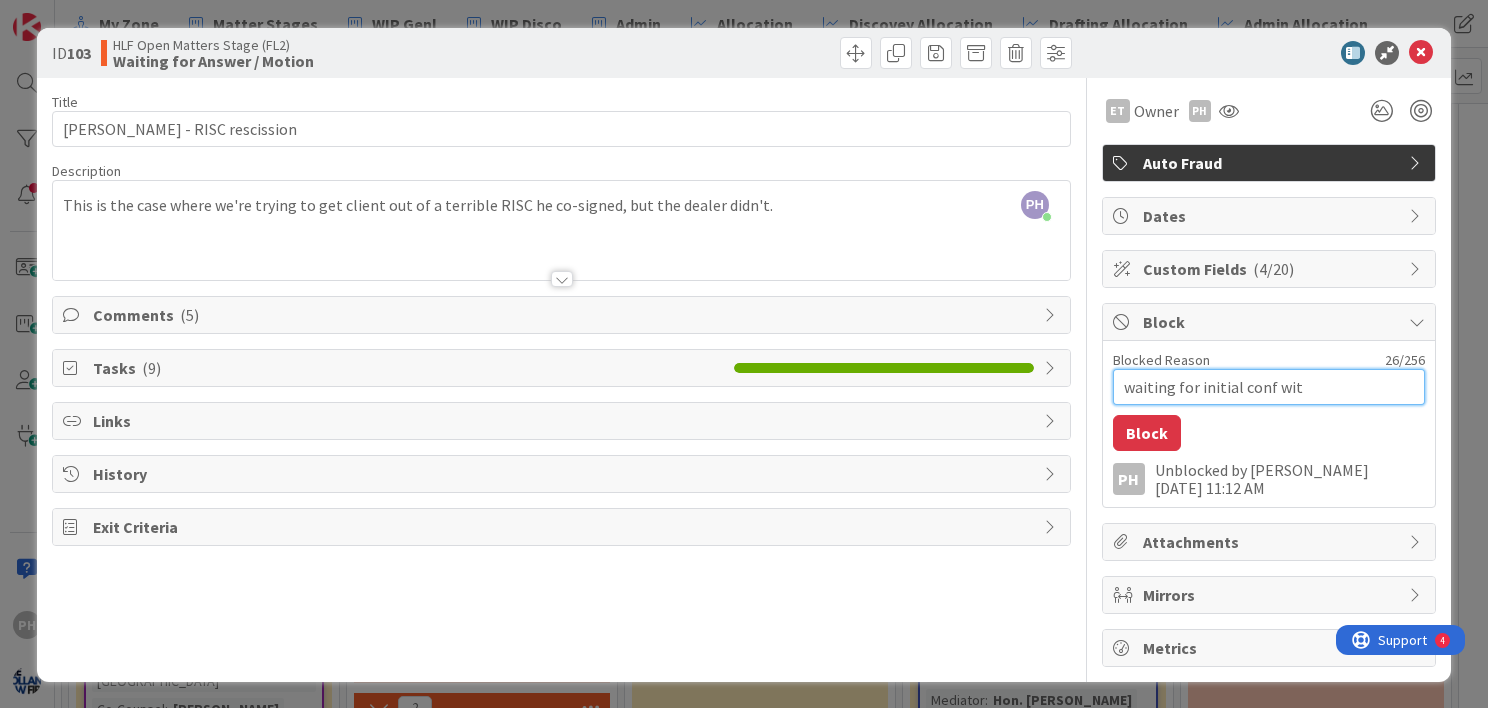 type on "x" 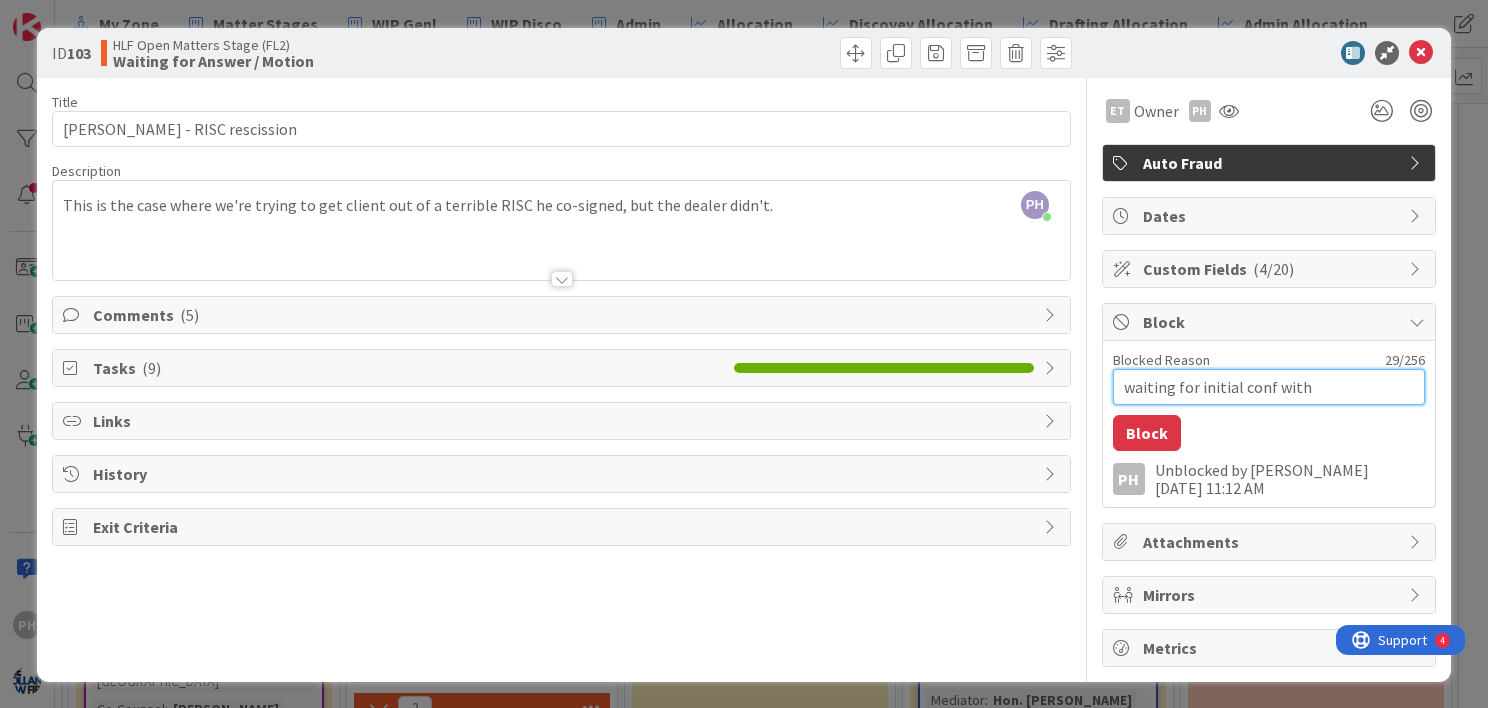 type on "x" 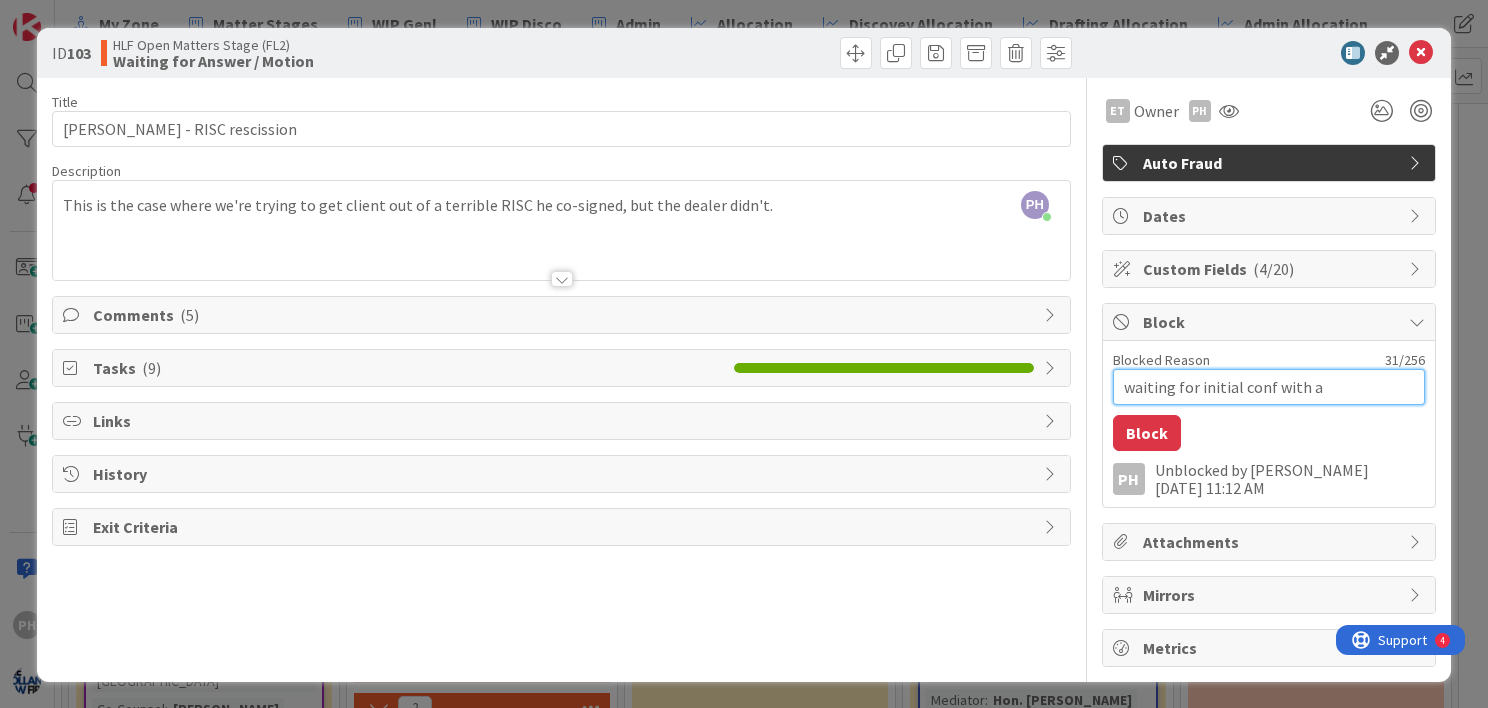type on "x" 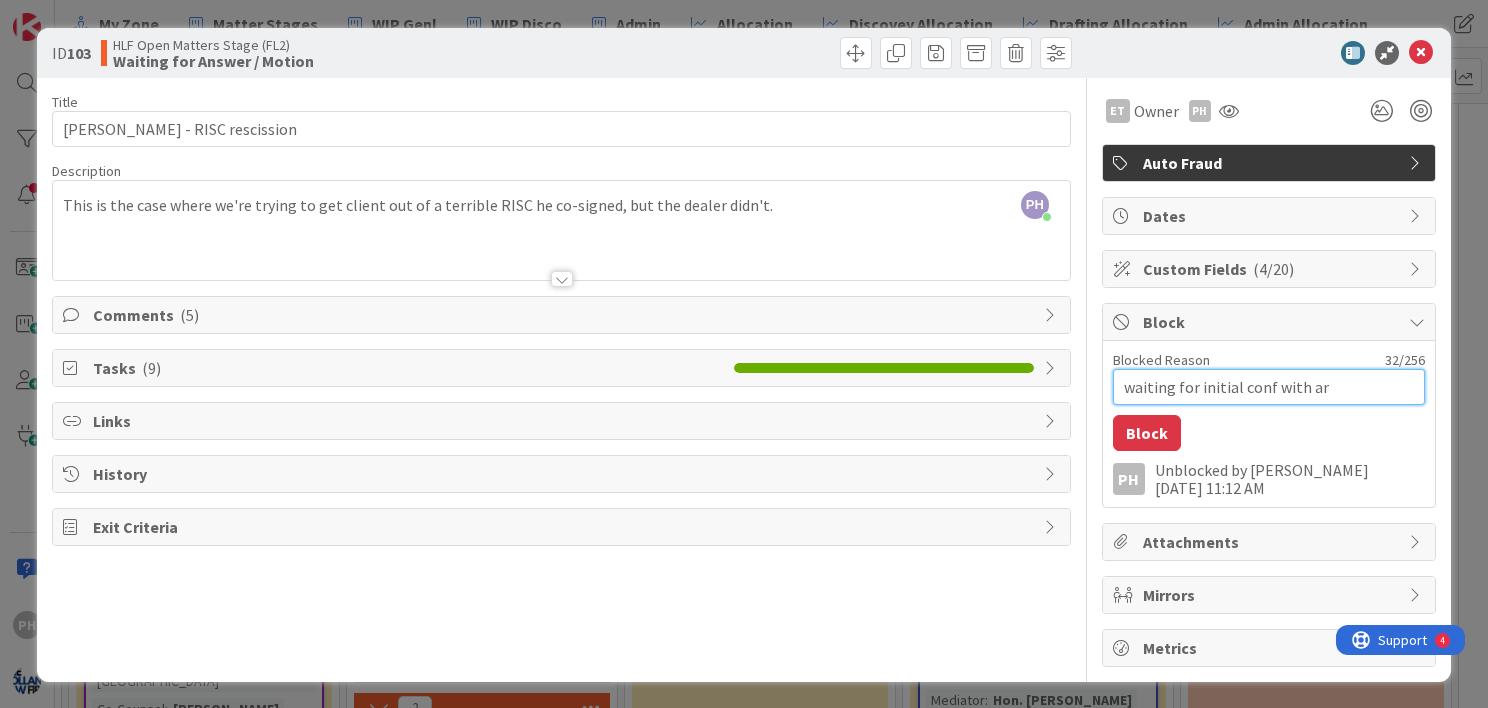 type on "x" 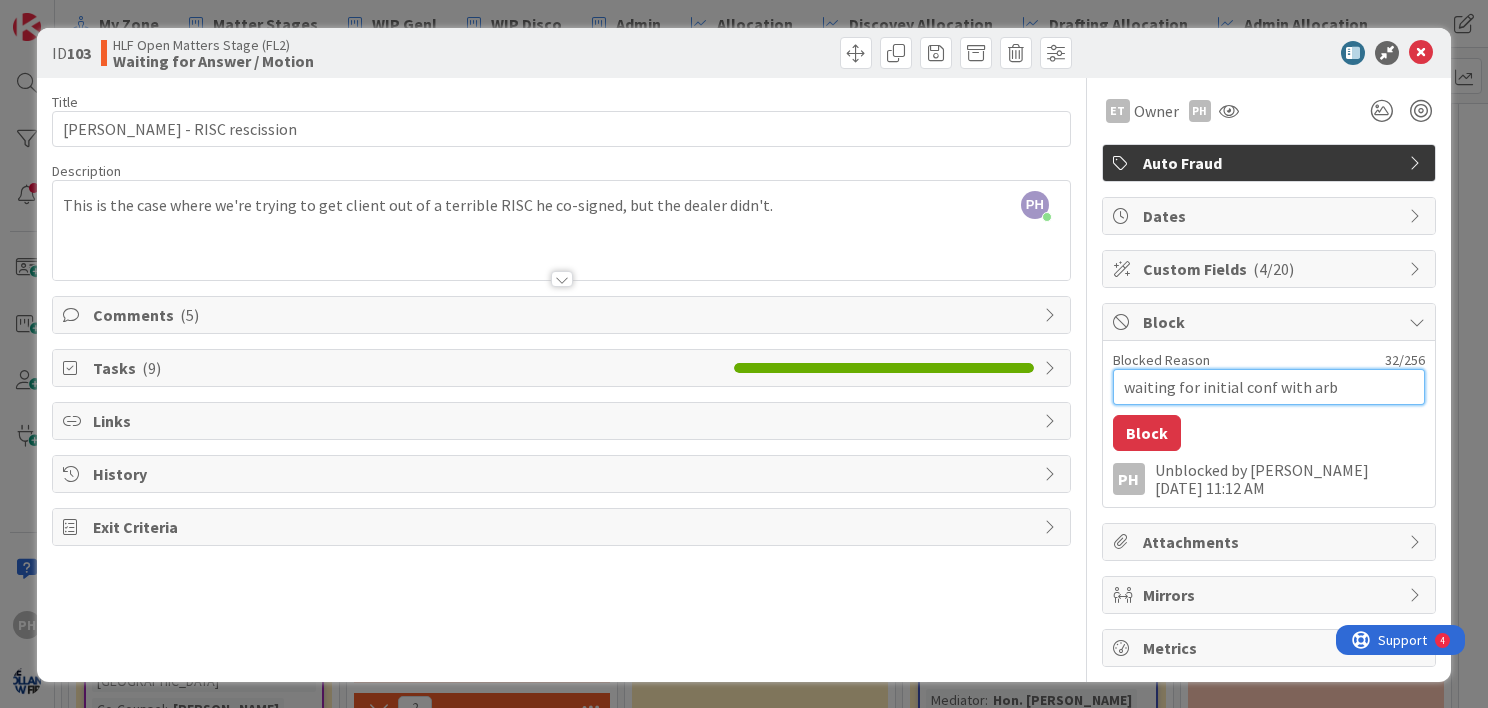 type on "x" 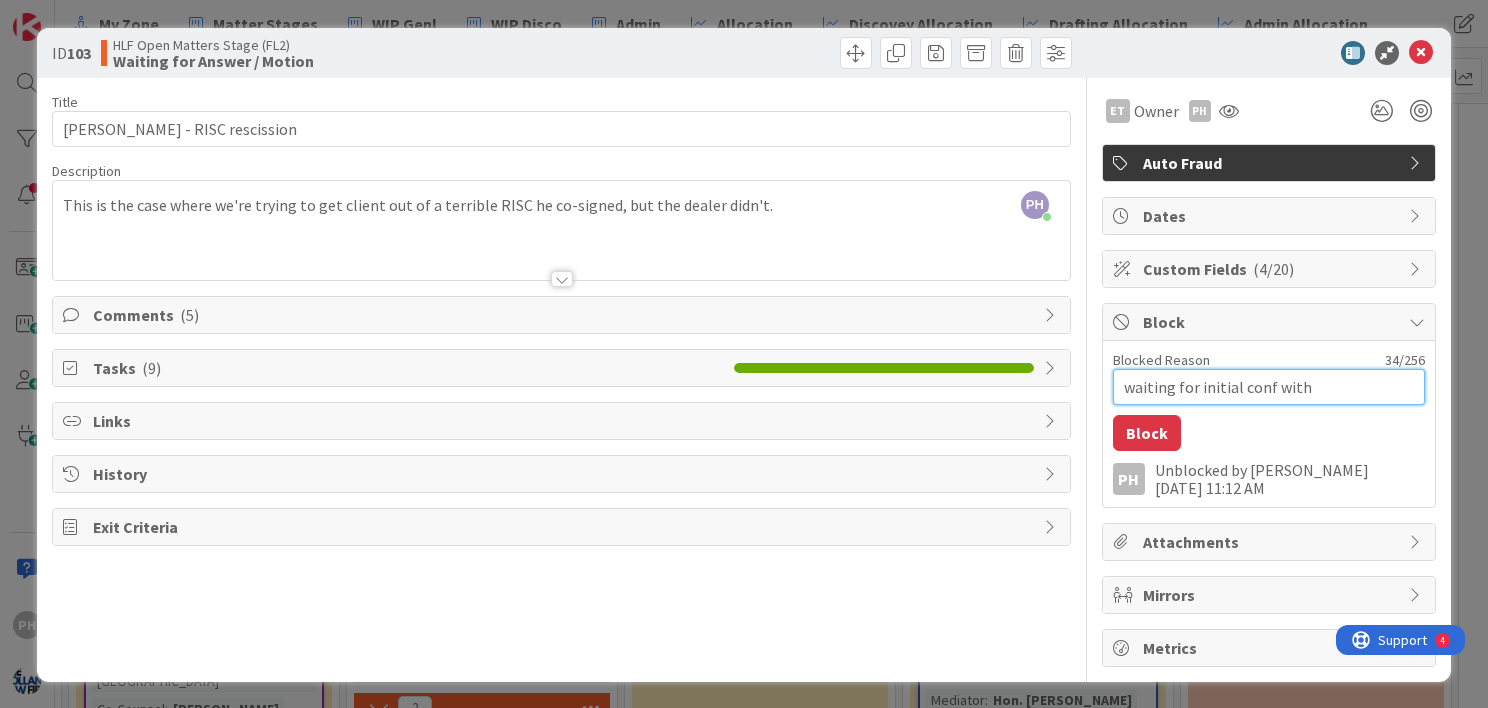 type on "x" 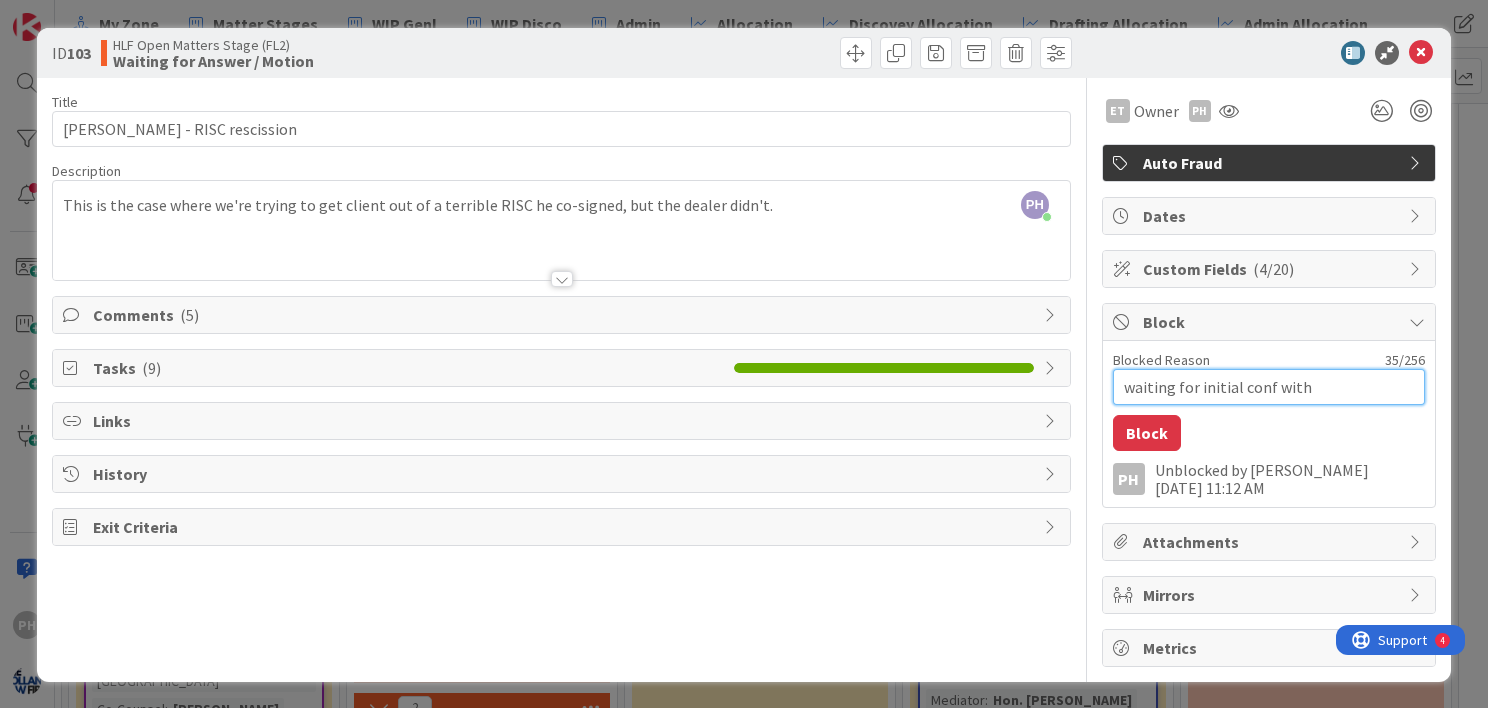 type on "x" 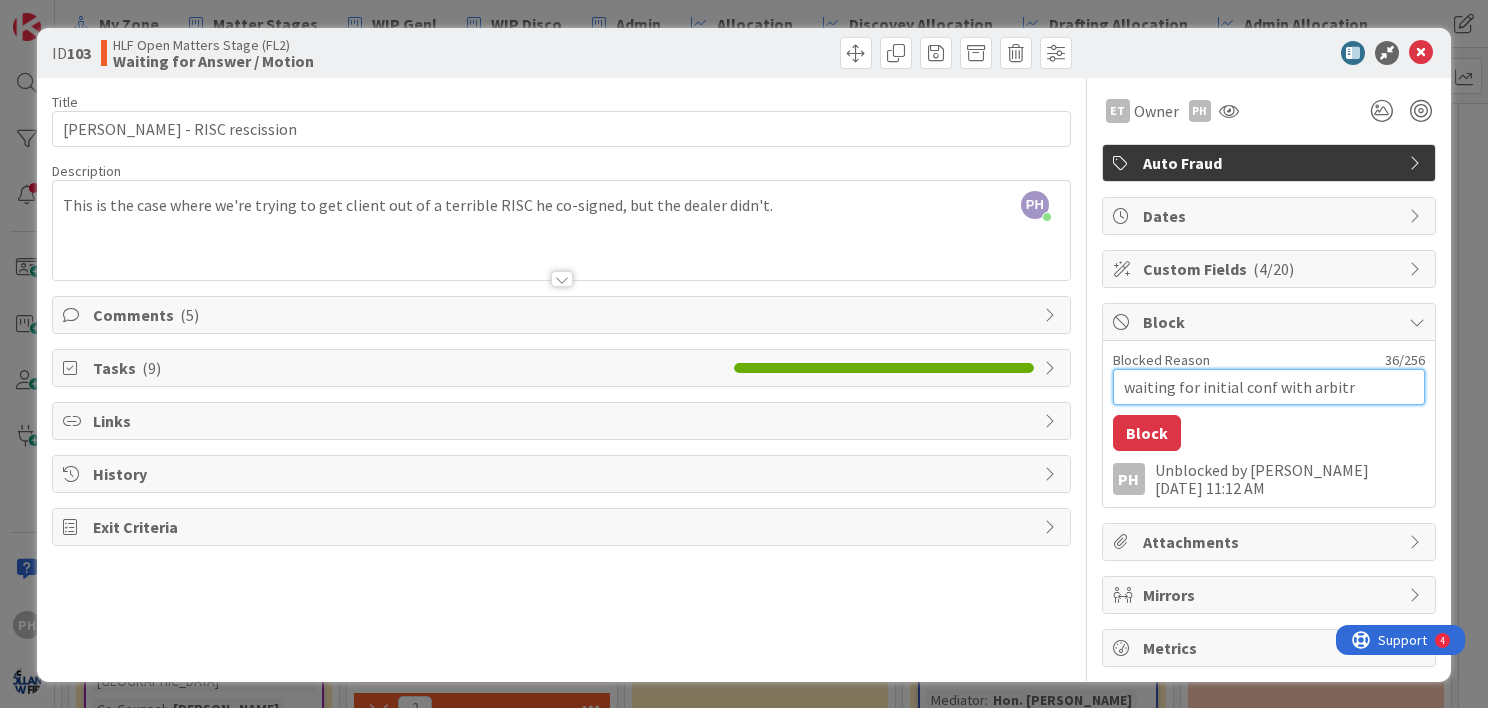 type on "x" 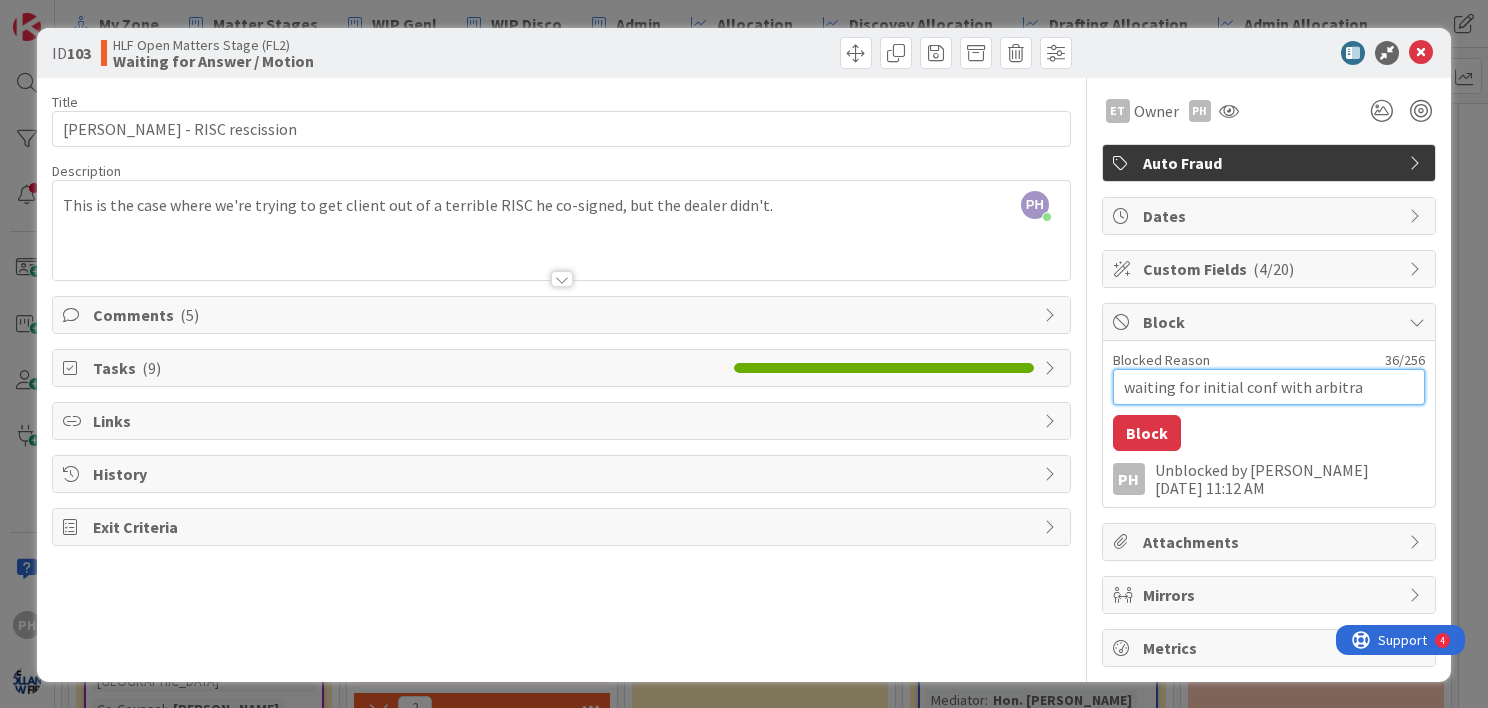 type on "x" 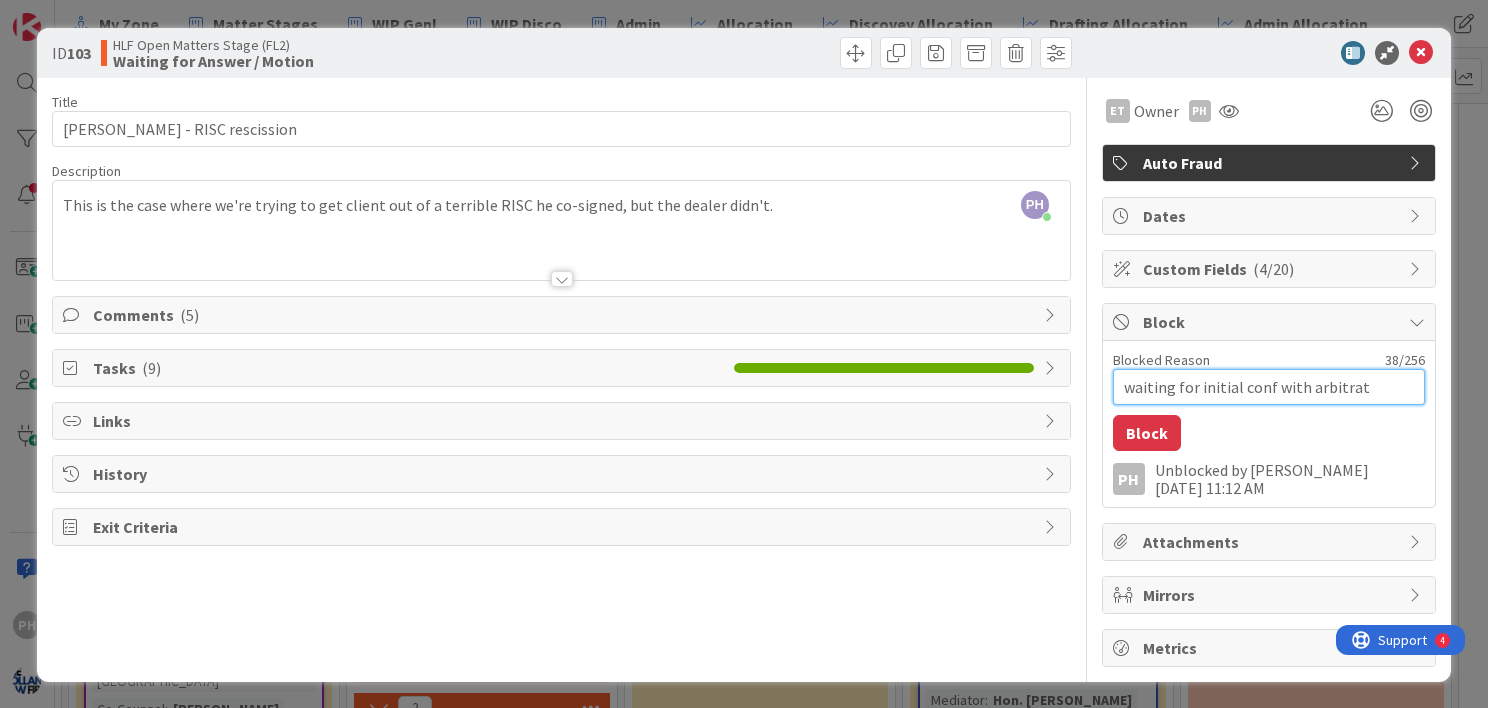 type on "x" 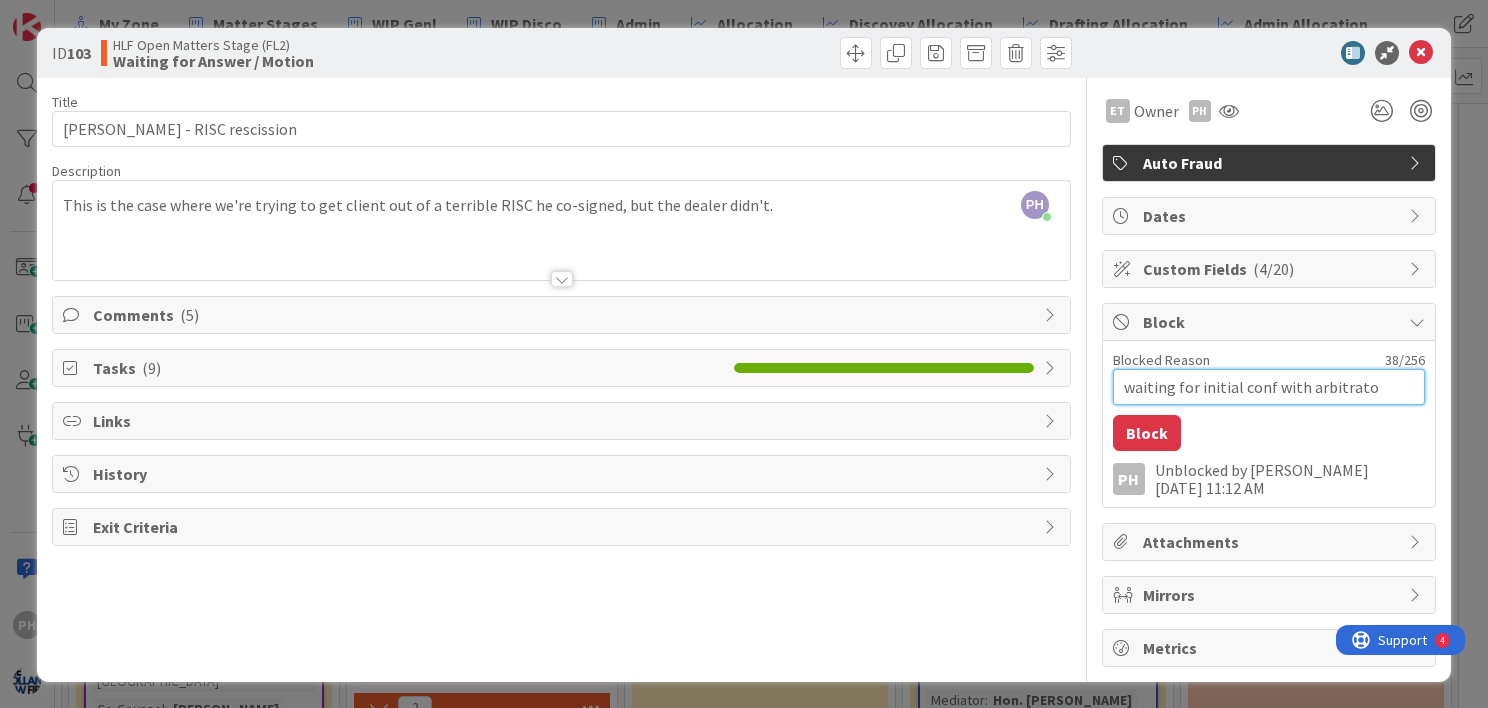 type on "x" 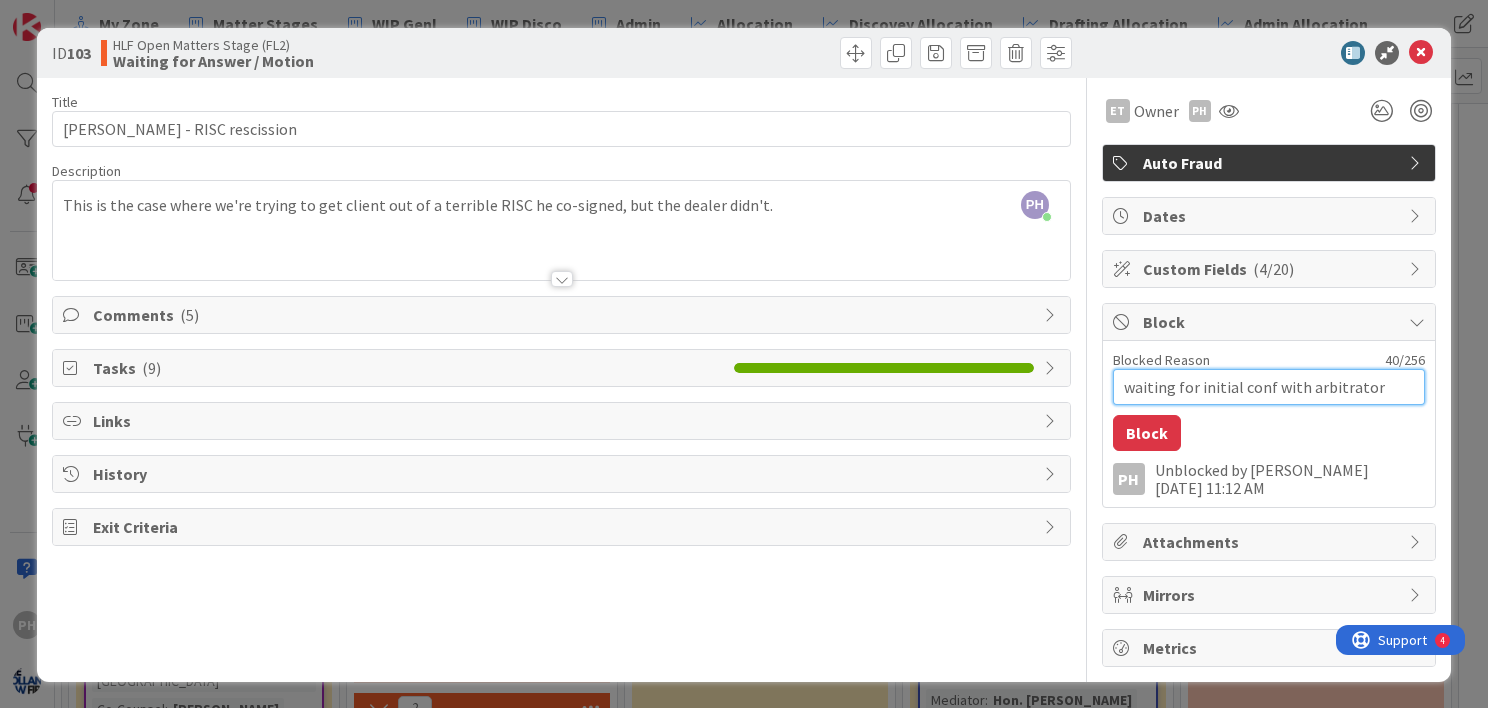 type on "x" 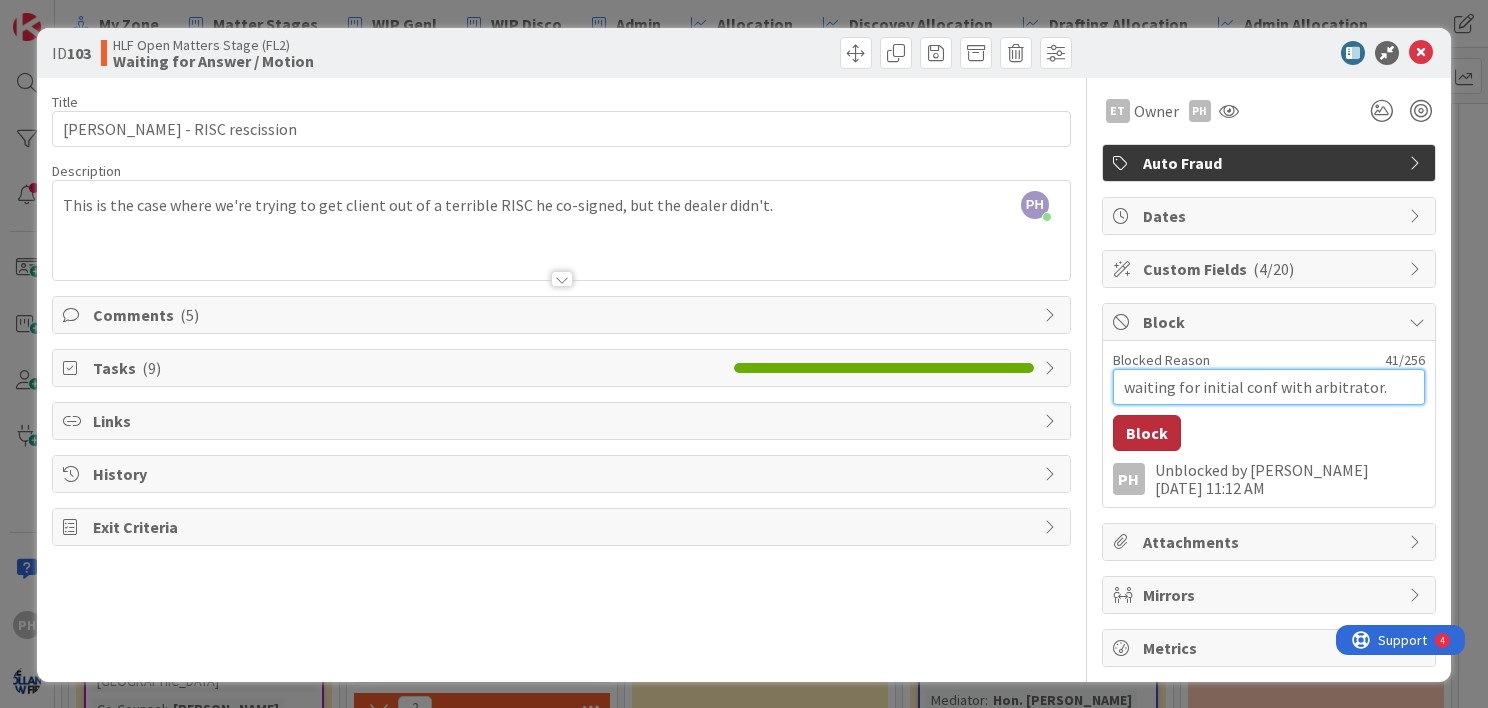 type on "waiting for initial conf with arbitrator." 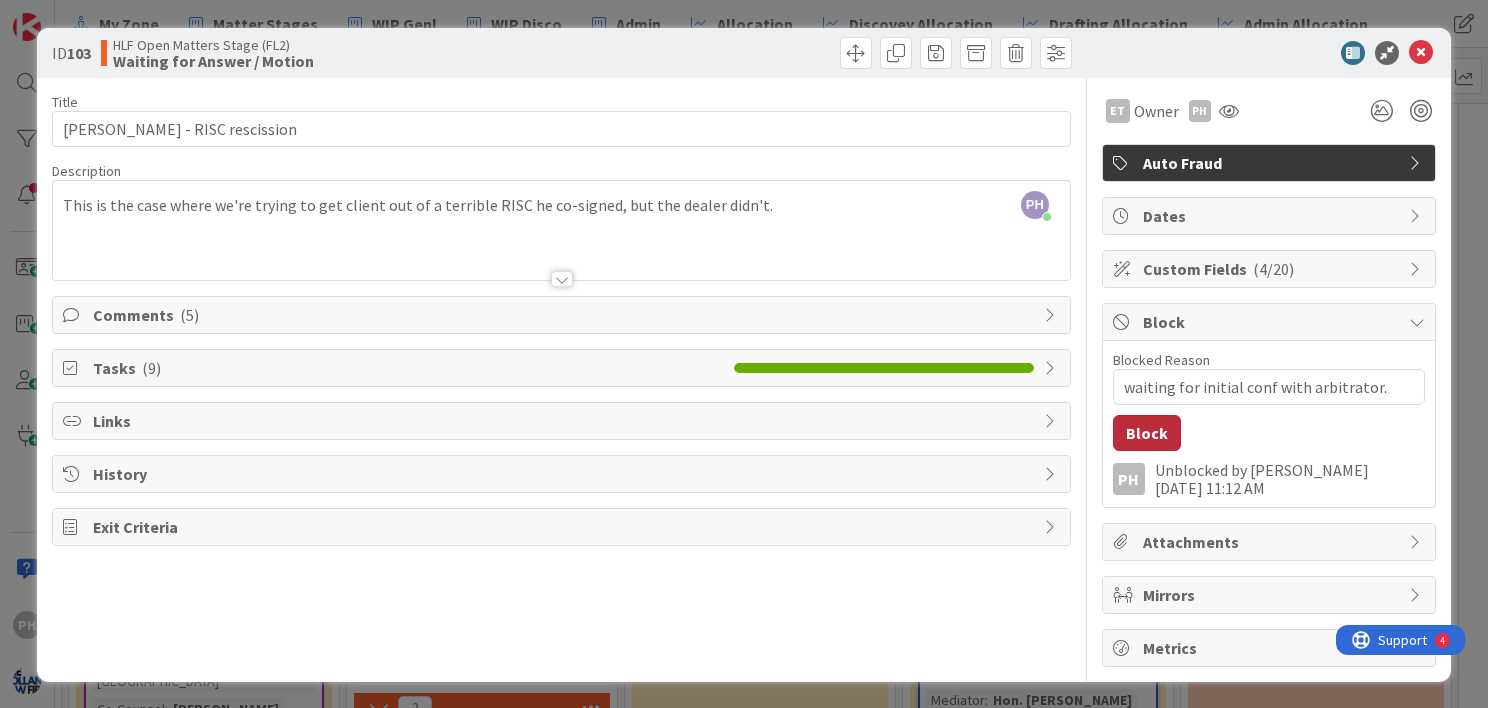 click on "Block" at bounding box center (1147, 433) 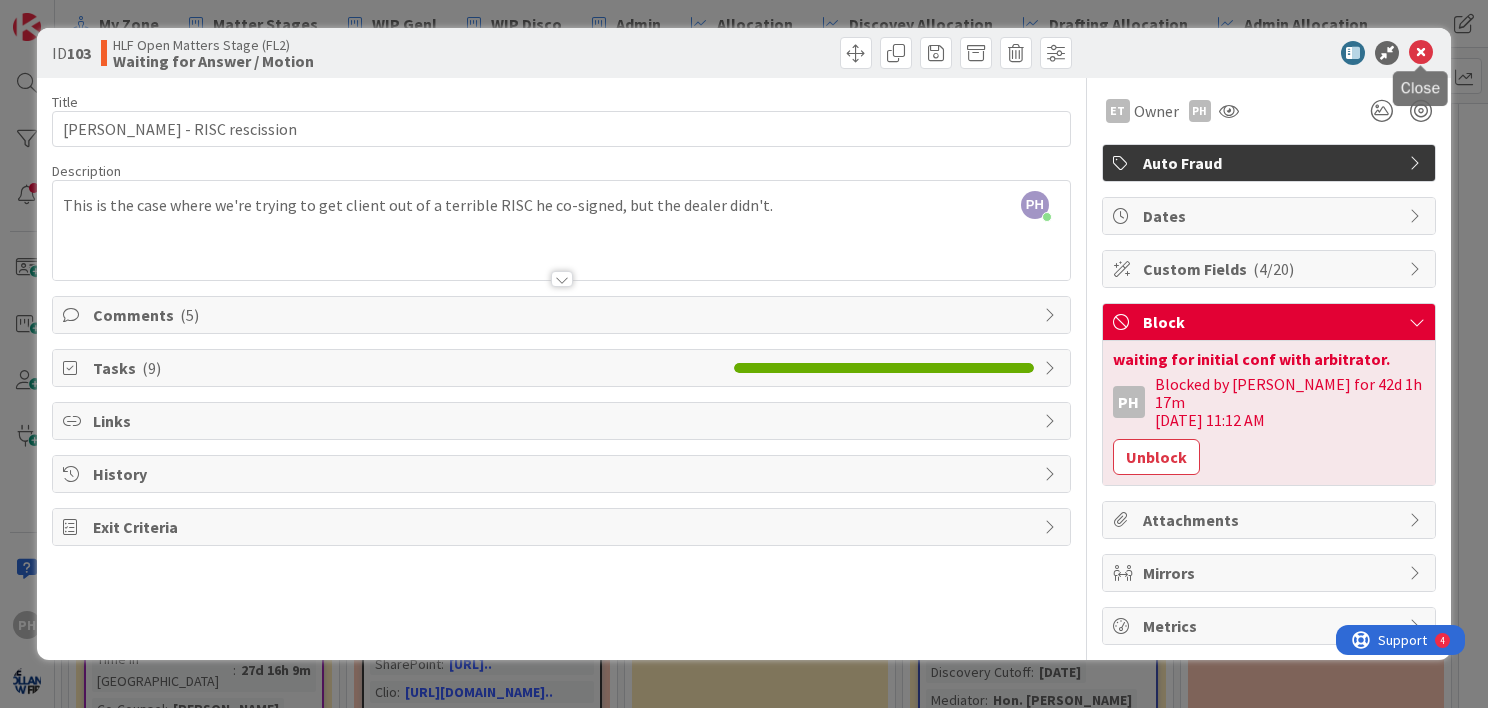 click at bounding box center [1421, 53] 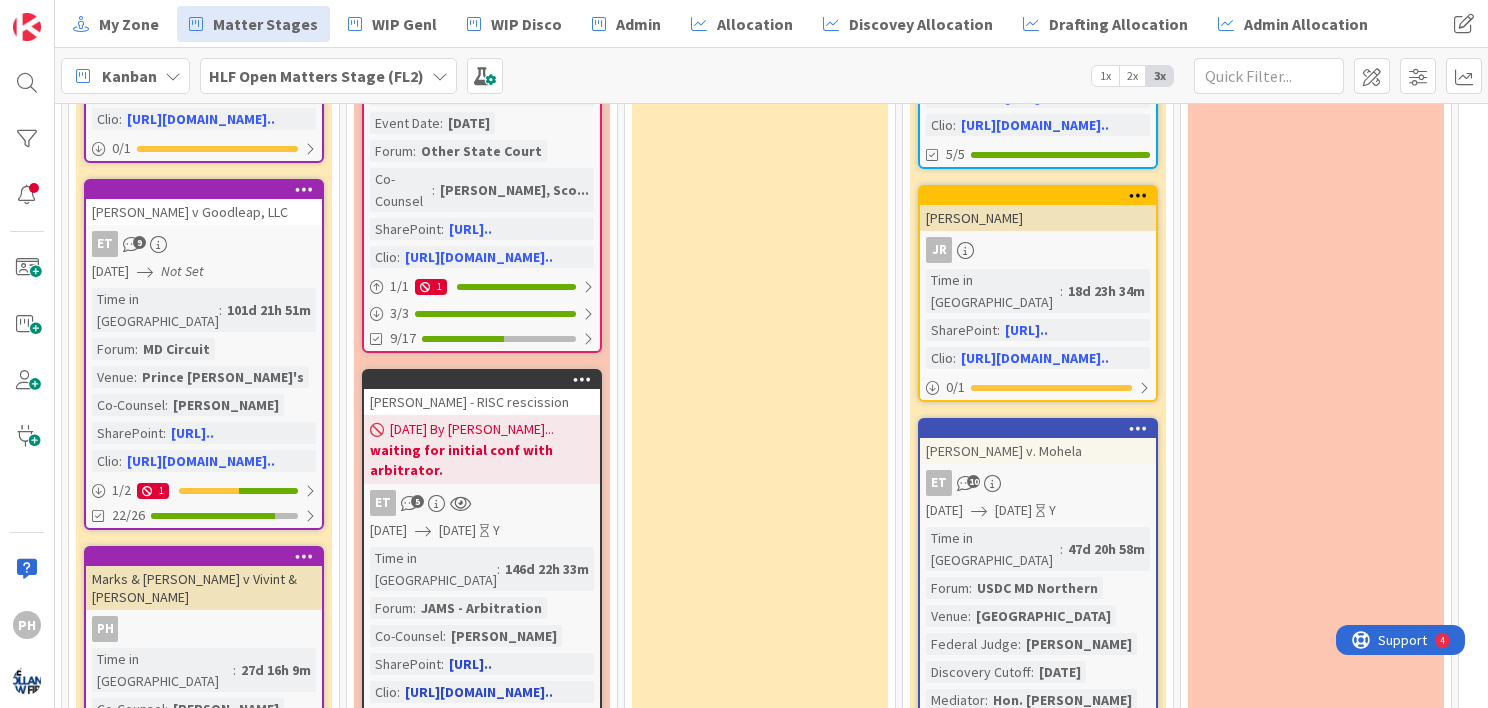 scroll, scrollTop: 0, scrollLeft: 0, axis: both 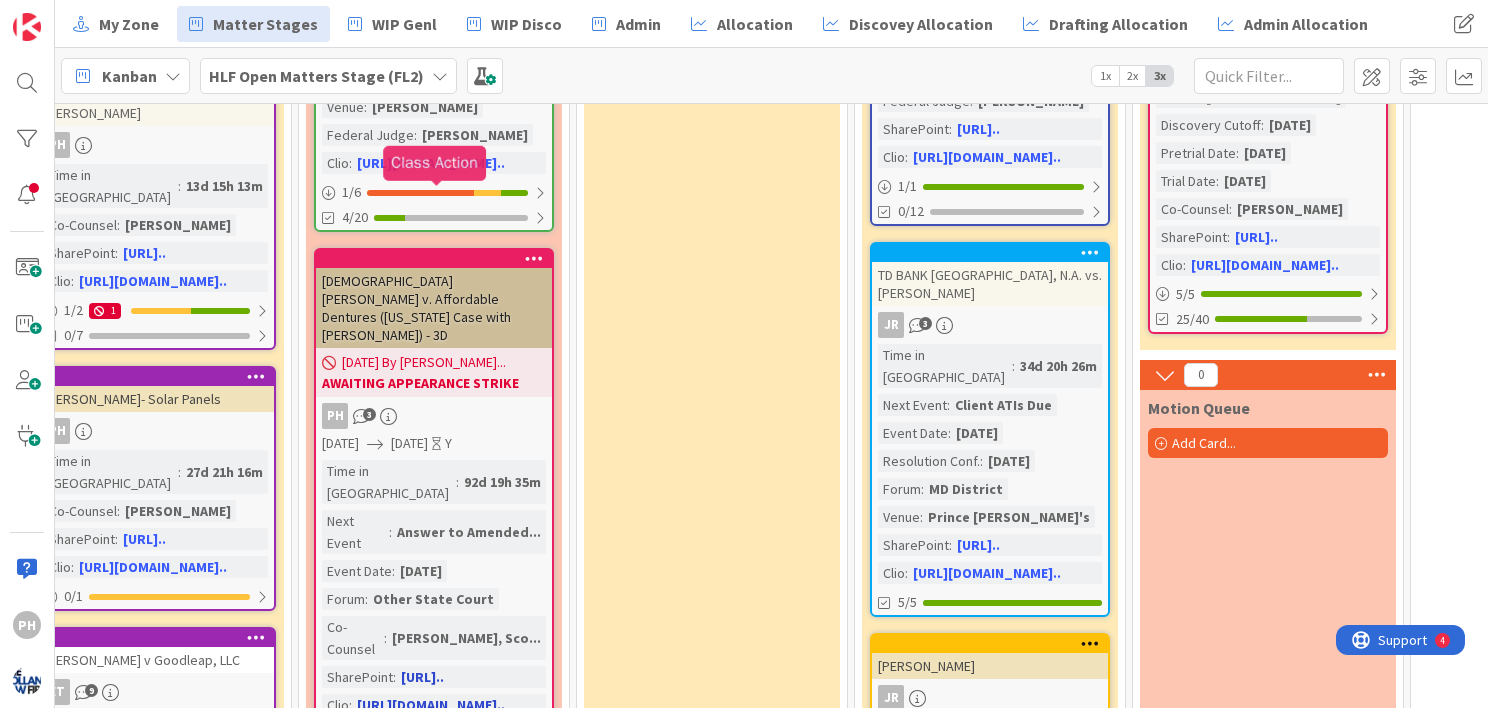 click at bounding box center [438, 259] 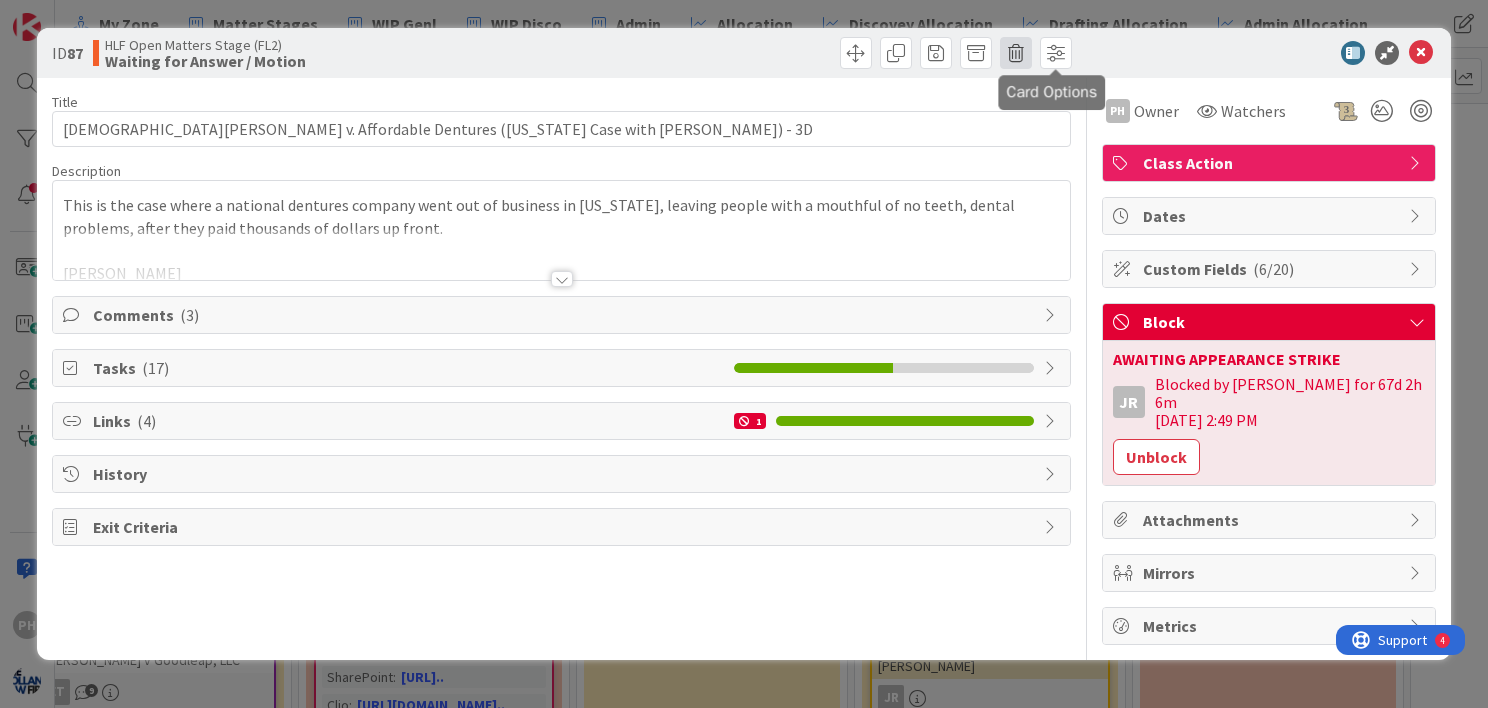 scroll, scrollTop: 0, scrollLeft: 0, axis: both 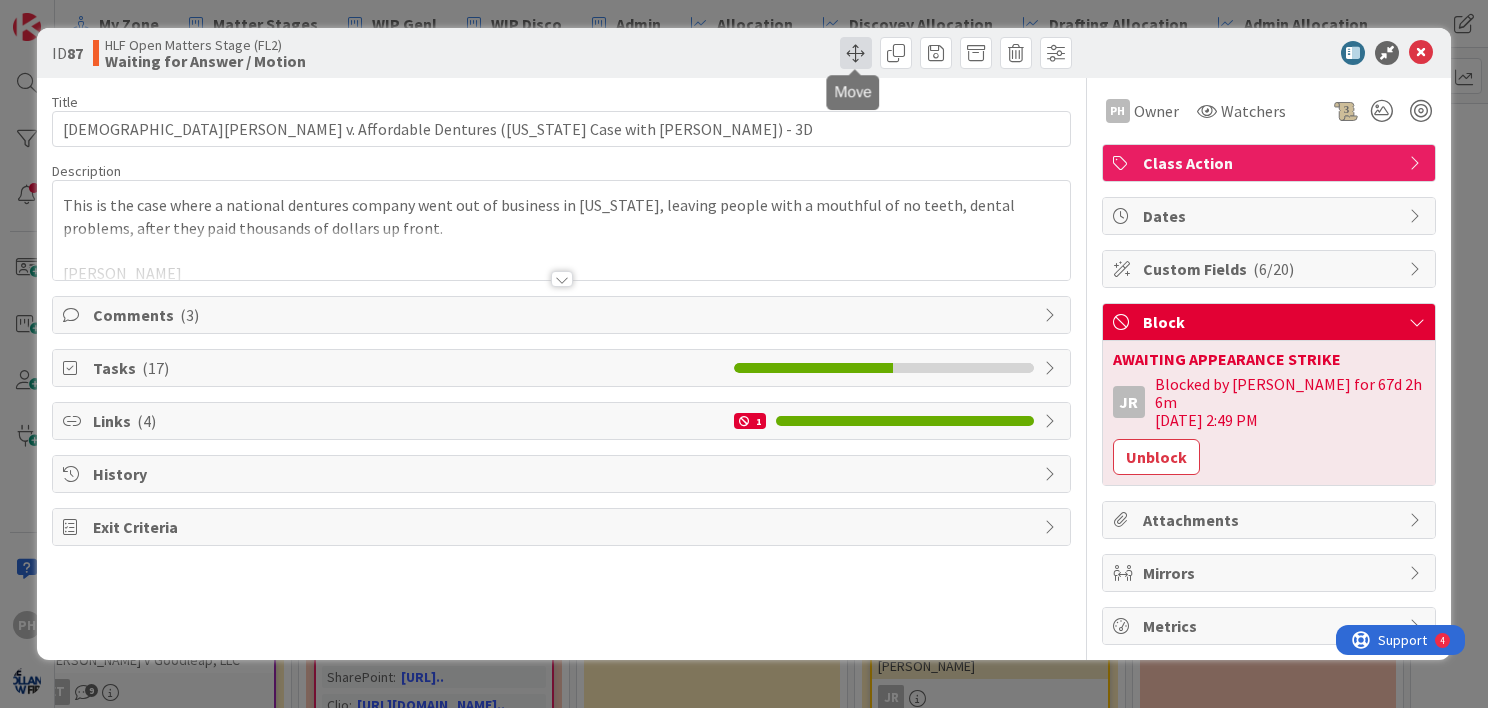 click at bounding box center (856, 53) 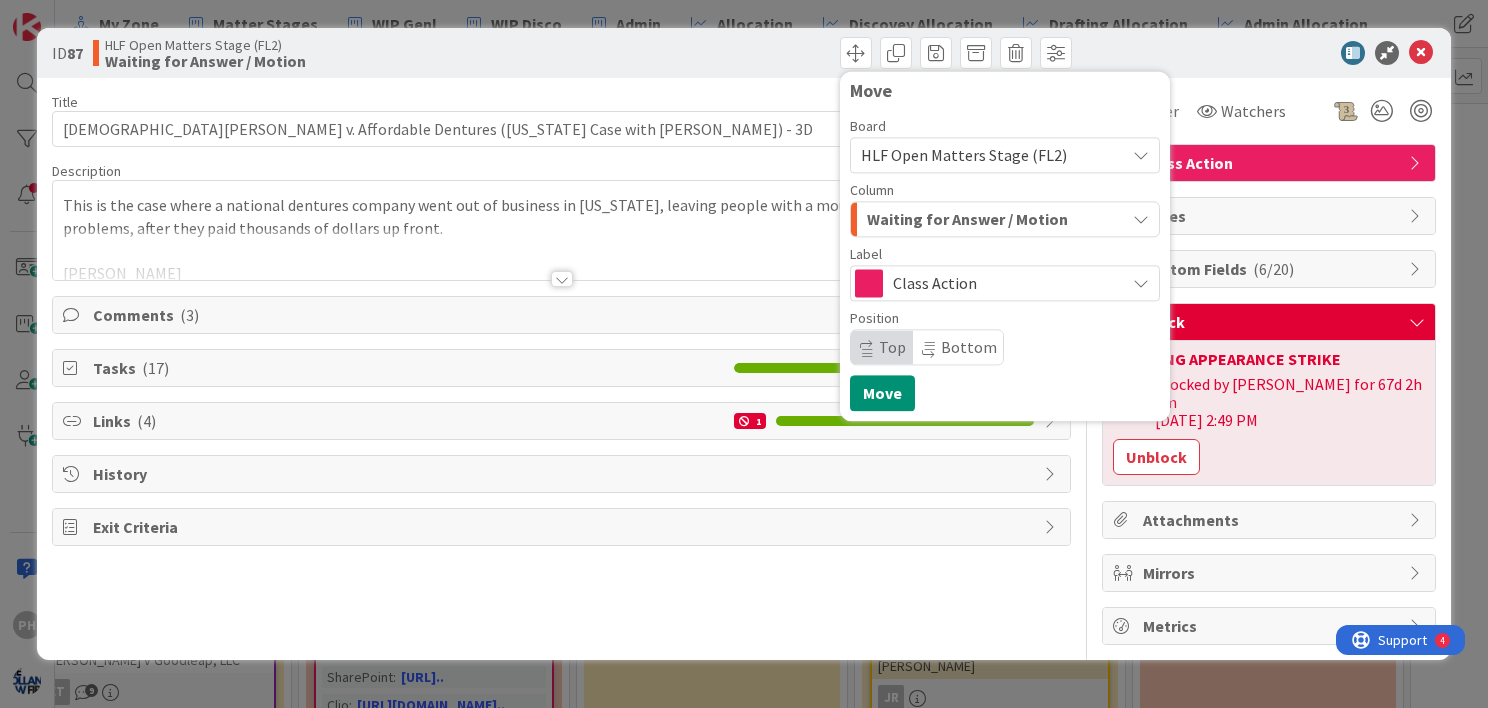 click on "Waiting for Answer / Motion" at bounding box center (967, 219) 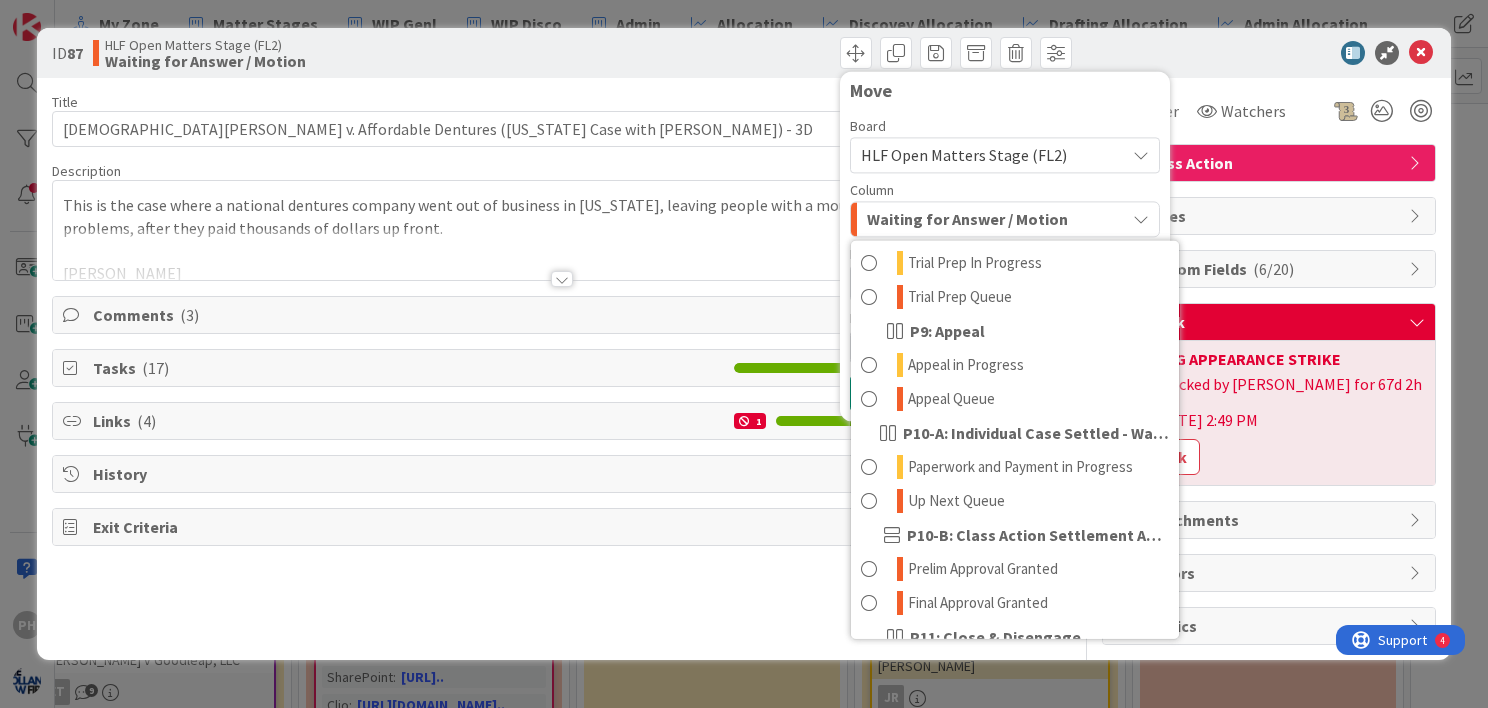 scroll, scrollTop: 1103, scrollLeft: 0, axis: vertical 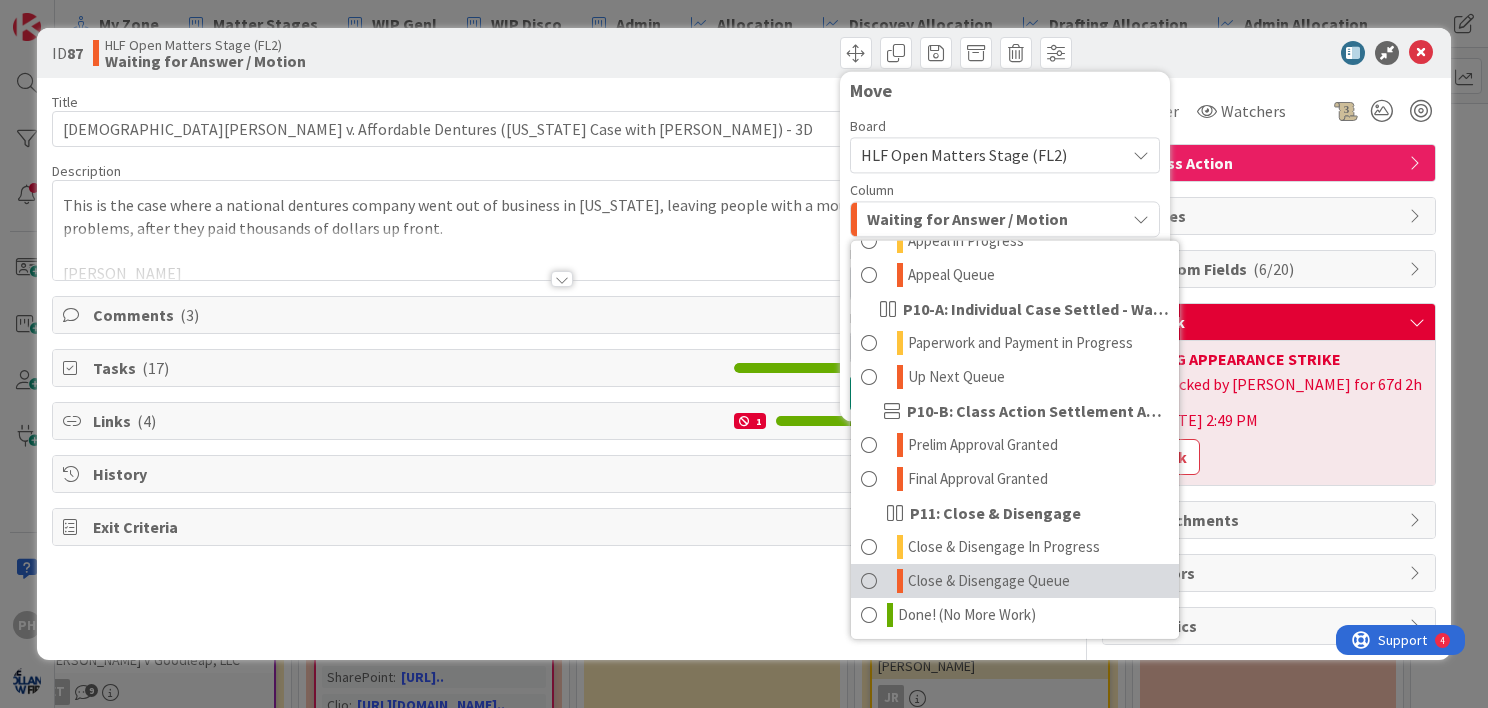 click on "Close & Disengage Queue" at bounding box center (989, 581) 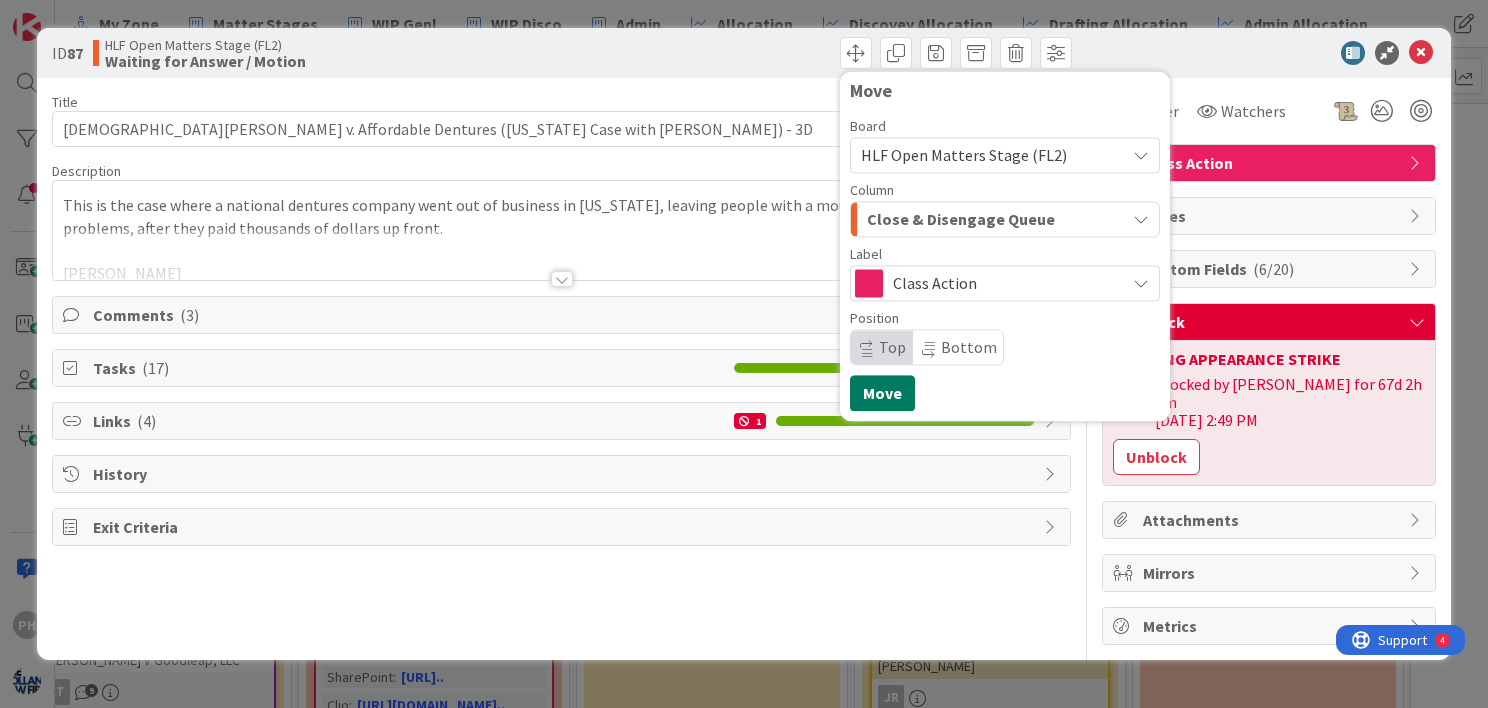 click on "Move" at bounding box center (882, 393) 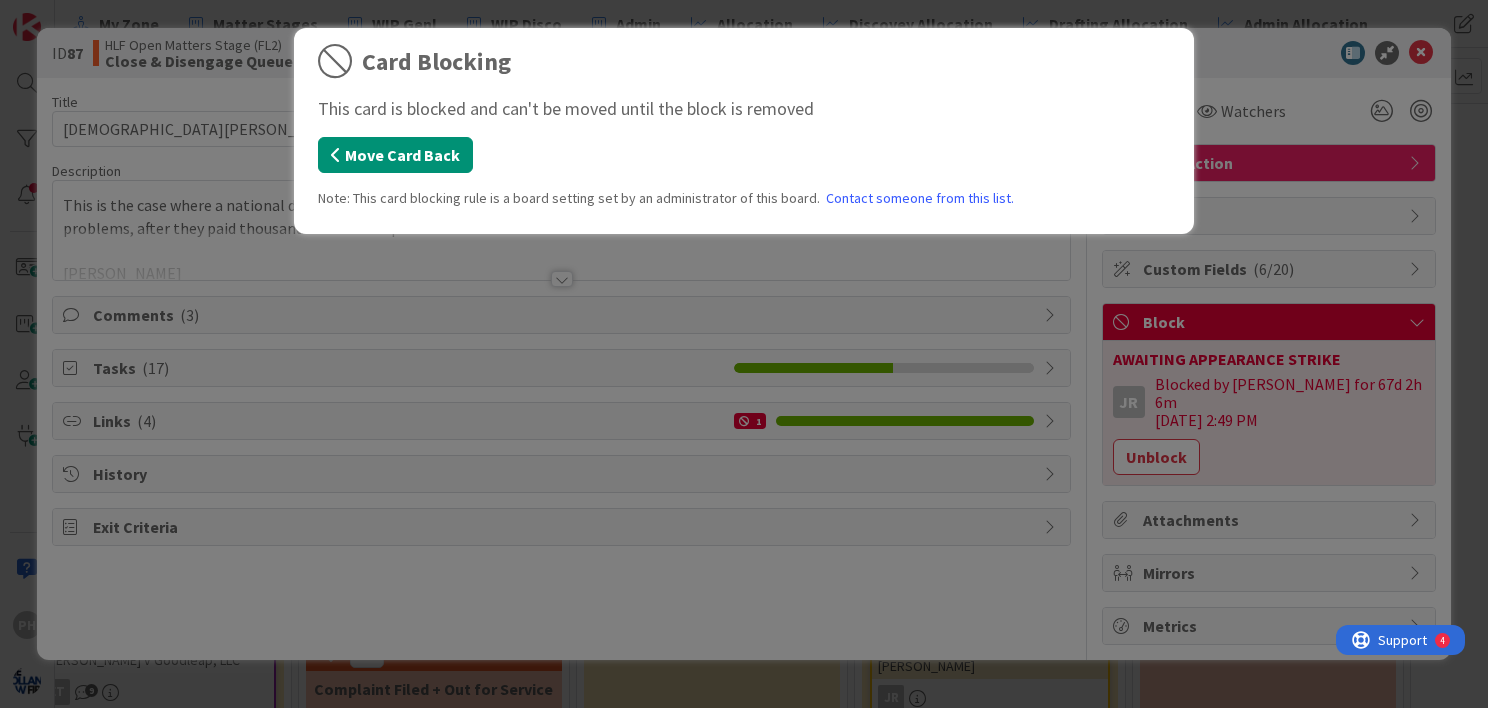 click on "Move Card Back" at bounding box center [395, 155] 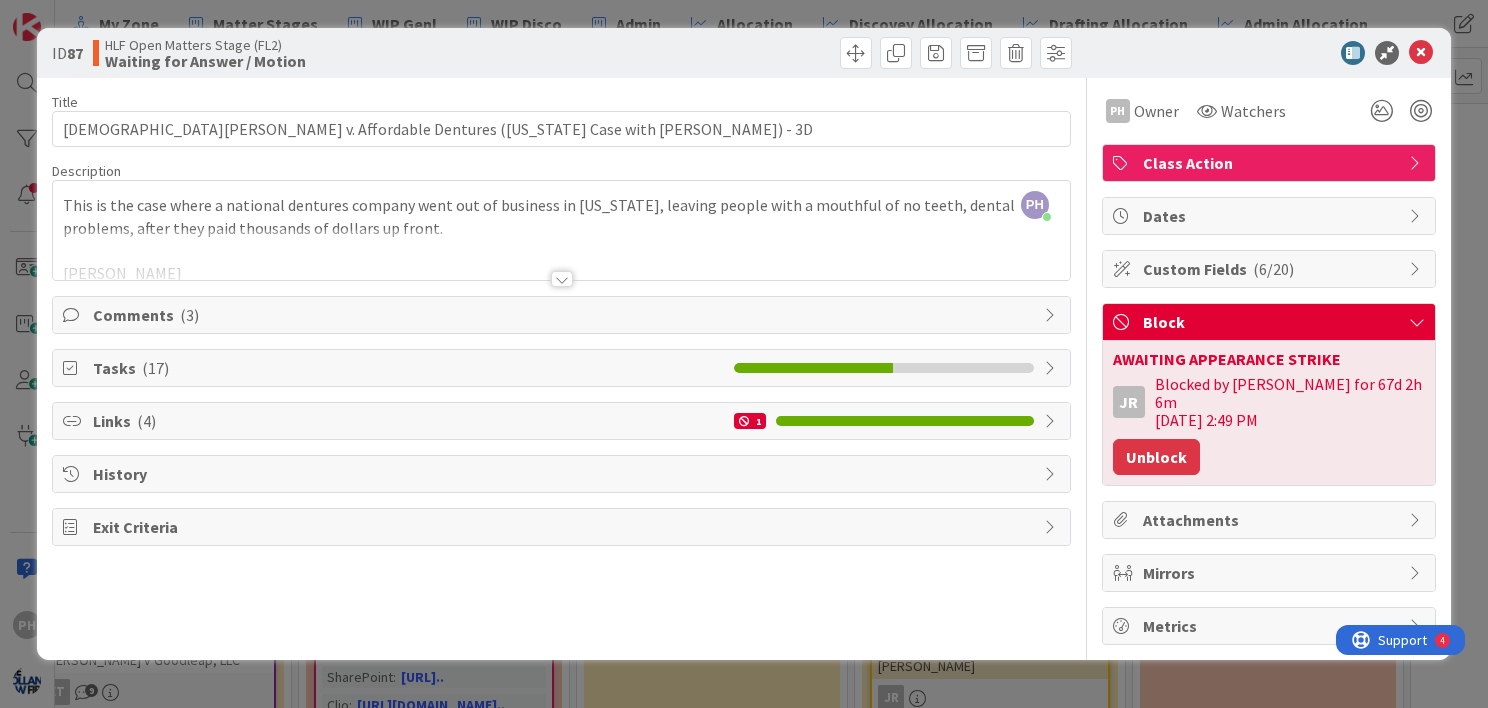 click on "Unblock" at bounding box center [1156, 457] 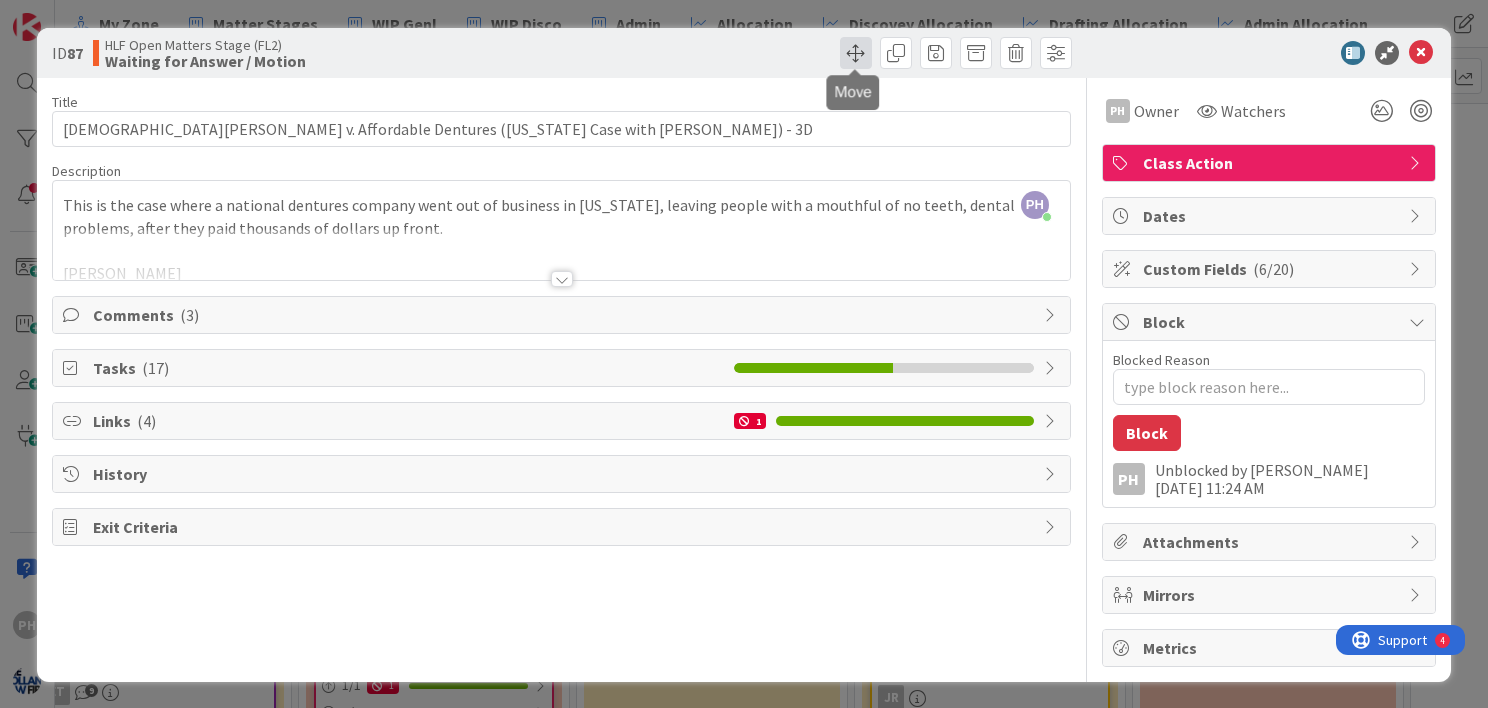 click at bounding box center (856, 53) 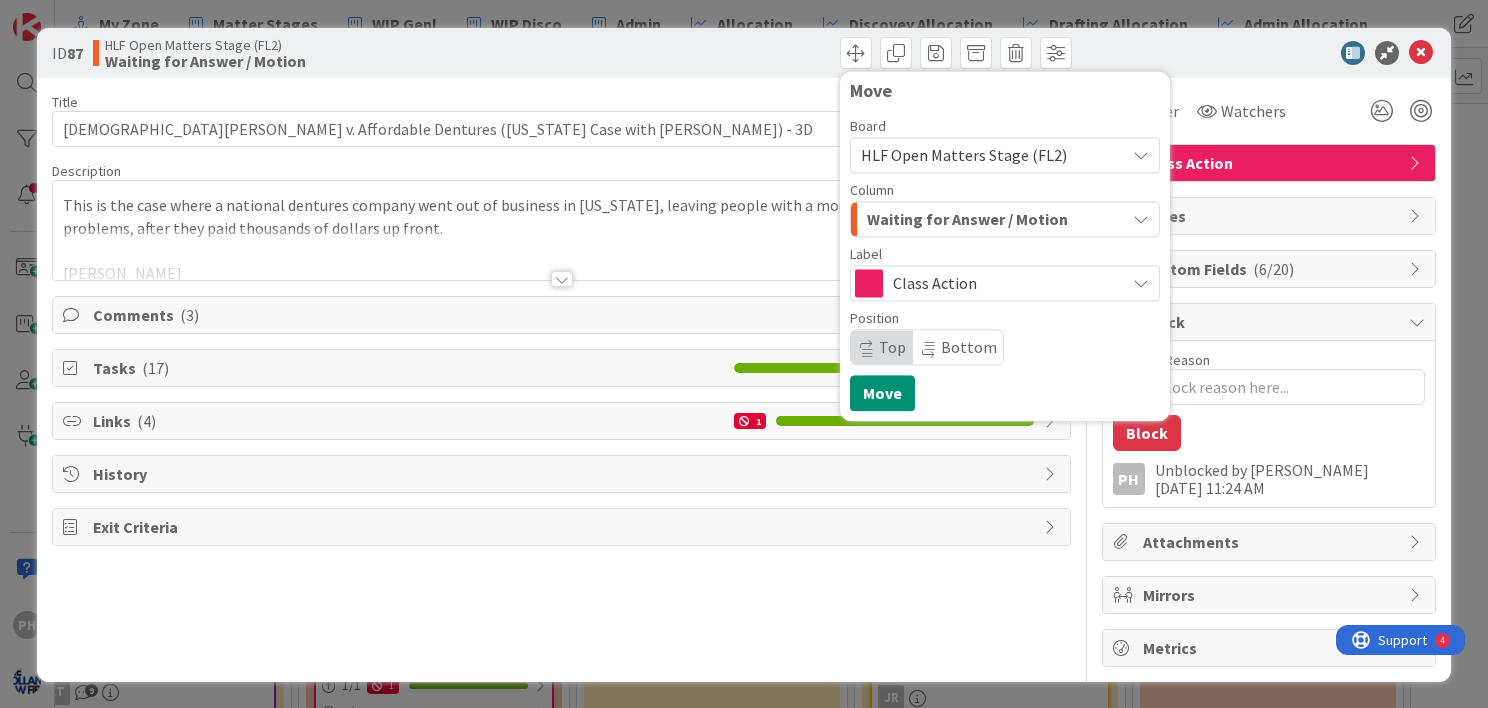 click on "Waiting for Answer / Motion" at bounding box center [967, 219] 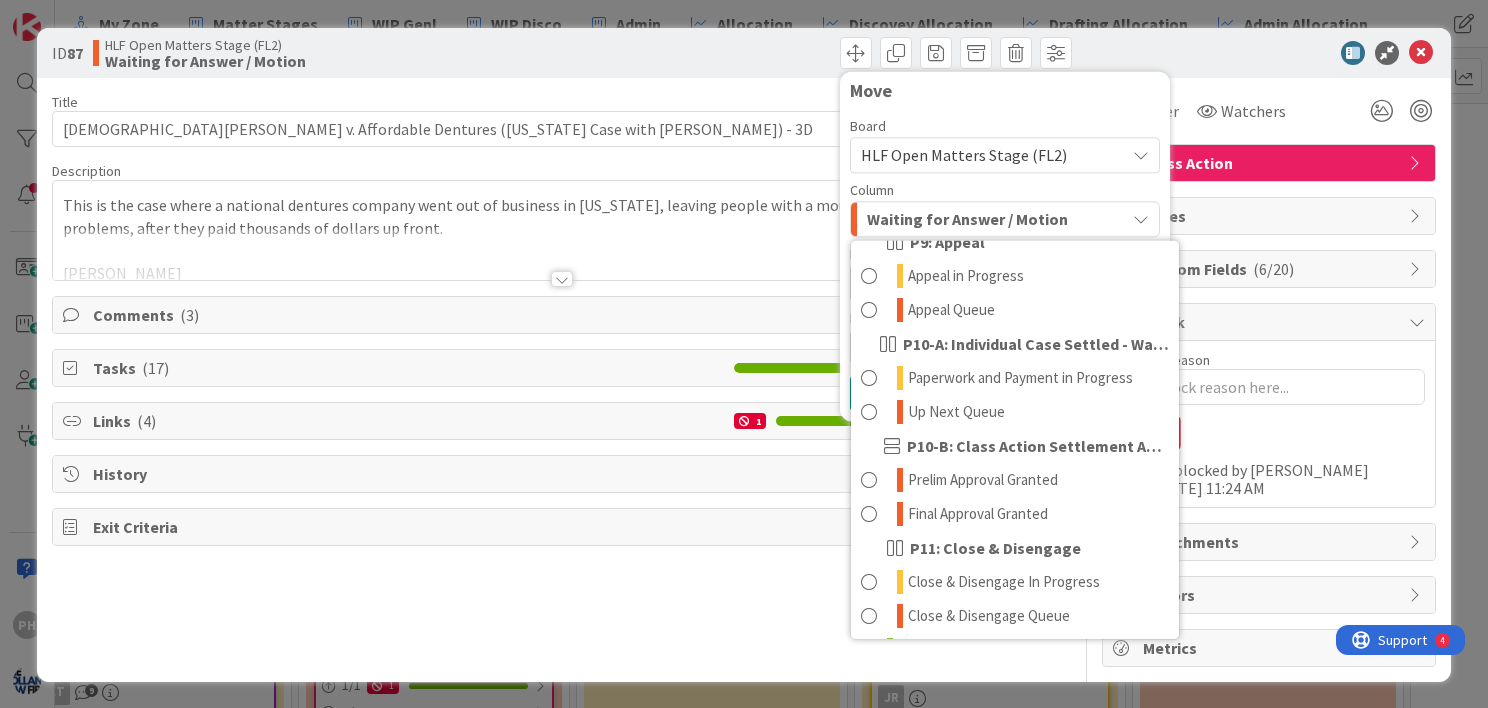 scroll, scrollTop: 1103, scrollLeft: 0, axis: vertical 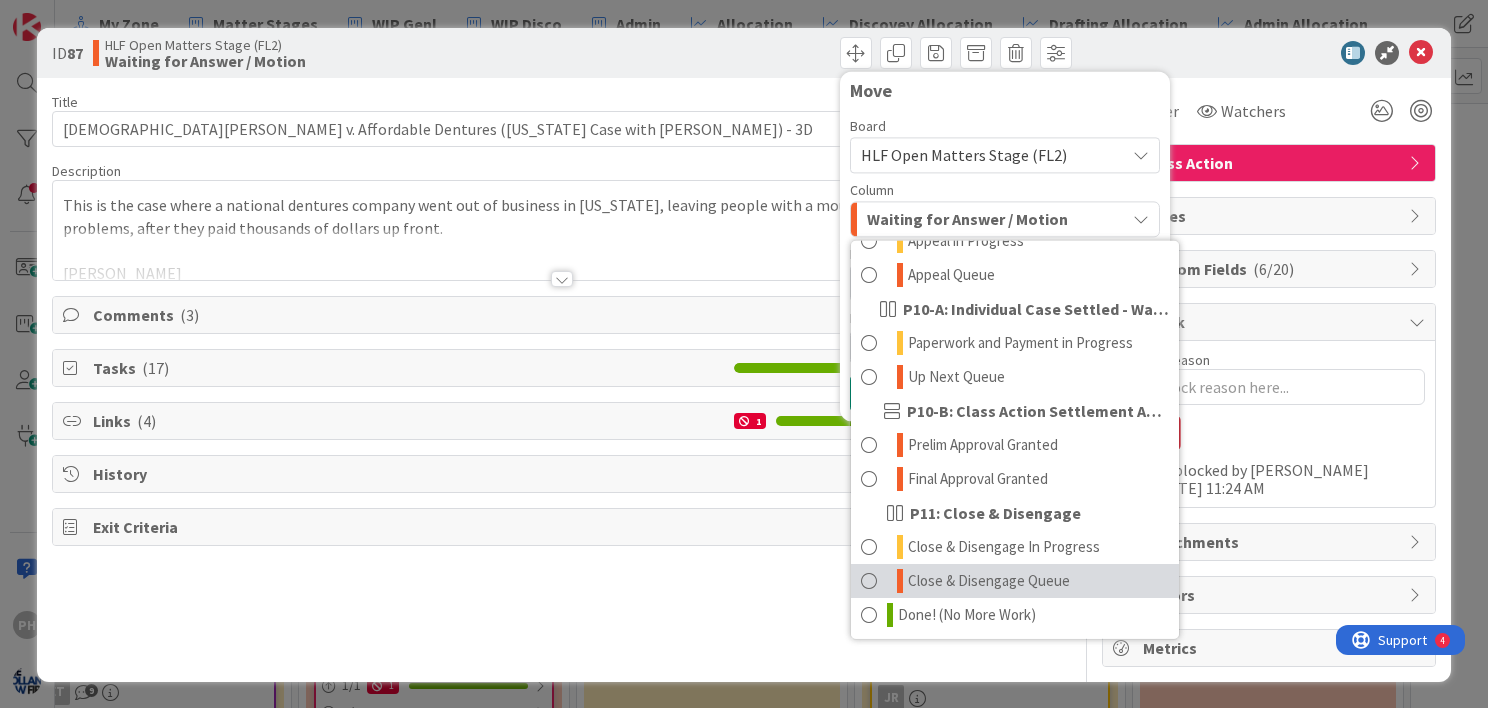 click on "Close & Disengage Queue" at bounding box center [989, 581] 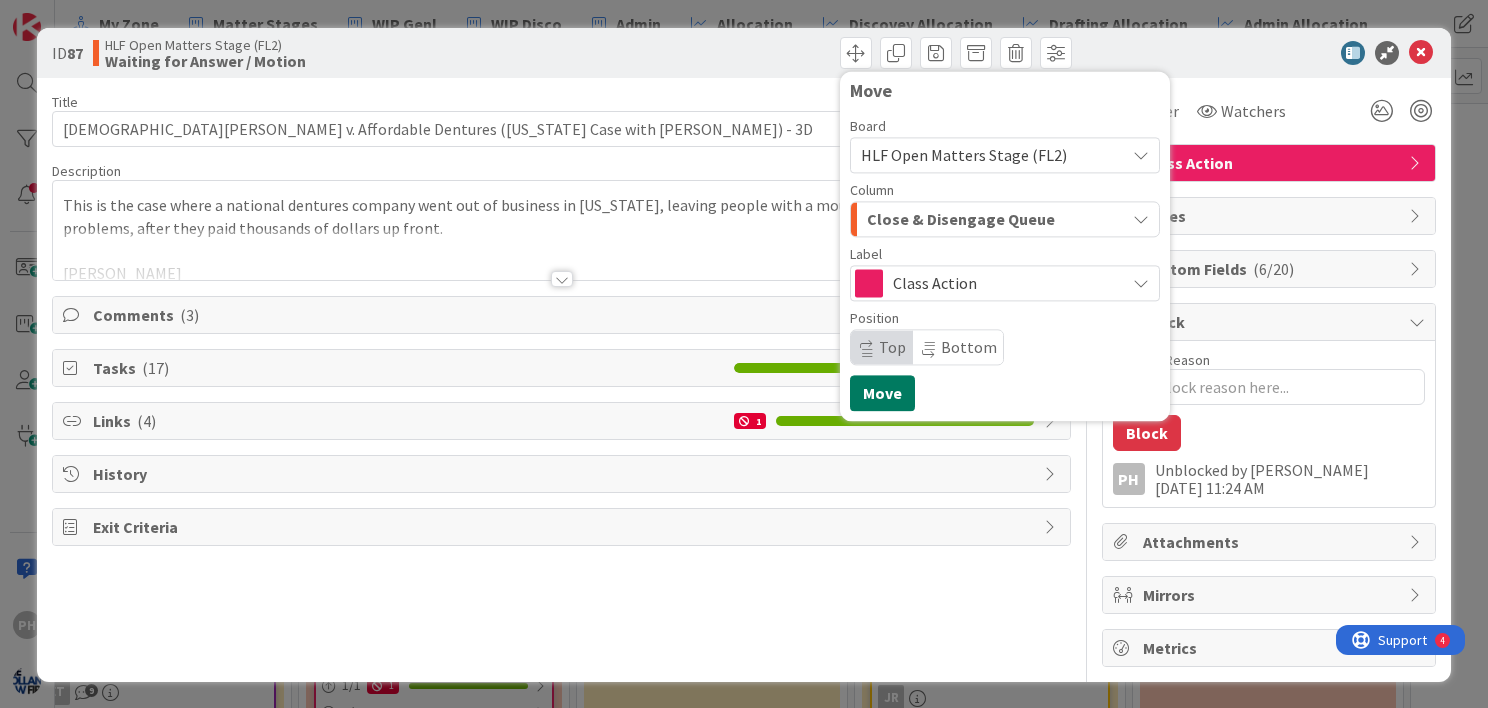 click on "Move" at bounding box center (882, 393) 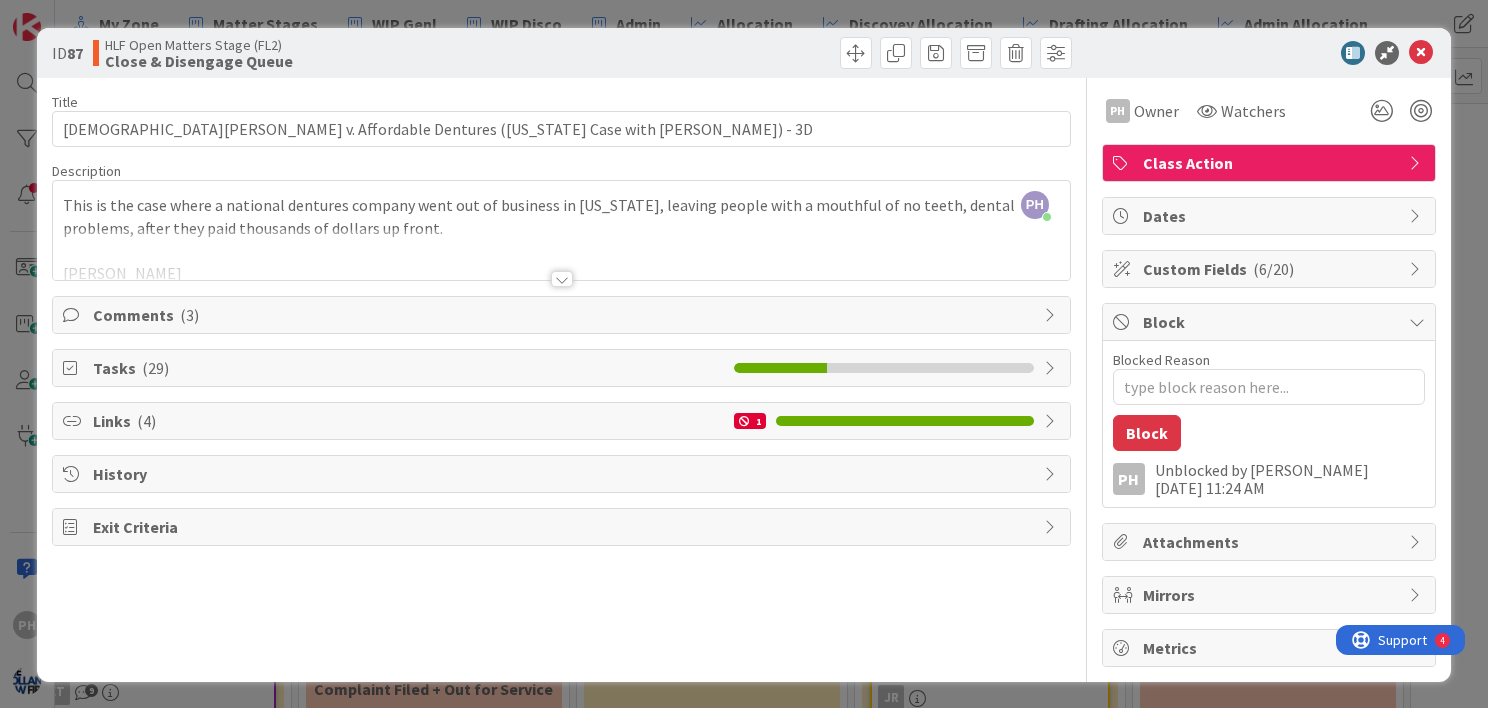 click on "ID  87 HLF Open Matters Stage (FL2) Close & Disengage Queue Move Move" at bounding box center (744, 53) 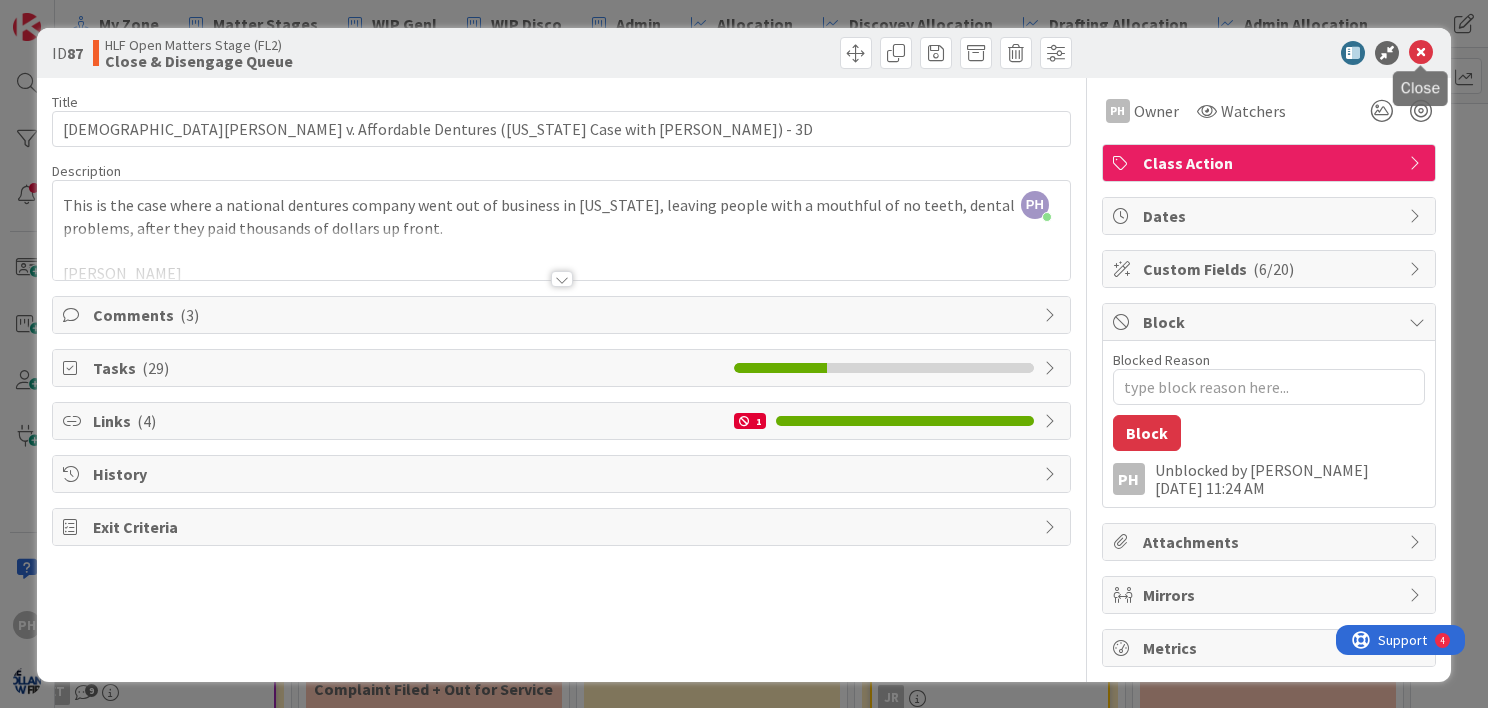 click at bounding box center [1421, 53] 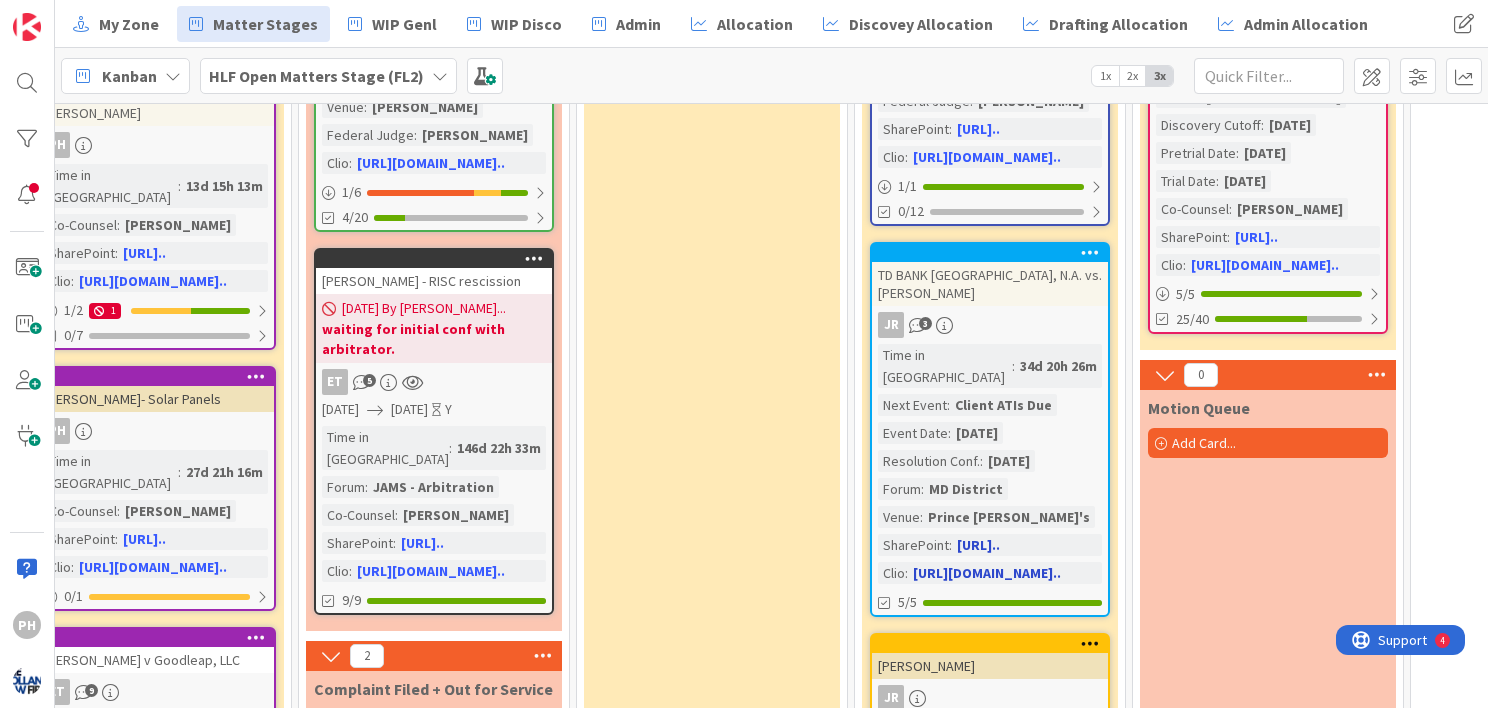scroll, scrollTop: 0, scrollLeft: 0, axis: both 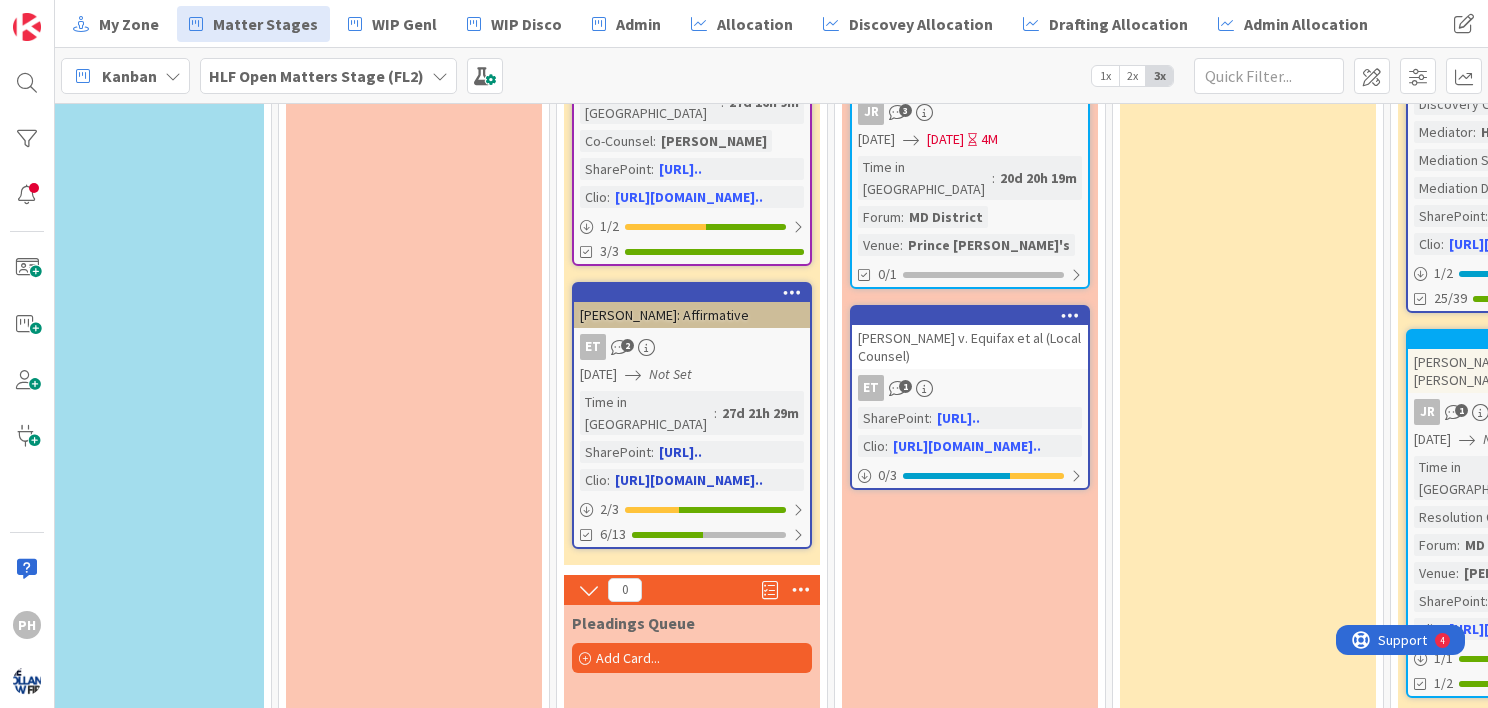 click on "[PERSON_NAME]: Affirmative" at bounding box center [692, 315] 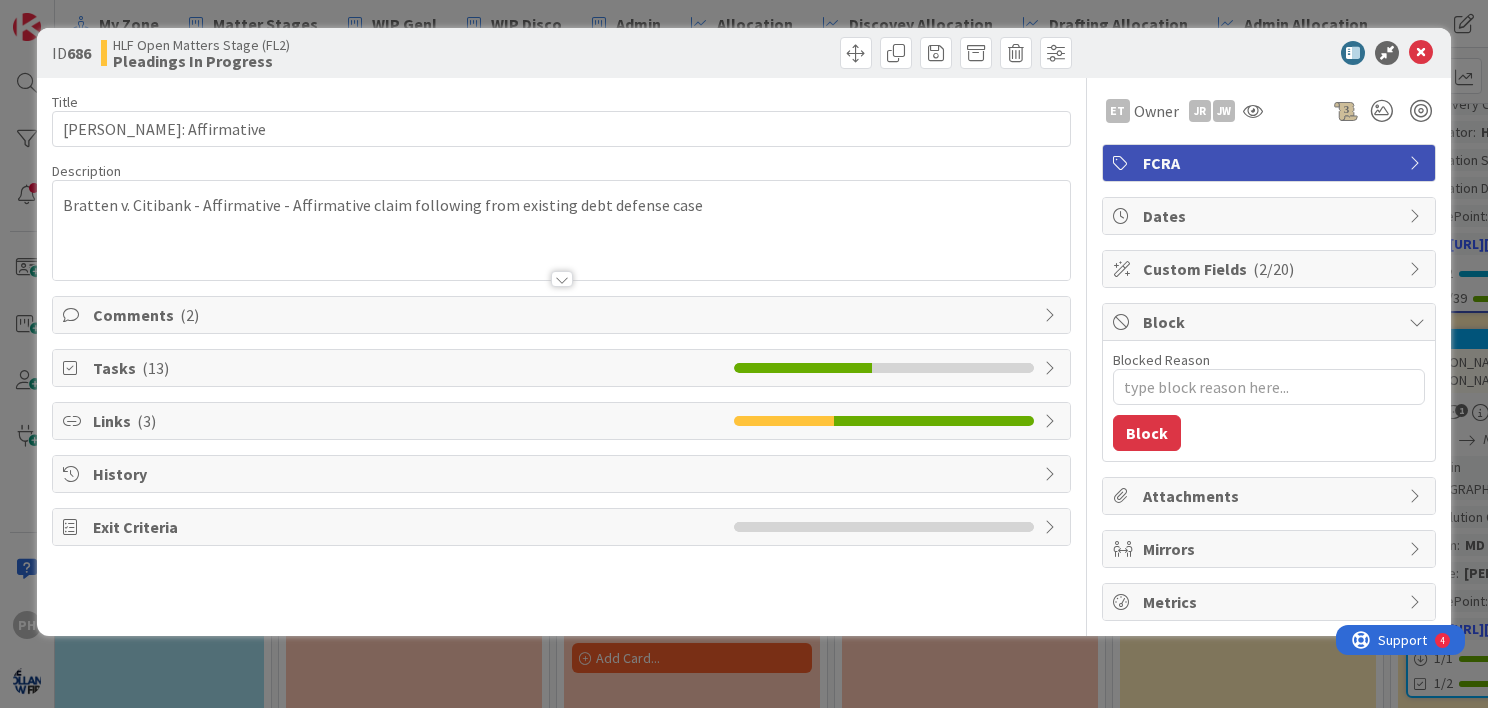 type on "x" 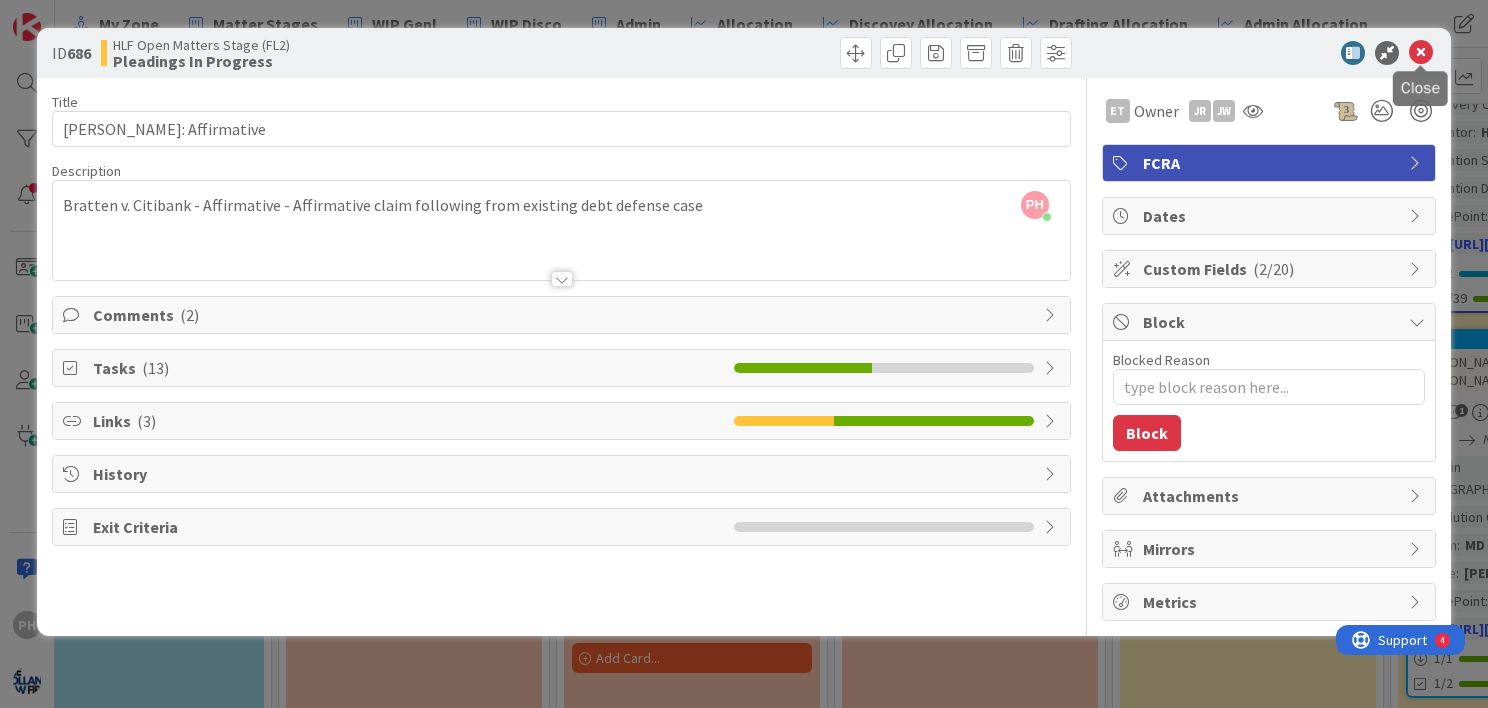 click at bounding box center (1421, 53) 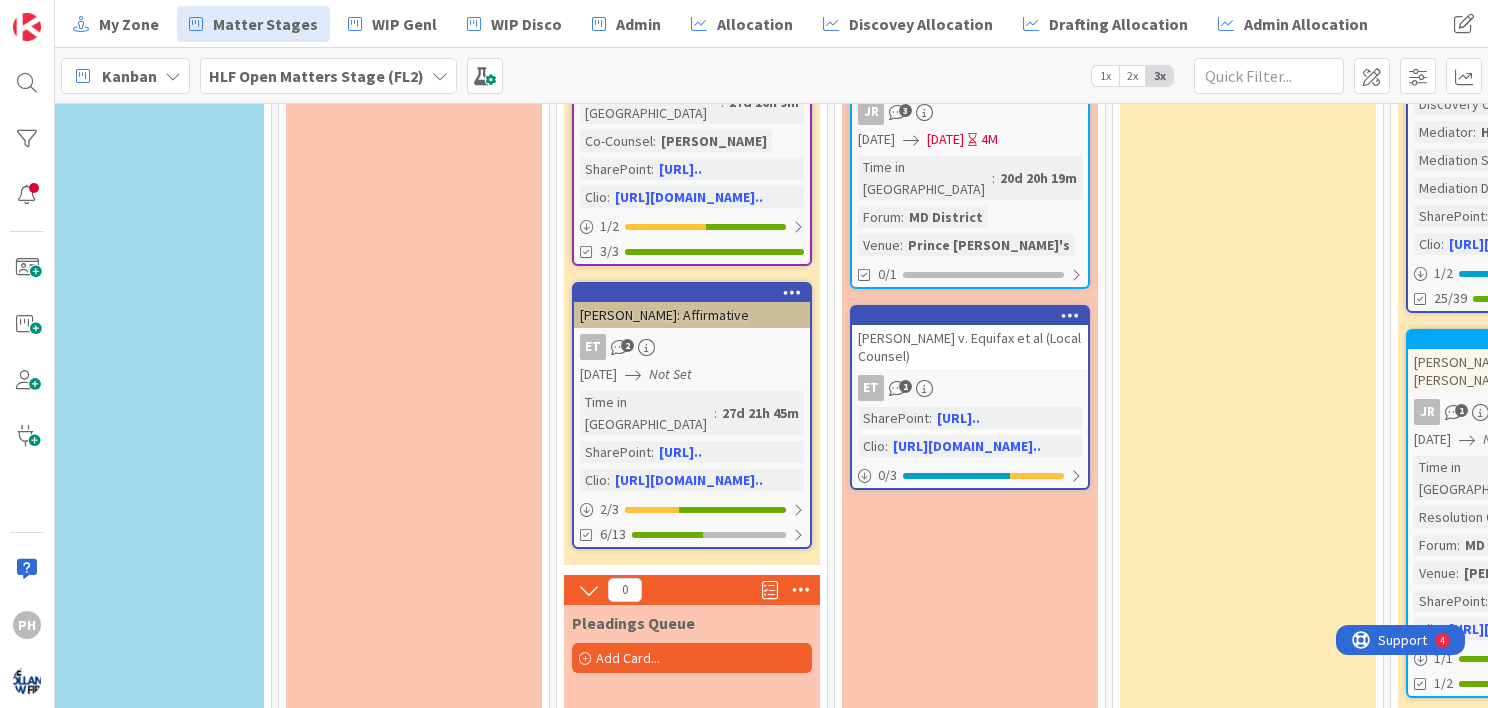 scroll, scrollTop: 0, scrollLeft: 0, axis: both 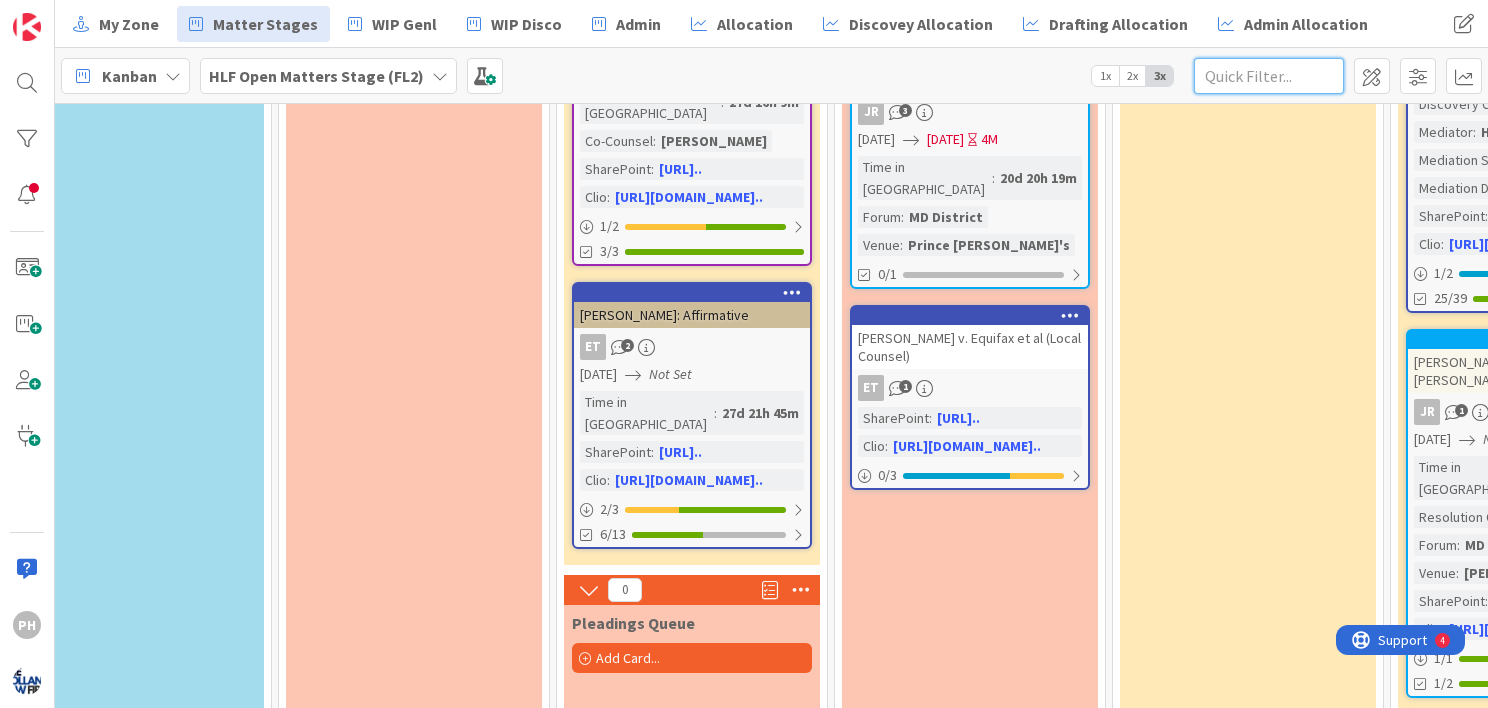 click at bounding box center (1269, 76) 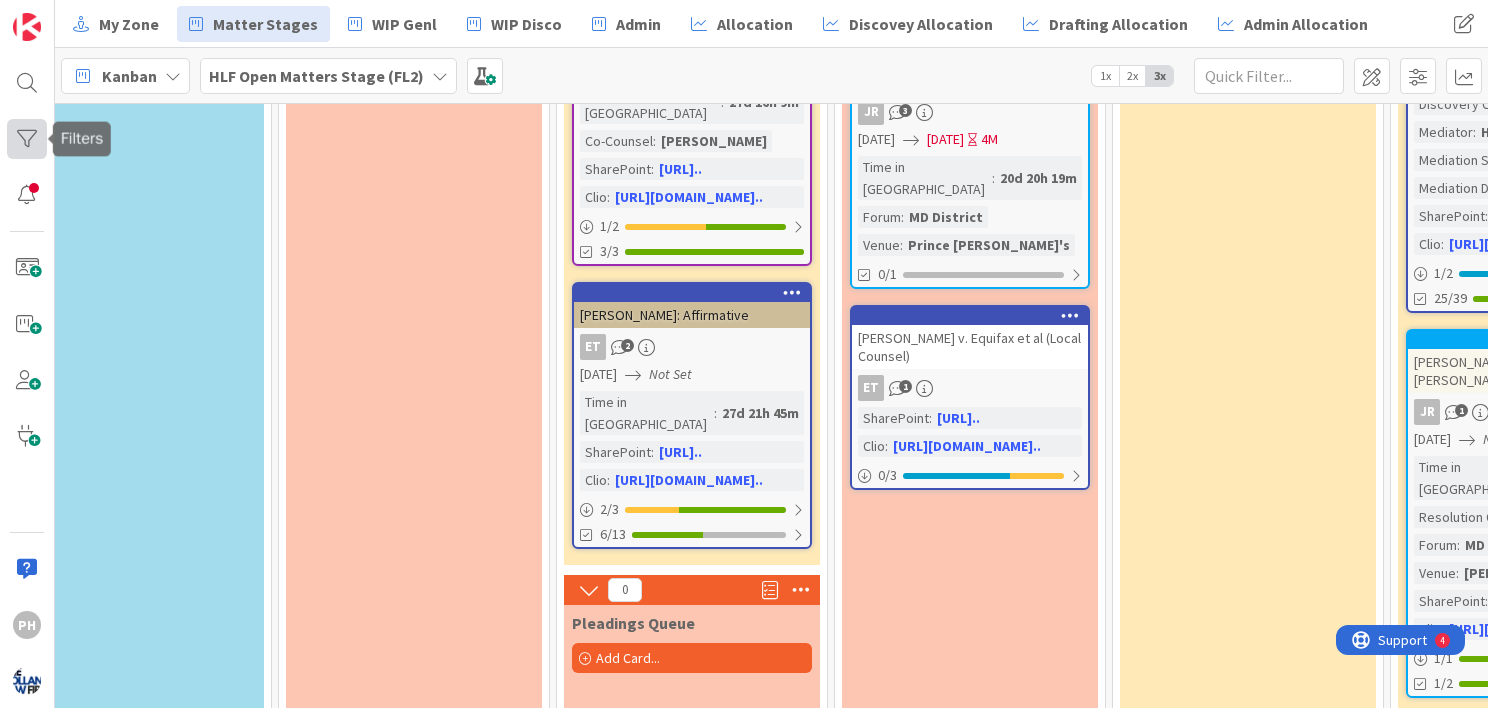 click at bounding box center [27, 139] 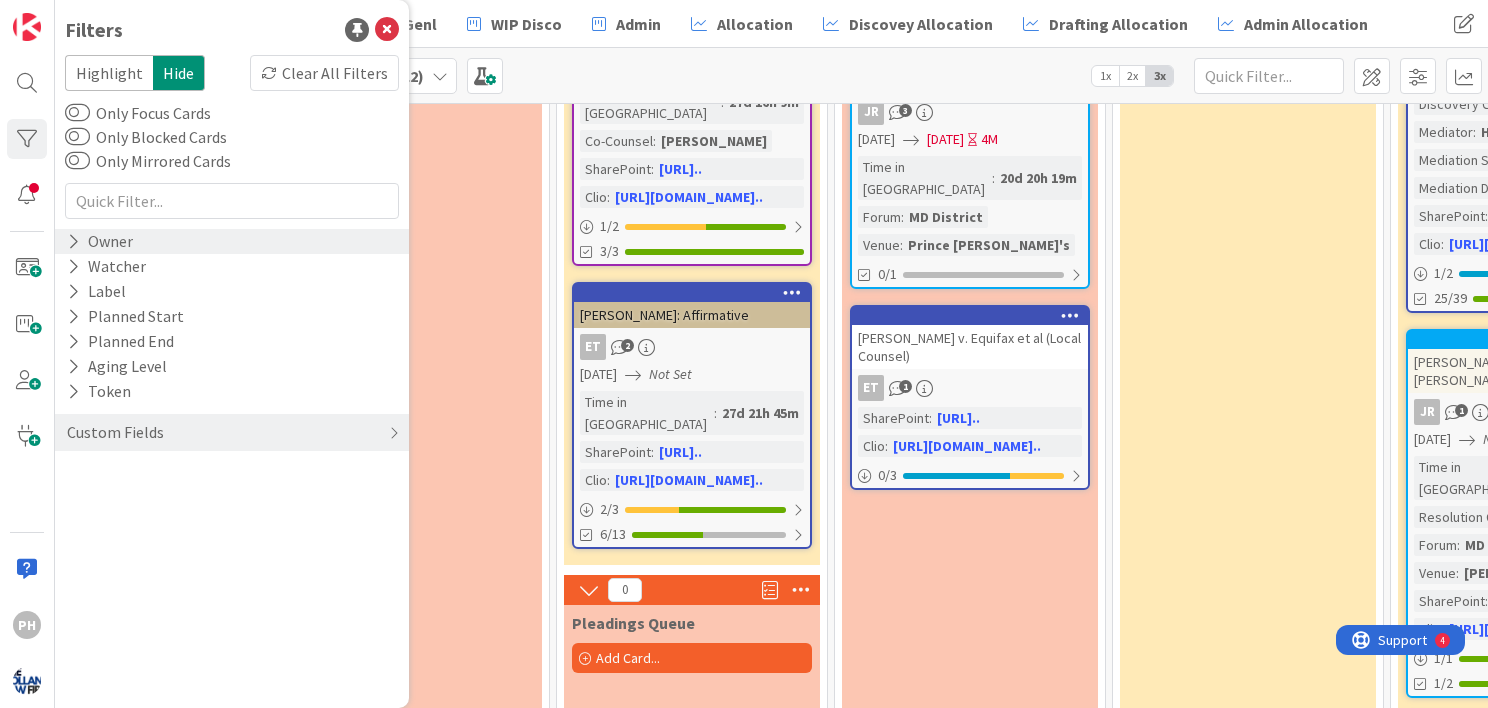 click on "Owner" at bounding box center (100, 241) 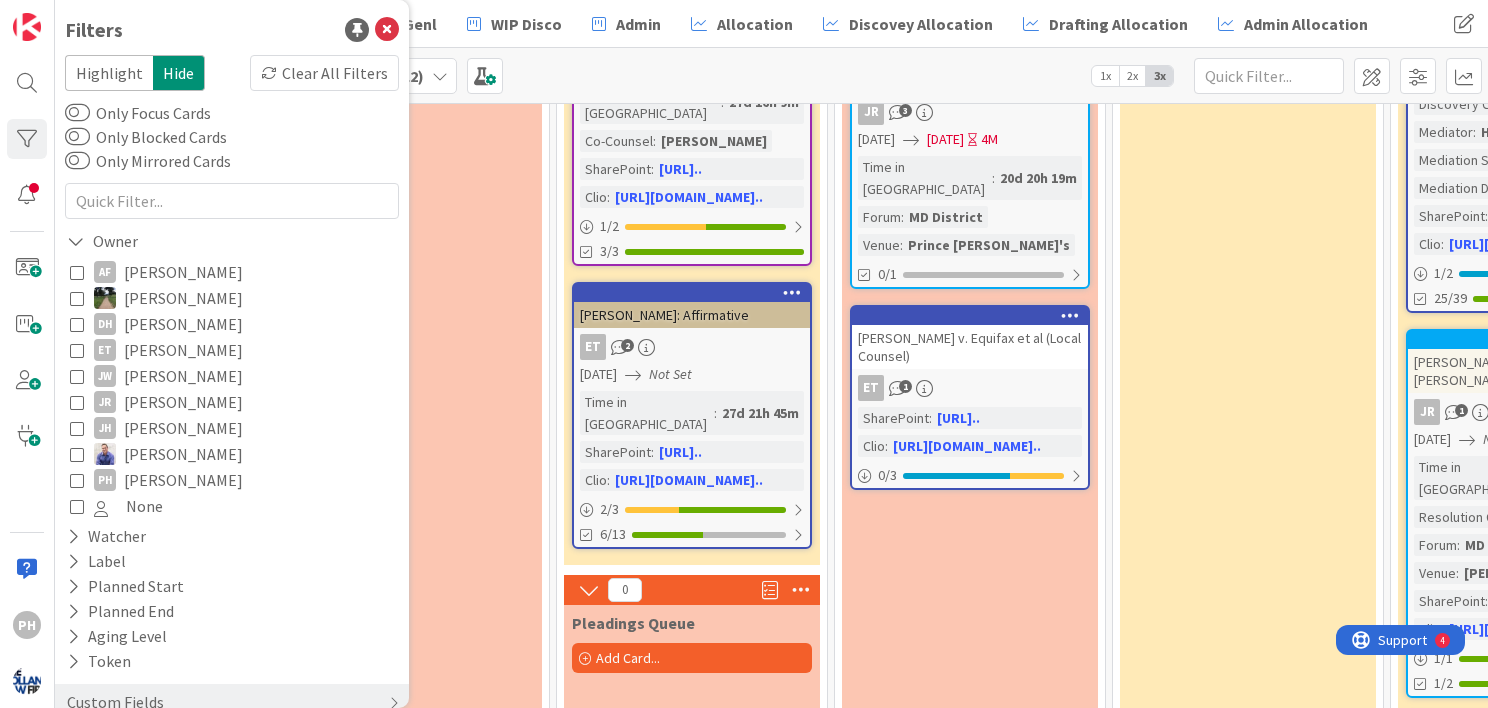 click at bounding box center (77, 350) 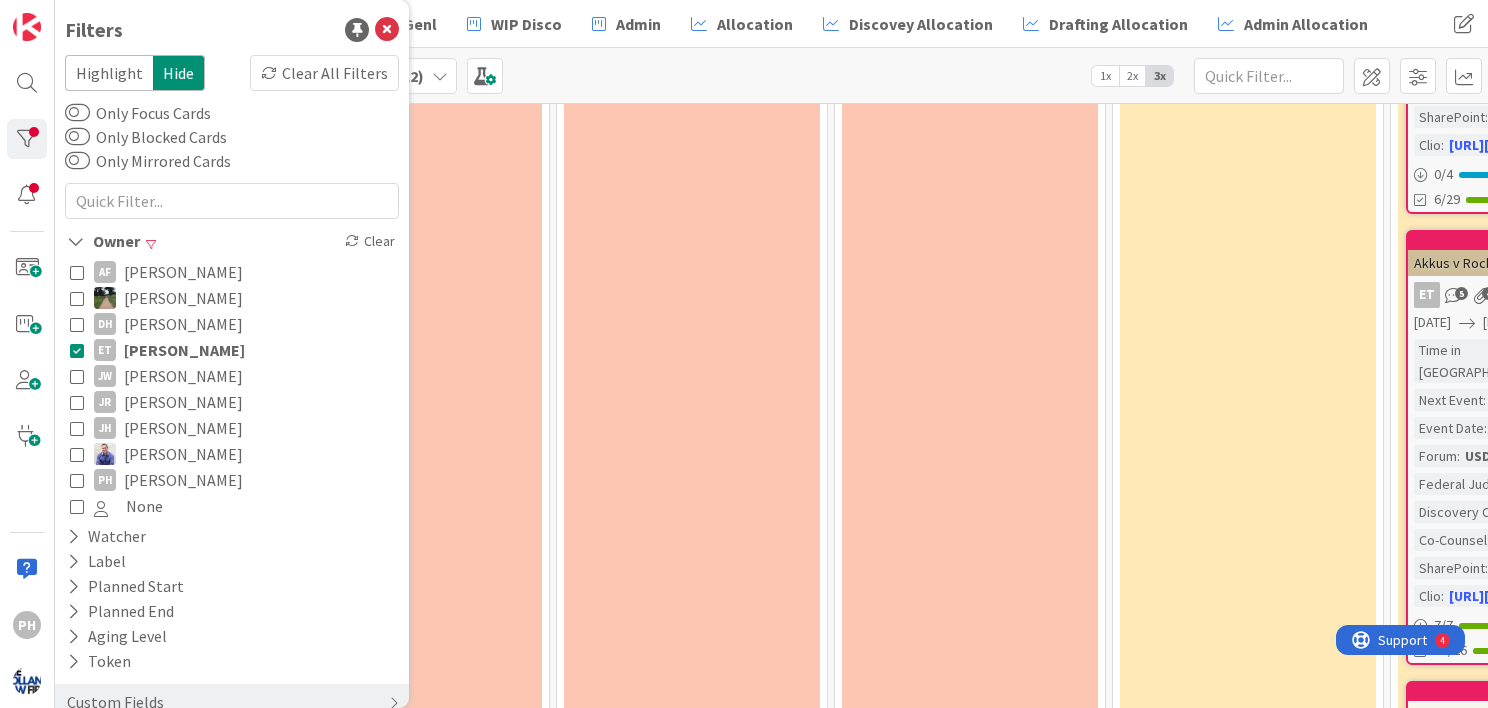 click on "Pleadings Queue Add Card..." at bounding box center (692, 326) 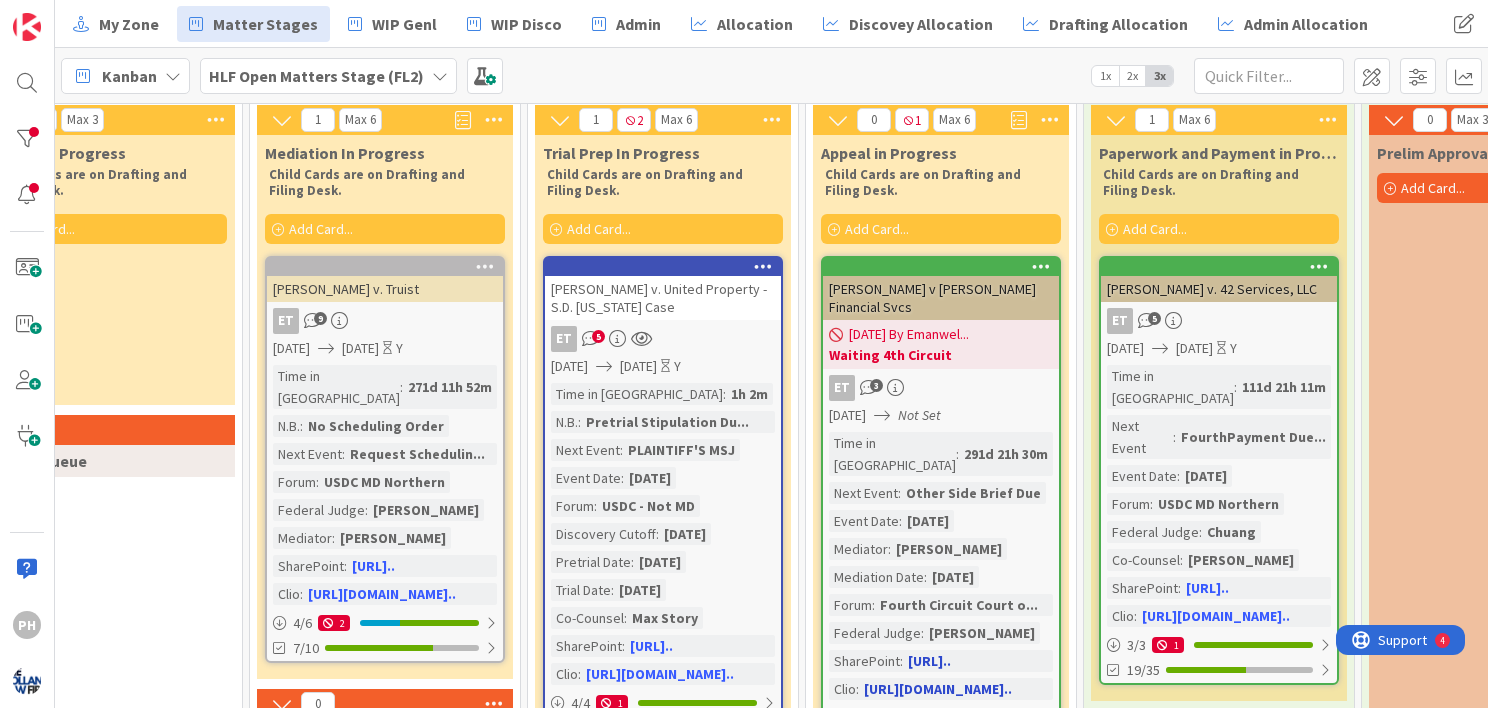 scroll, scrollTop: 0, scrollLeft: 2085, axis: horizontal 